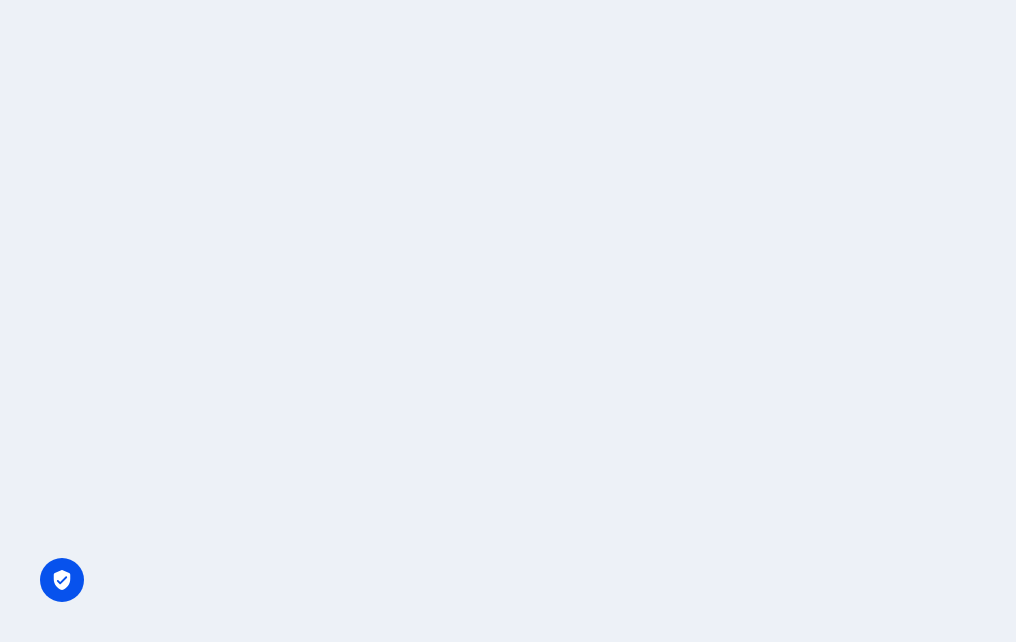 scroll, scrollTop: 0, scrollLeft: 0, axis: both 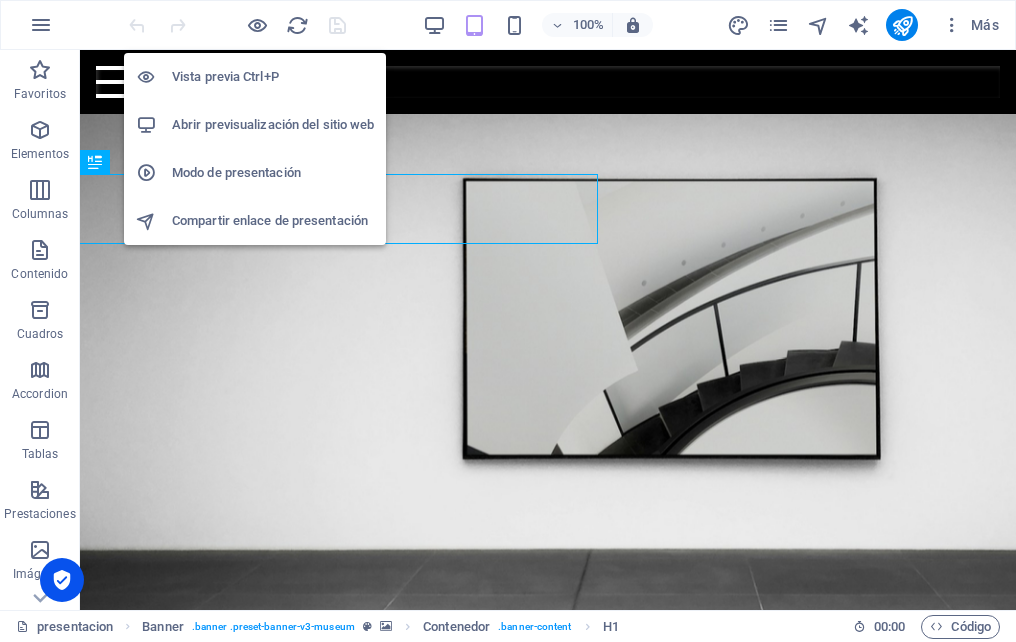 click at bounding box center (257, 25) 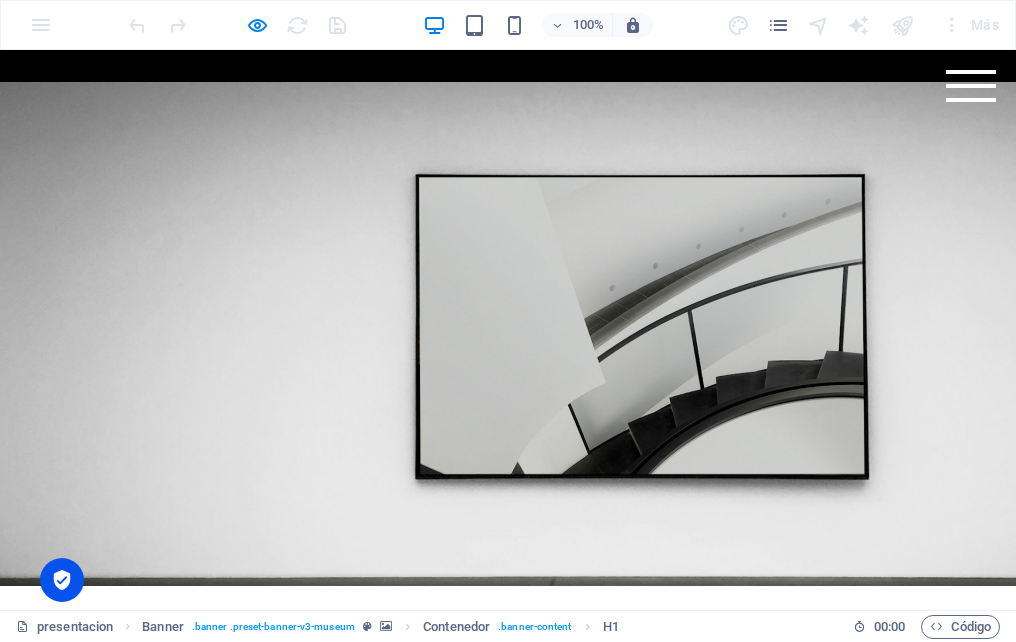 click on "Menu" at bounding box center (971, 86) 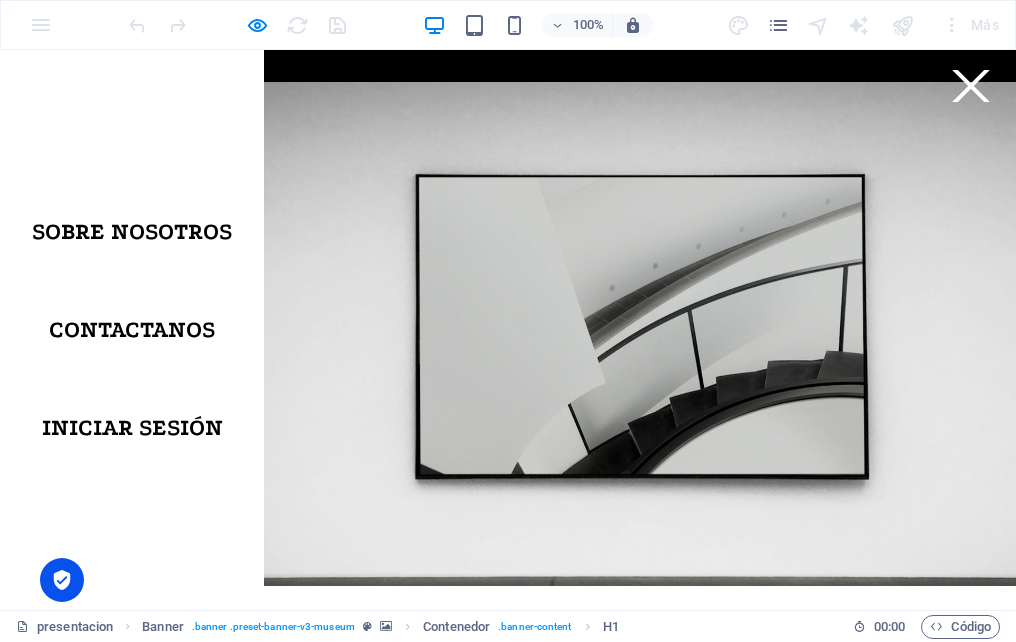 click on "Iniciar sesión" at bounding box center (132, 428) 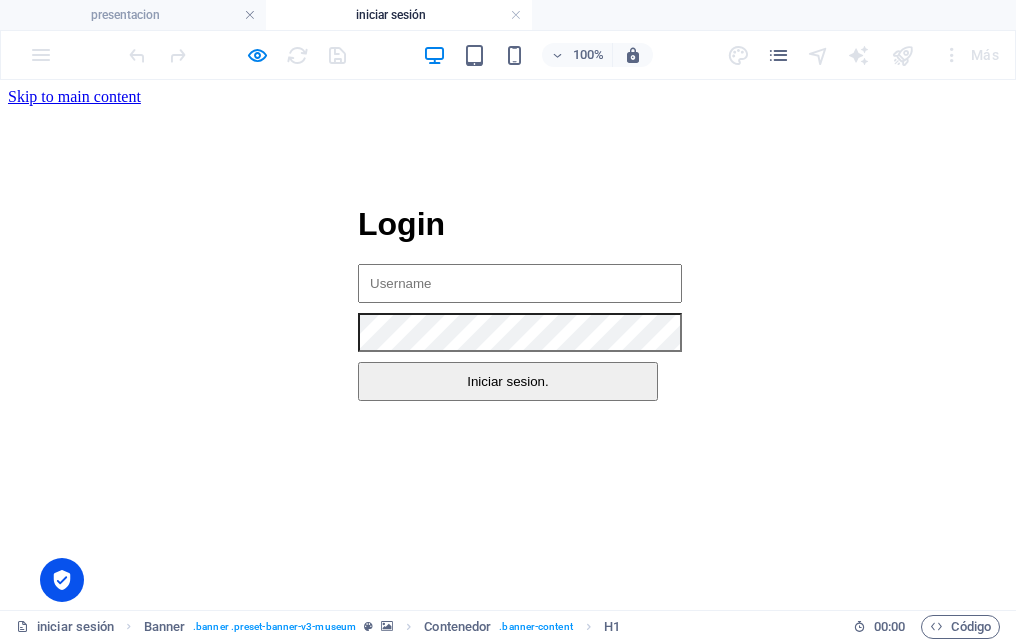scroll, scrollTop: 0, scrollLeft: 0, axis: both 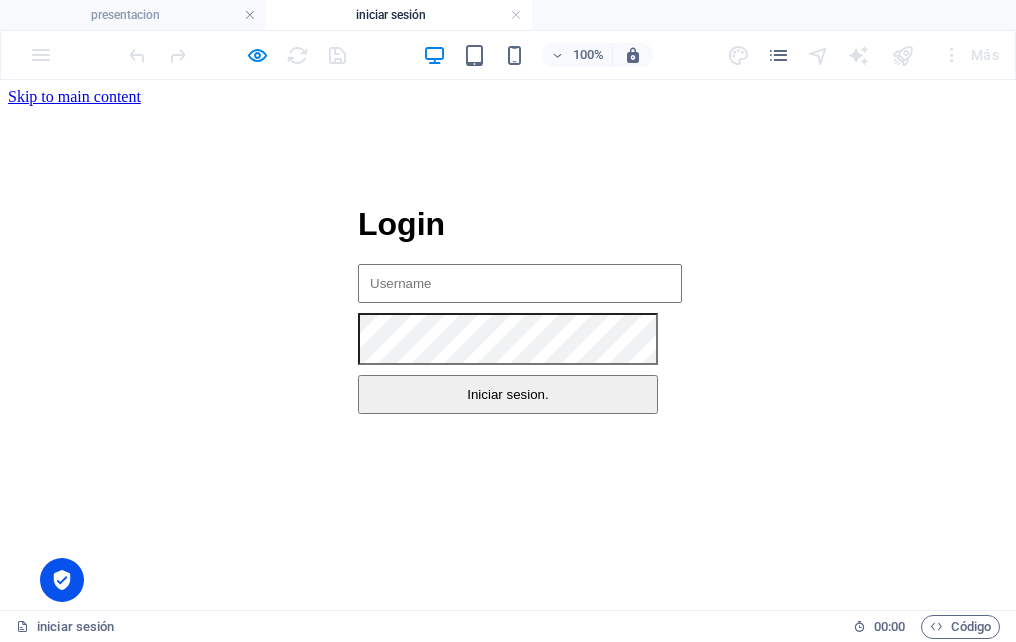 click on "Login
Login
Iniciar sesion.
¡Bienvenido, Pedro!
Has iniciado sesión correctamente.
Home
ver mis documentos" at bounding box center [508, 310] 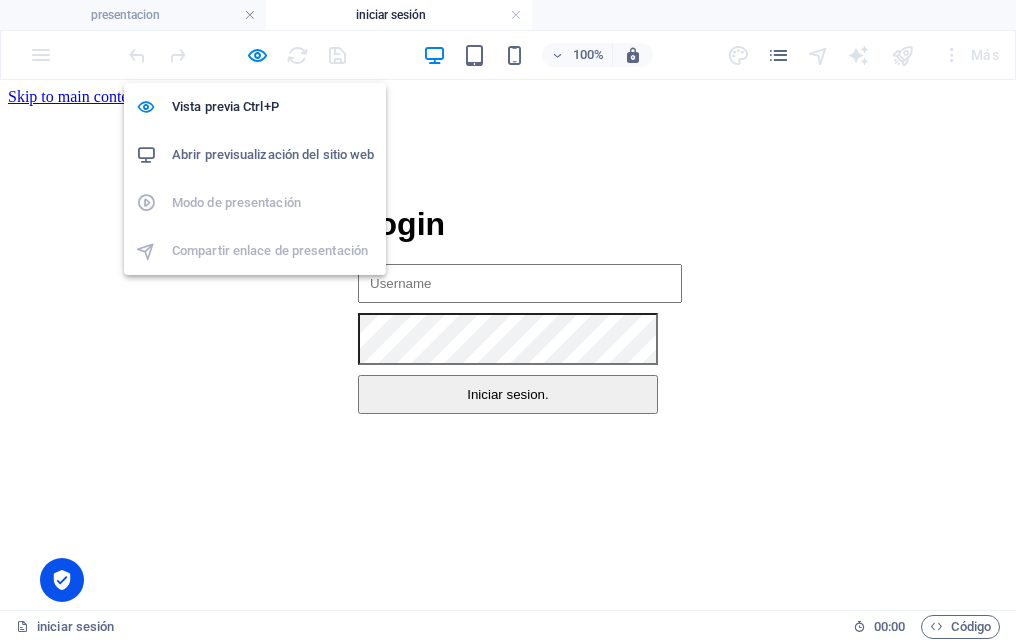click at bounding box center (257, 55) 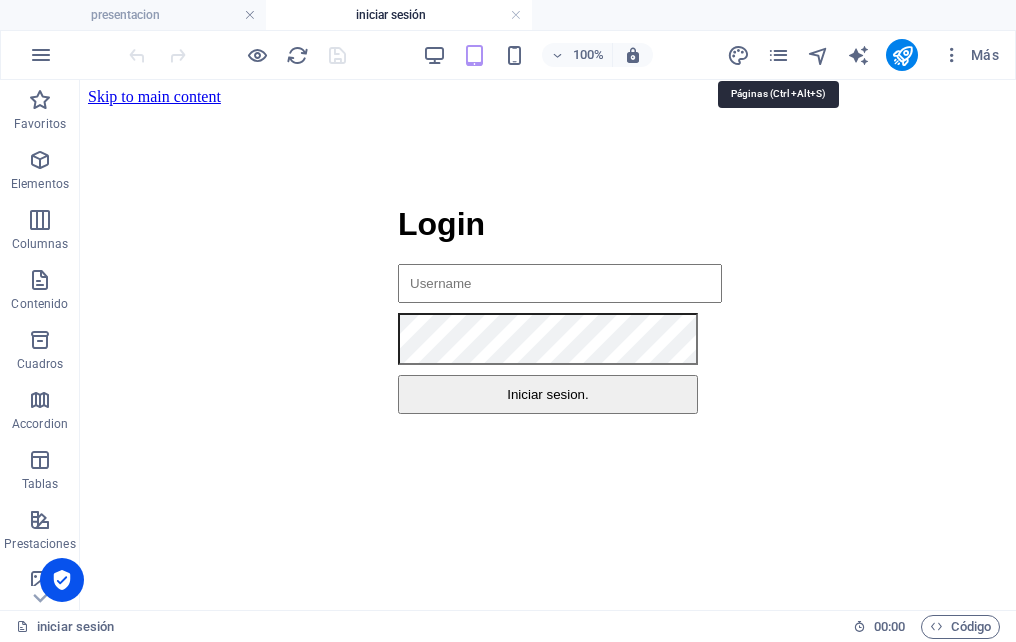 click at bounding box center (778, 55) 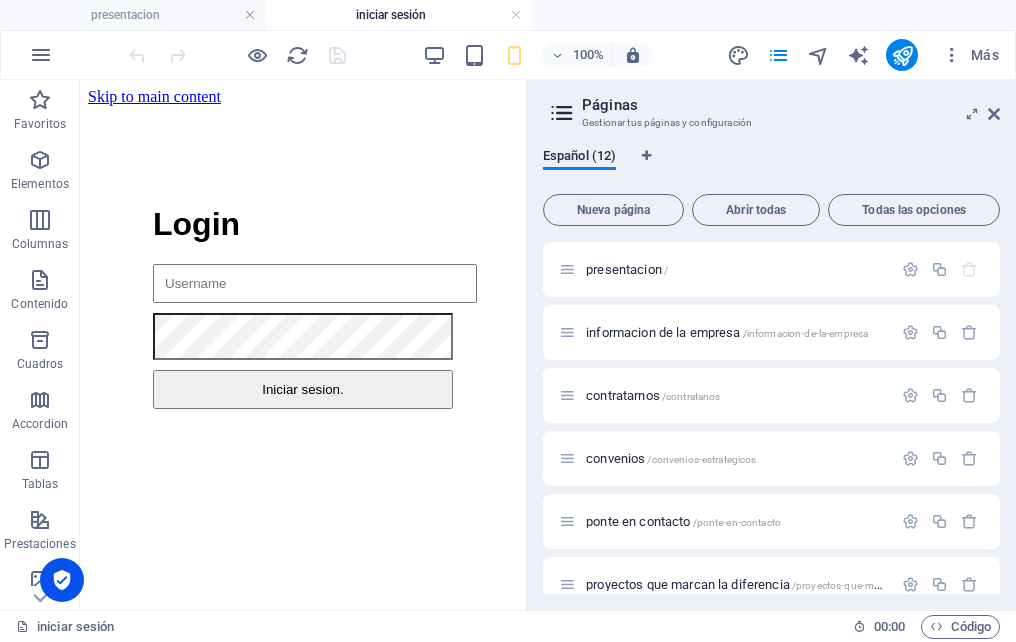 scroll, scrollTop: 404, scrollLeft: 0, axis: vertical 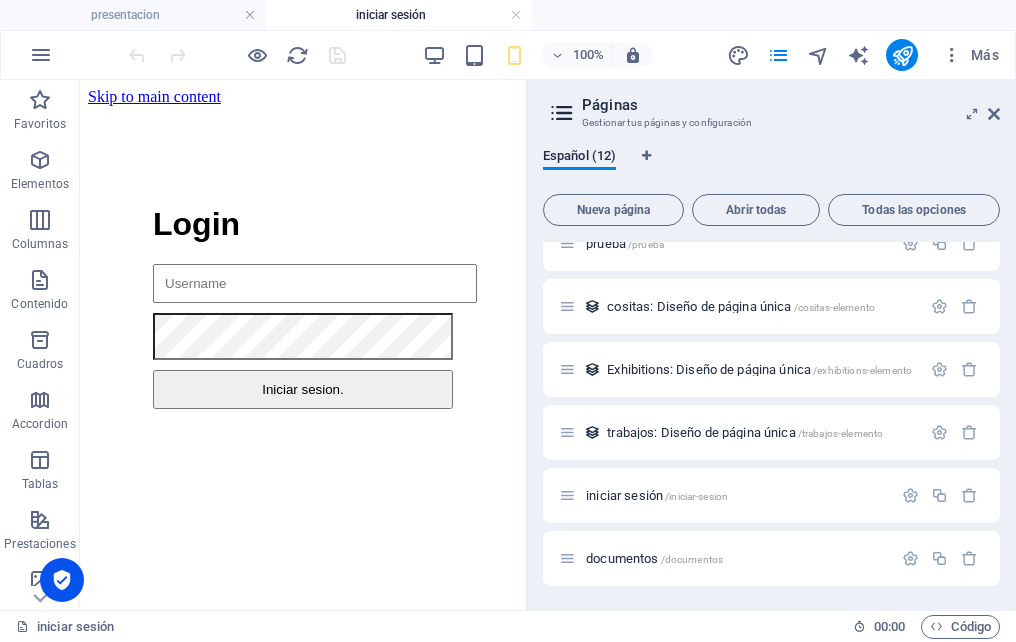 click on "documentos /documentos" at bounding box center [654, 558] 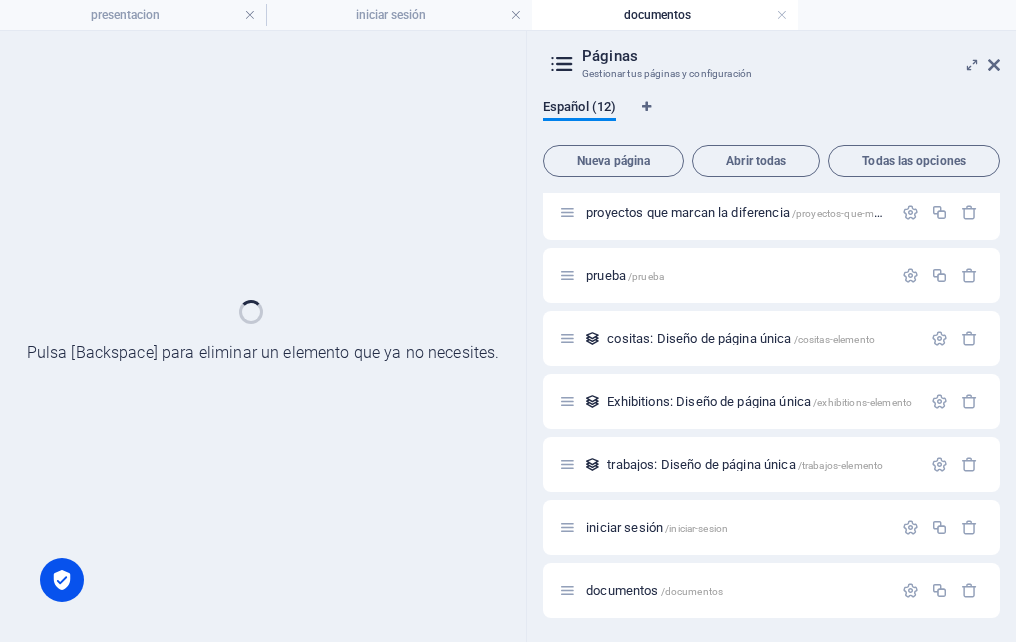 scroll, scrollTop: 323, scrollLeft: 0, axis: vertical 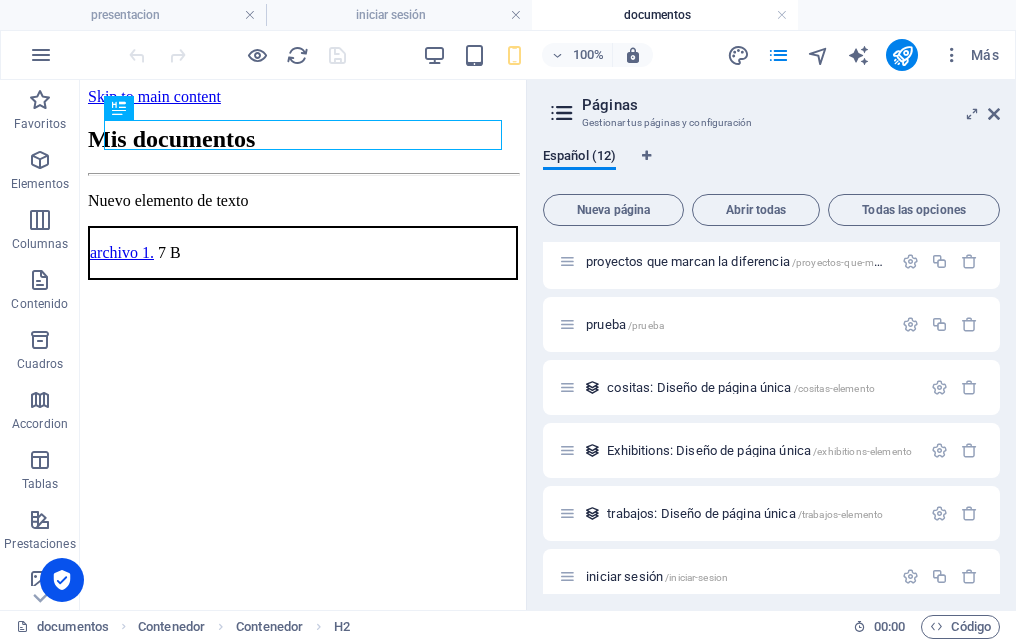 click at bounding box center (994, 114) 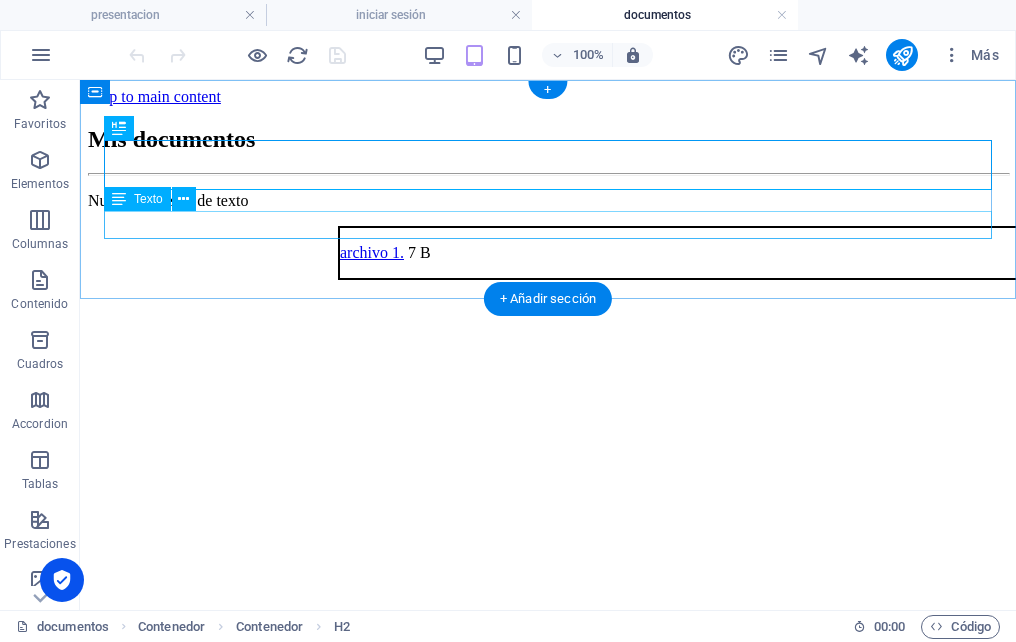 click on "Nuevo elemento de texto" at bounding box center [548, 201] 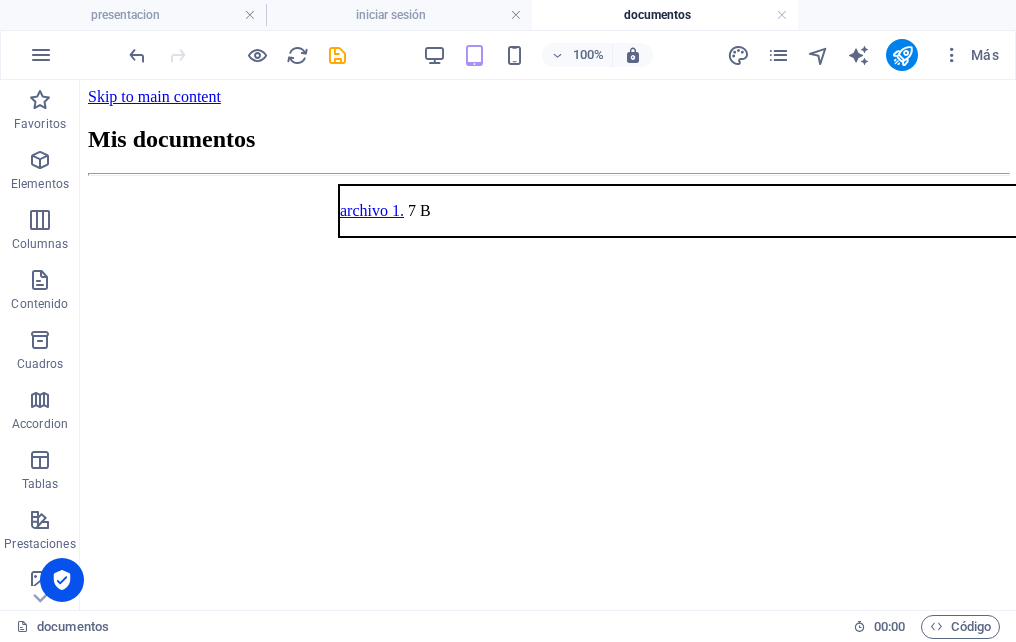 click at bounding box center [337, 55] 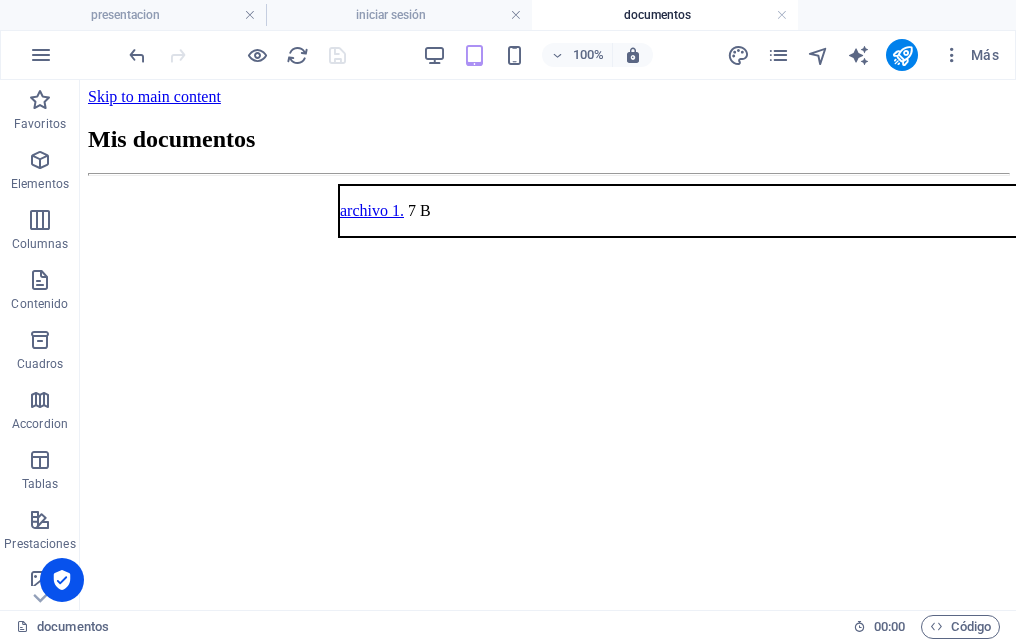click on "iniciar sesión" at bounding box center (399, 15) 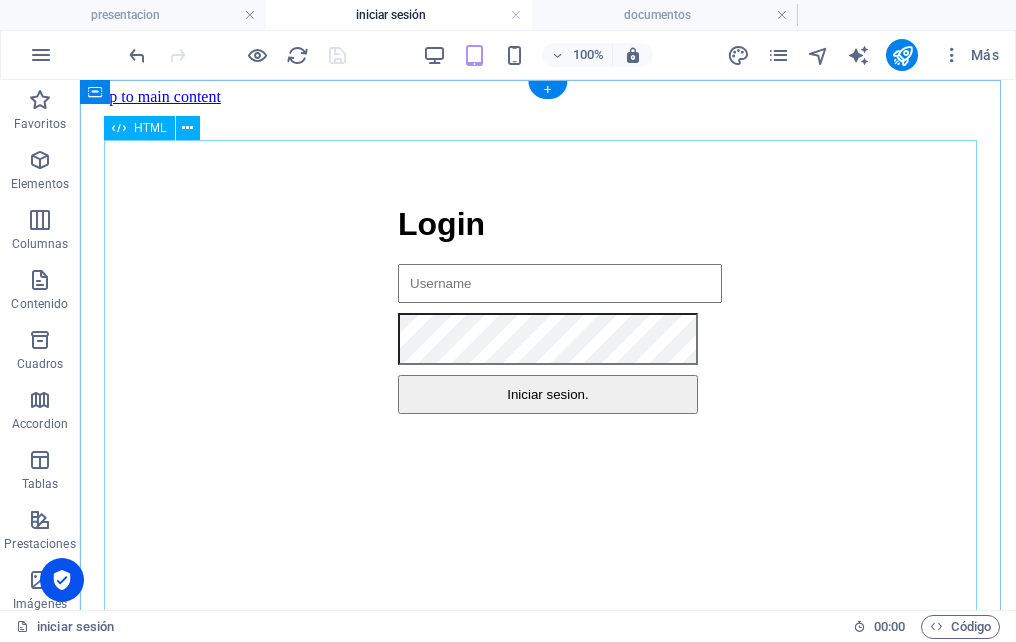 click on "Login
Login
Iniciar sesion.
¡Bienvenido, Pedro!
Has iniciado sesión correctamente.
Home
ver mis documentos" at bounding box center [548, 310] 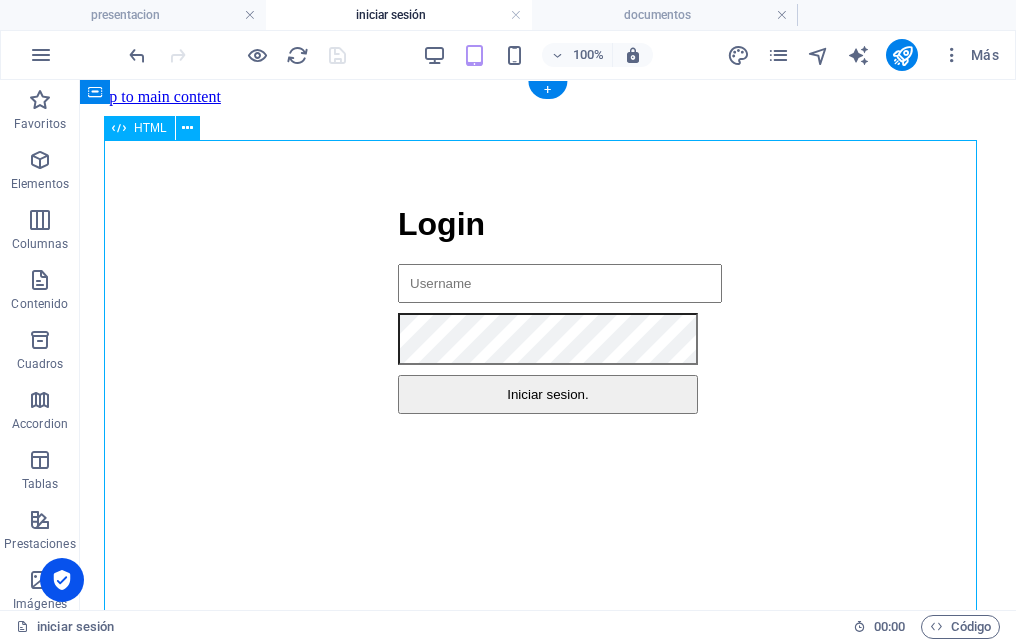 click on "Login
Login
Iniciar sesion.
¡Bienvenido, Pedro!
Has iniciado sesión correctamente.
Home
ver mis documentos" at bounding box center (548, 310) 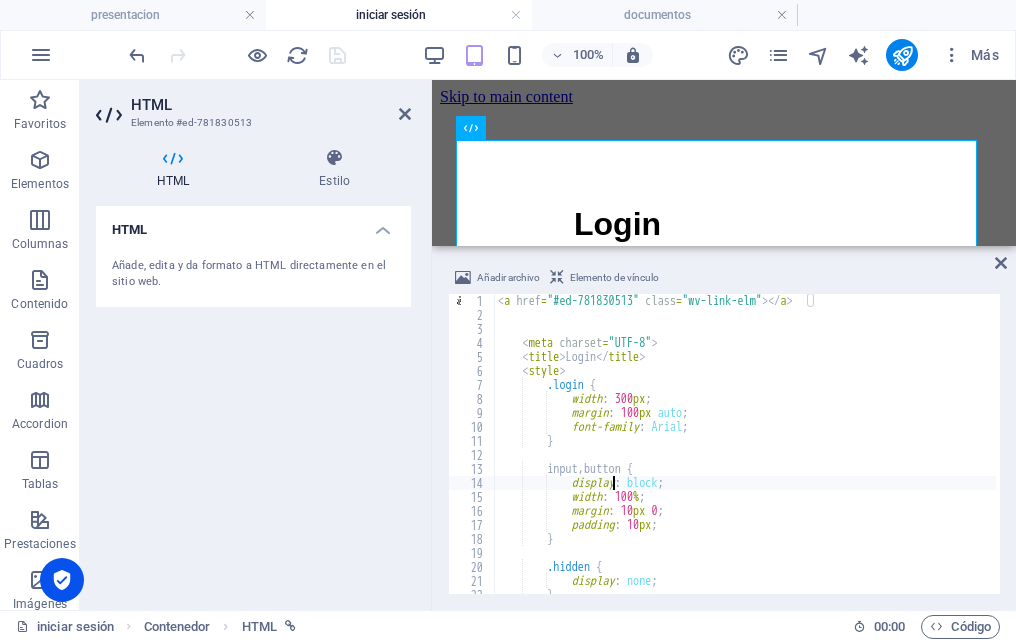 click on "< a   href = "#ed-781830513"   class = "wv-link-elm" > </ a >      < meta   charset = "UTF-8" >      < title > Login </ title >      < style >           .login   {                width :   300 px ;                margin :   100 px   auto ;                font-family :   Arial ;           }           input ,  button   {                display :   block ;                width :   100 % ;                margin :   10 px   0 ;                padding :   10 px ;           }           .hidden   {                display :   none ;           }      </ style >" at bounding box center (956, 456) 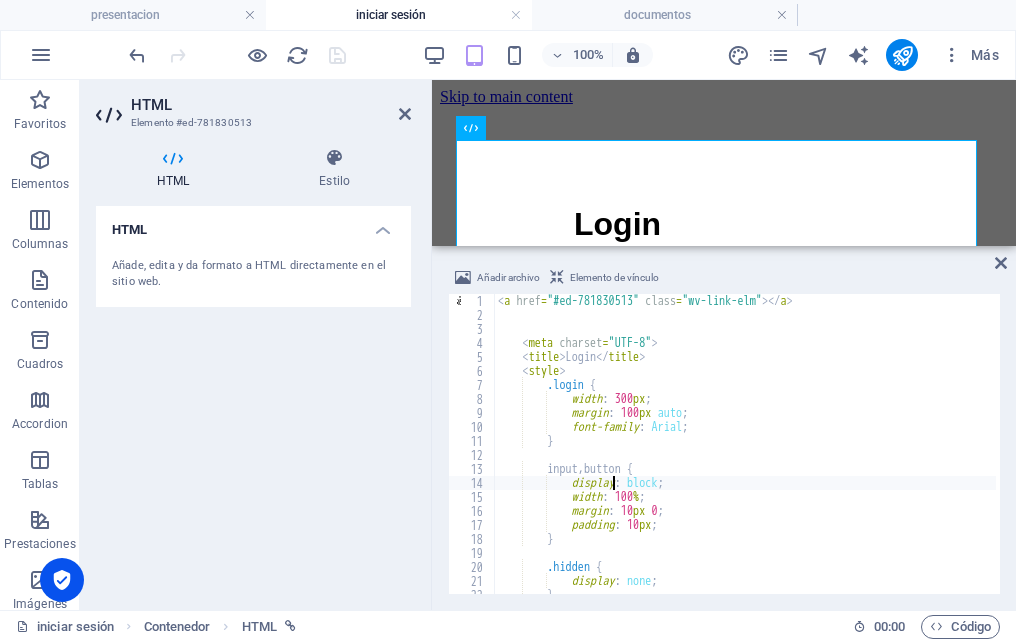 type 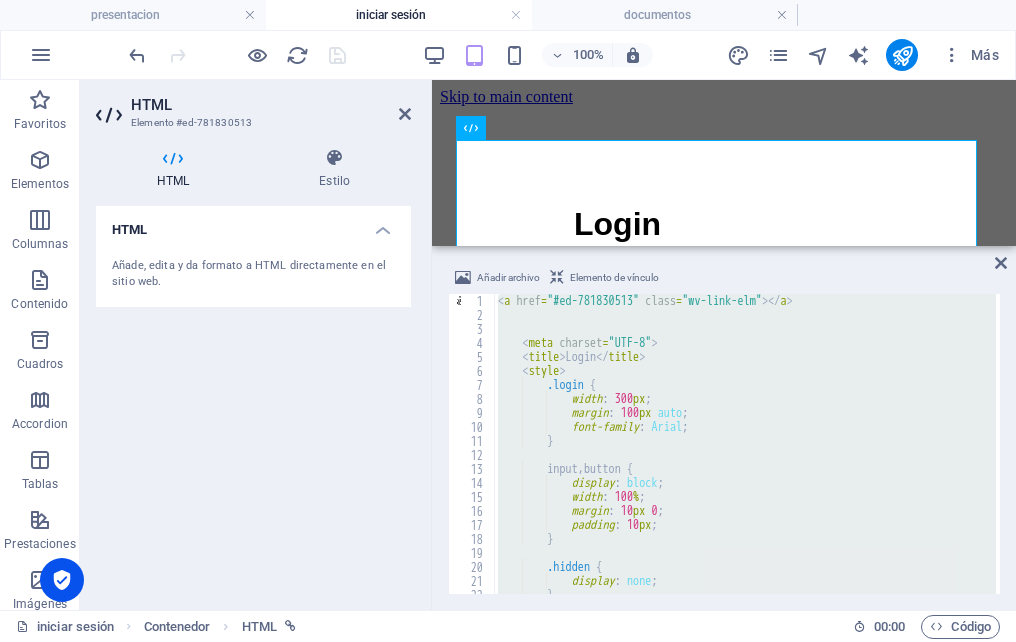 click at bounding box center [1001, 263] 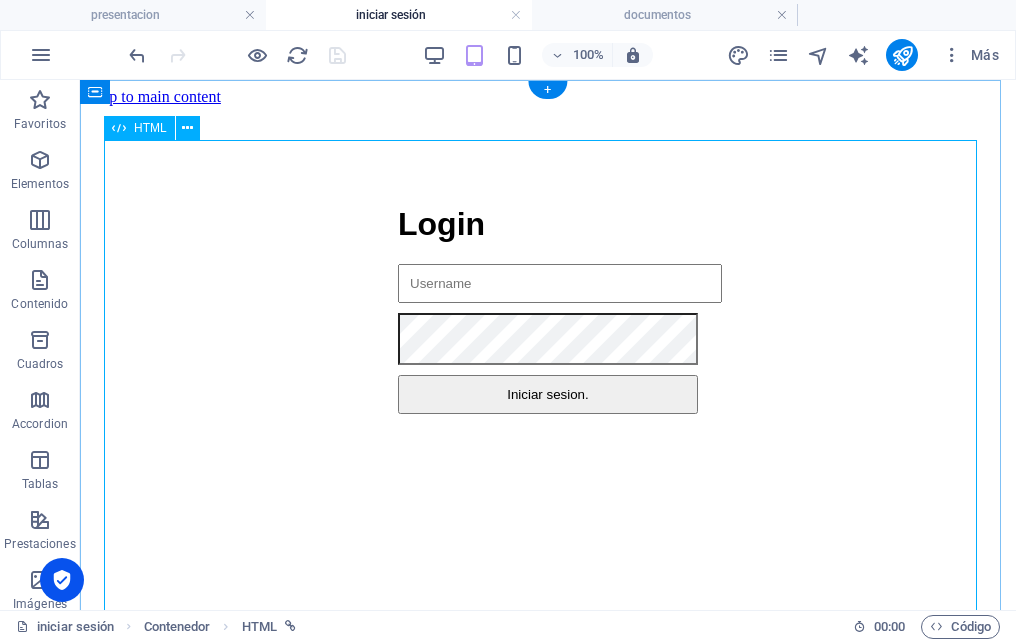 click on "Login
Login
Iniciar sesion.
¡Bienvenido, Pedro!
Has iniciado sesión correctamente.
Home
ver mis documentos" at bounding box center [548, 310] 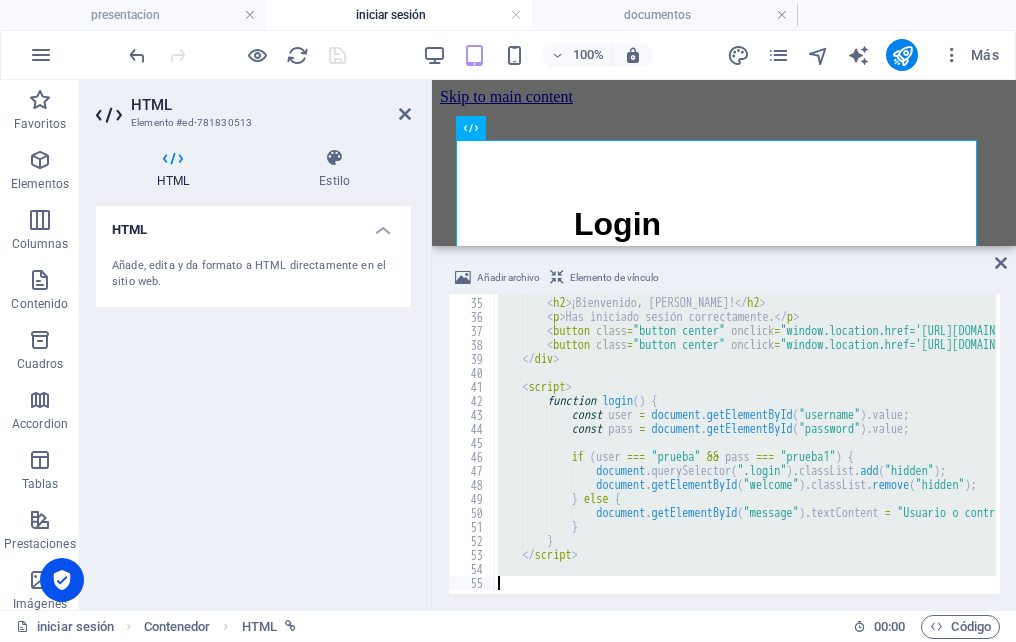 scroll, scrollTop: 474, scrollLeft: 0, axis: vertical 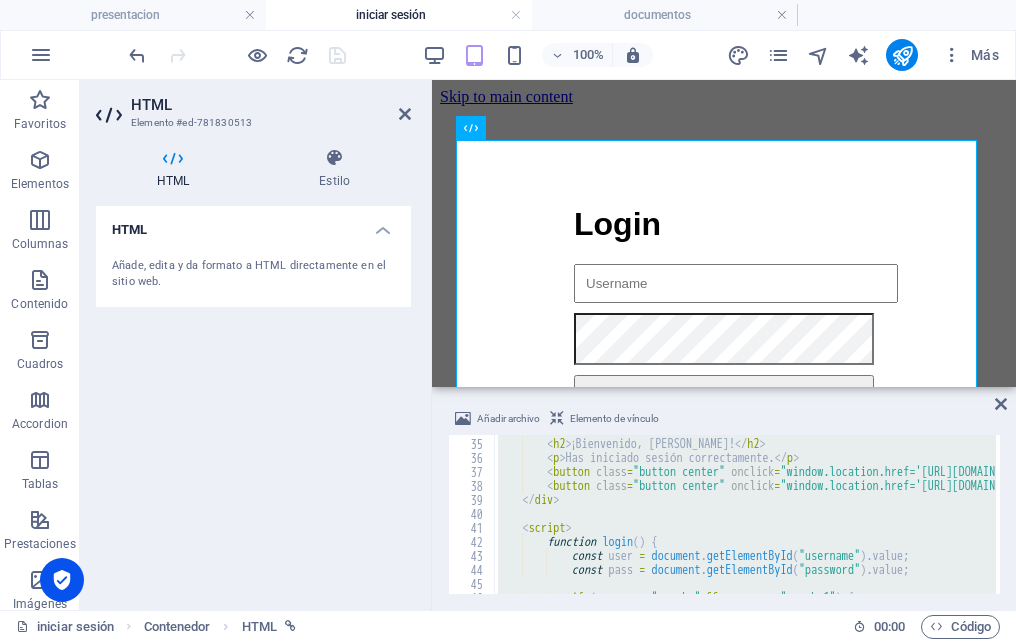 drag, startPoint x: 903, startPoint y: 248, endPoint x: 486, endPoint y: 305, distance: 420.87766 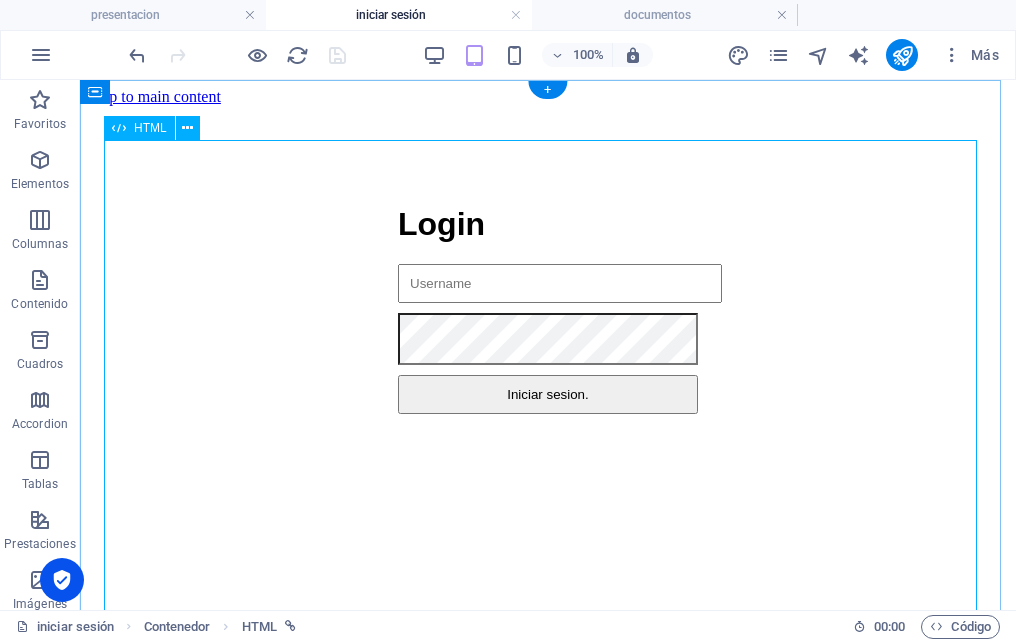 click on "Login
Login
Iniciar sesion.
¡Bienvenido, Pedro!
Has iniciado sesión correctamente.
Home
ver mis documentos" at bounding box center [548, 310] 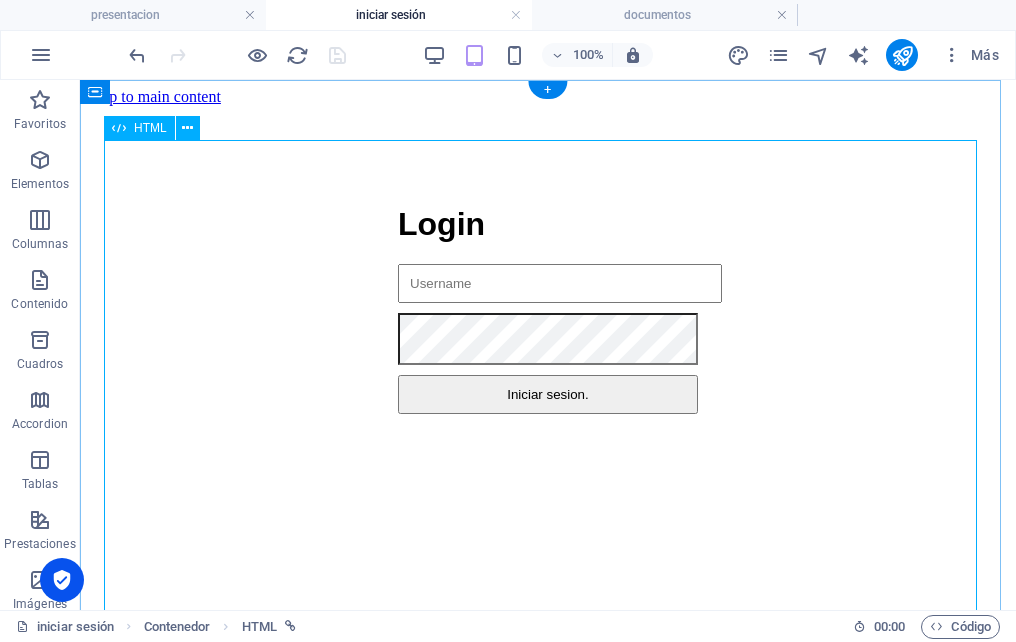 click on "Login
Login
Iniciar sesion.
¡Bienvenido, Pedro!
Has iniciado sesión correctamente.
Home
ver mis documentos" at bounding box center [548, 310] 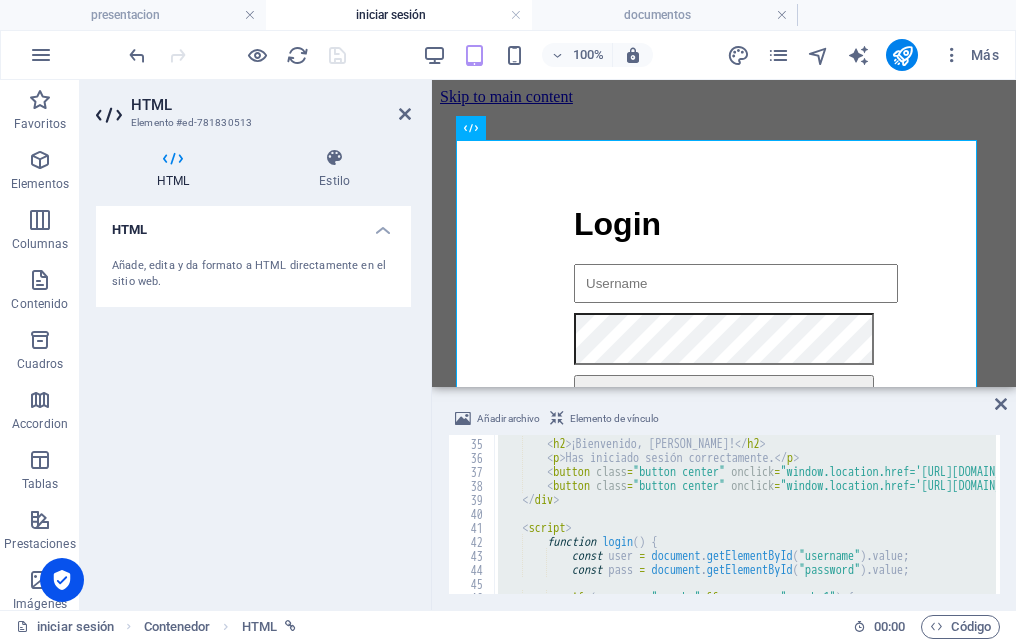 click on "documentos" at bounding box center (665, 15) 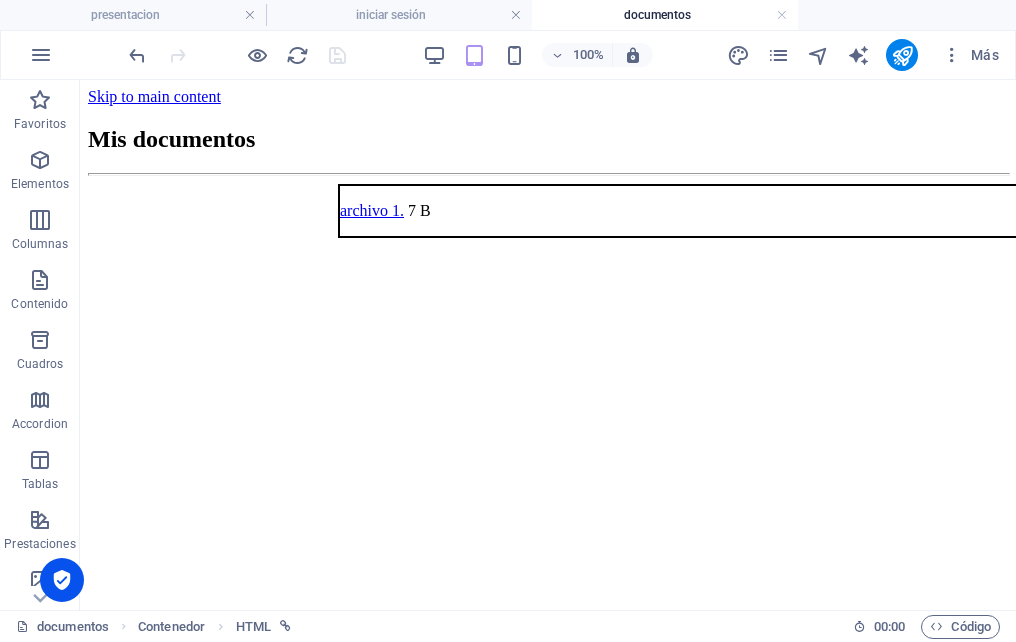 click on "Skip to main content
Mis documentos archivo 1.   7 B" at bounding box center [548, 163] 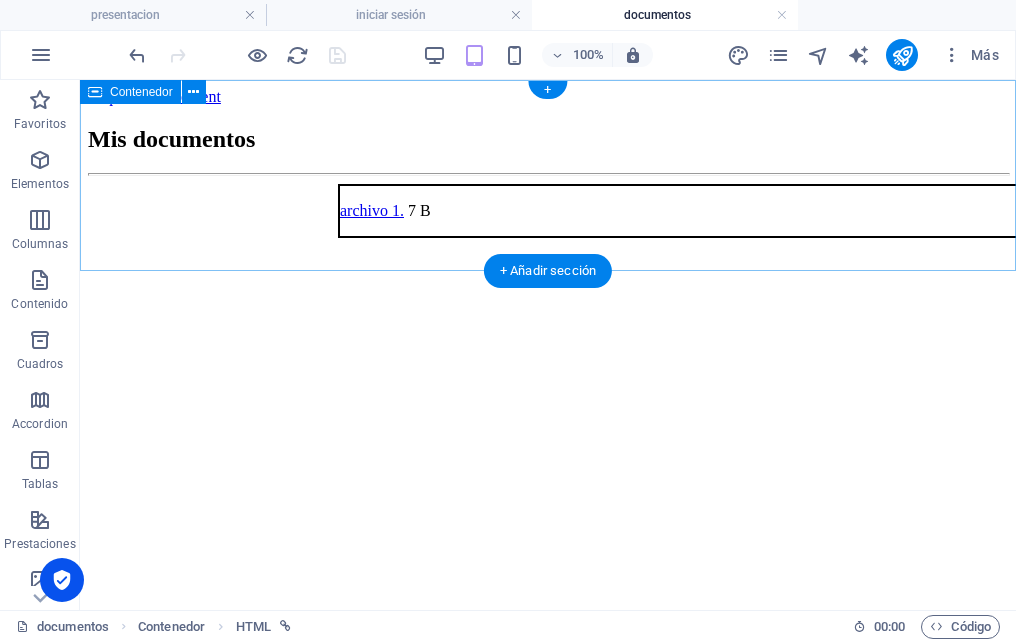 click on "Mis documentos" at bounding box center (548, 151) 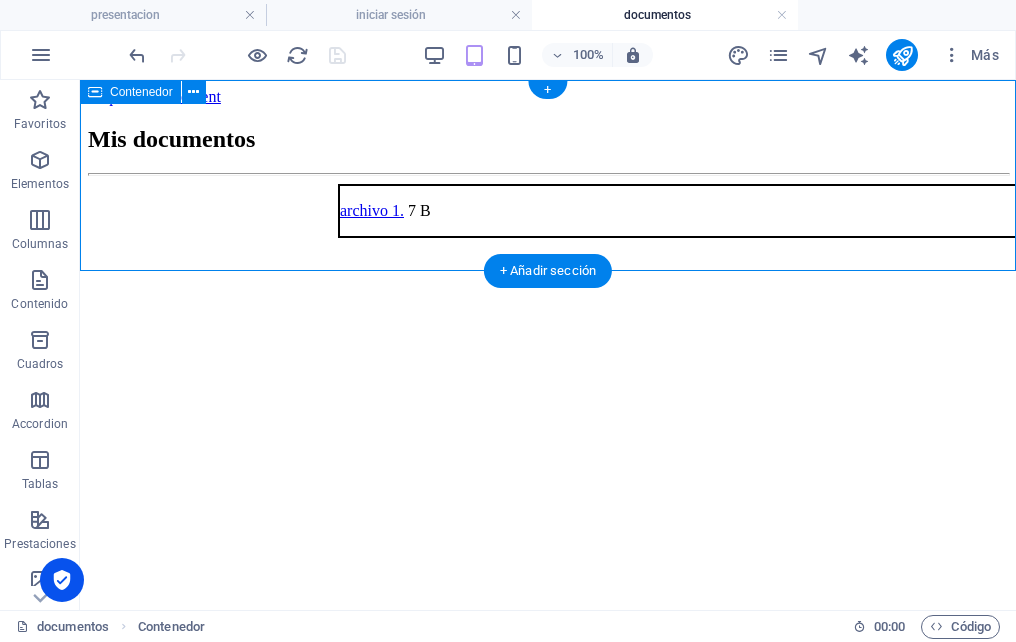 click on "Mis documentos" at bounding box center (548, 151) 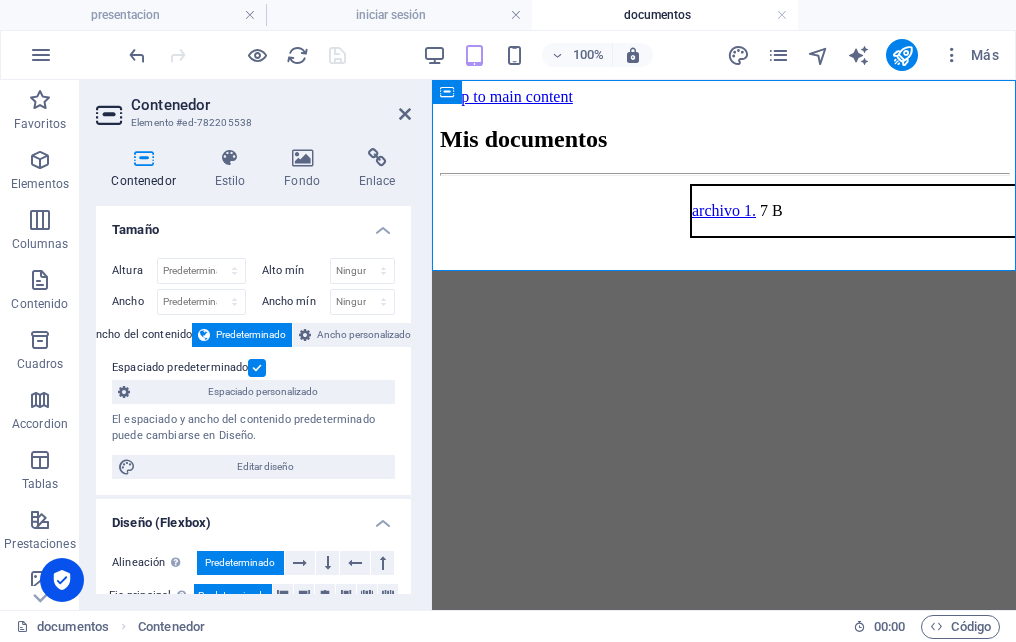 click on "Mis documentos archivo 1.   7 B" at bounding box center (724, 182) 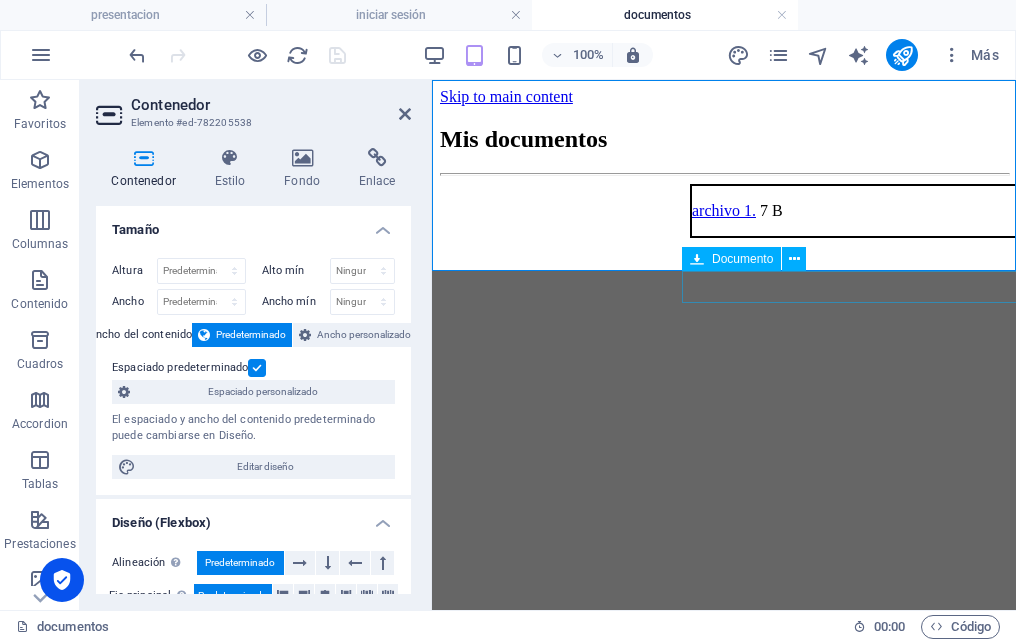 click on "archivo 1.   7 B" at bounding box center [974, 211] 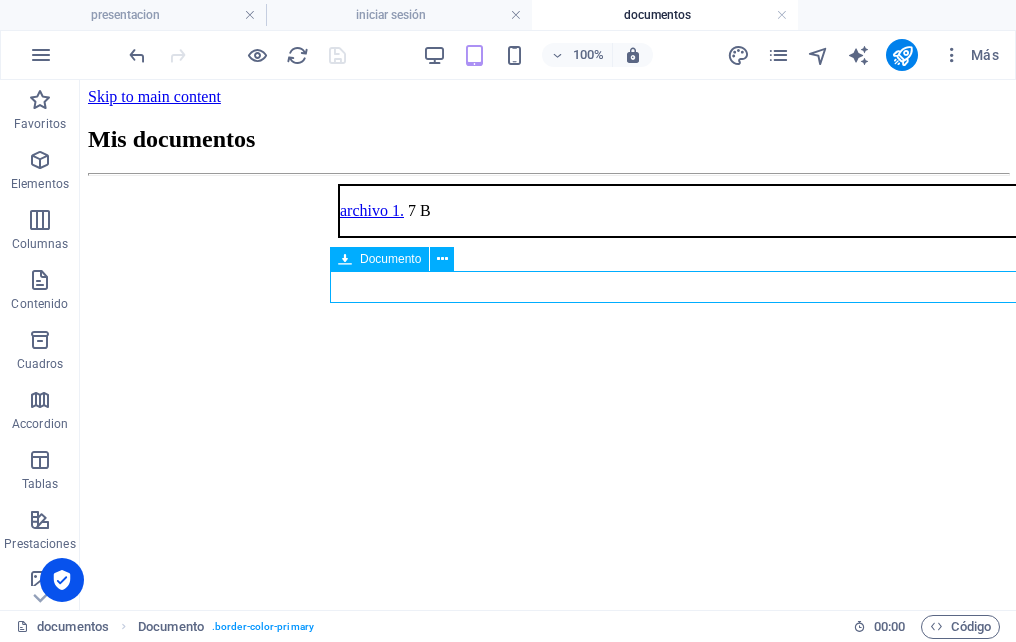 click on "archivo 1.   7 B" at bounding box center (798, 211) 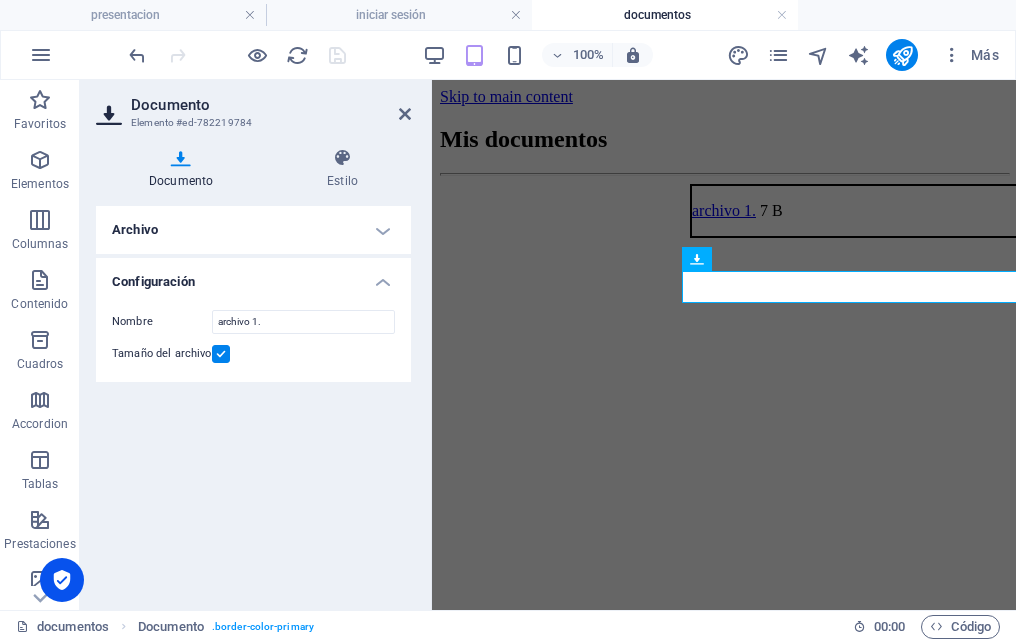 click on "Estilo" at bounding box center [342, 169] 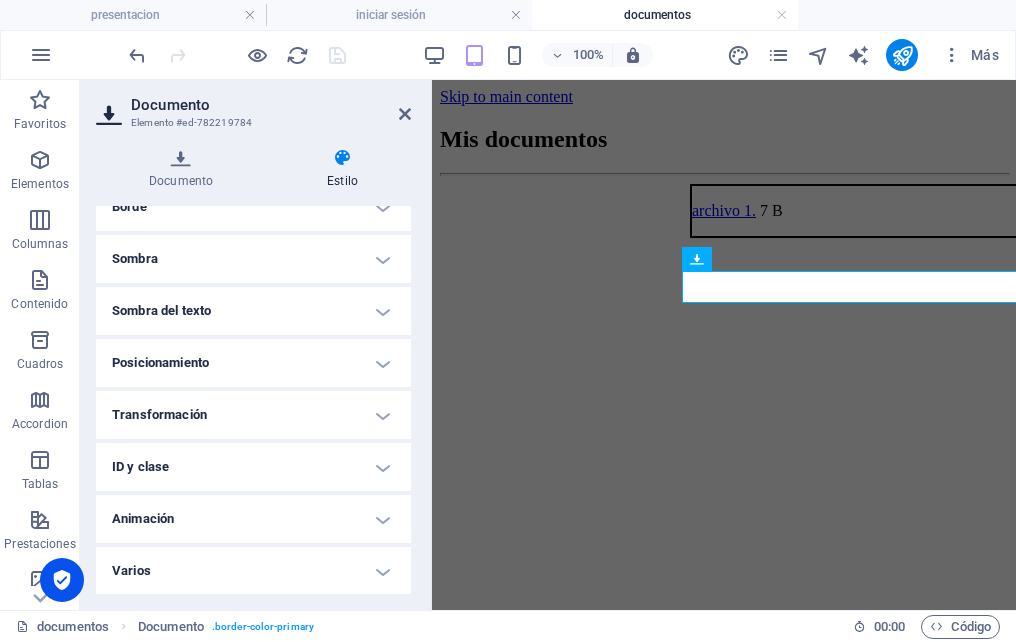 scroll, scrollTop: 247, scrollLeft: 0, axis: vertical 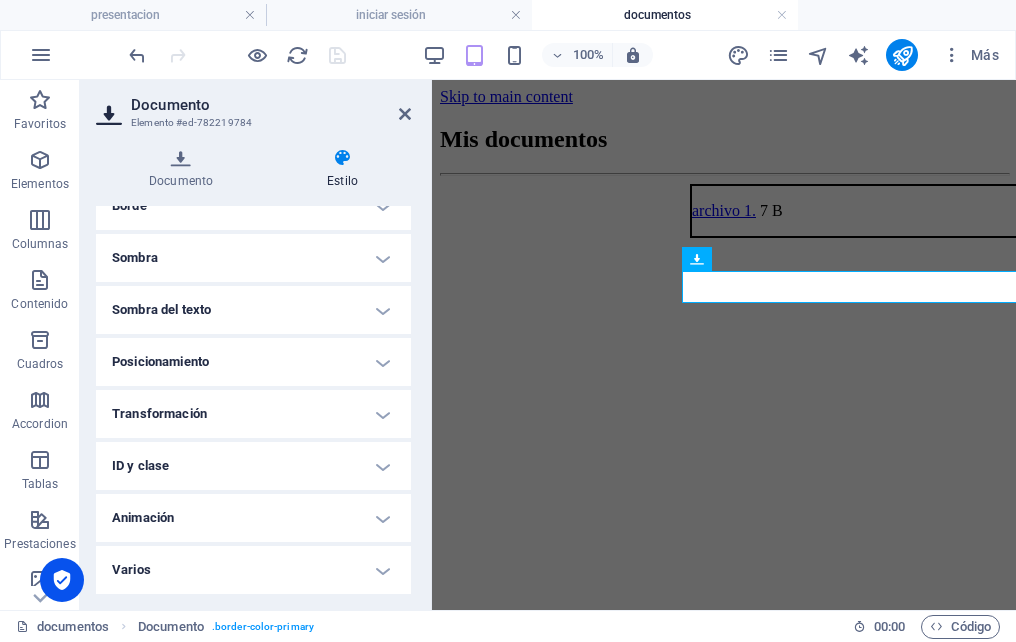 click on "Posicionamiento" at bounding box center (253, 362) 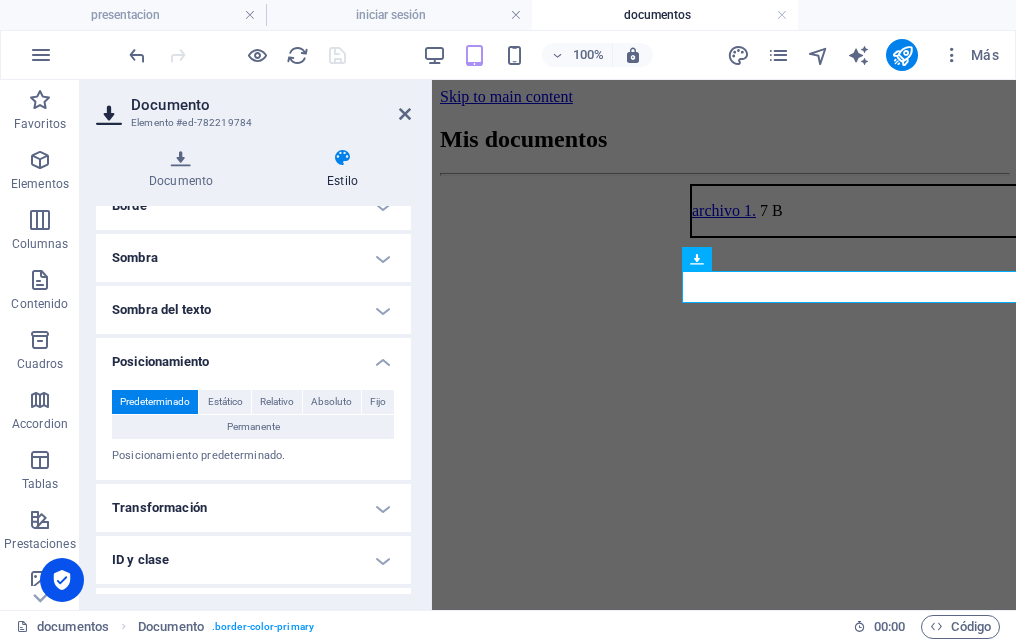 click on "Transformación" at bounding box center [253, 508] 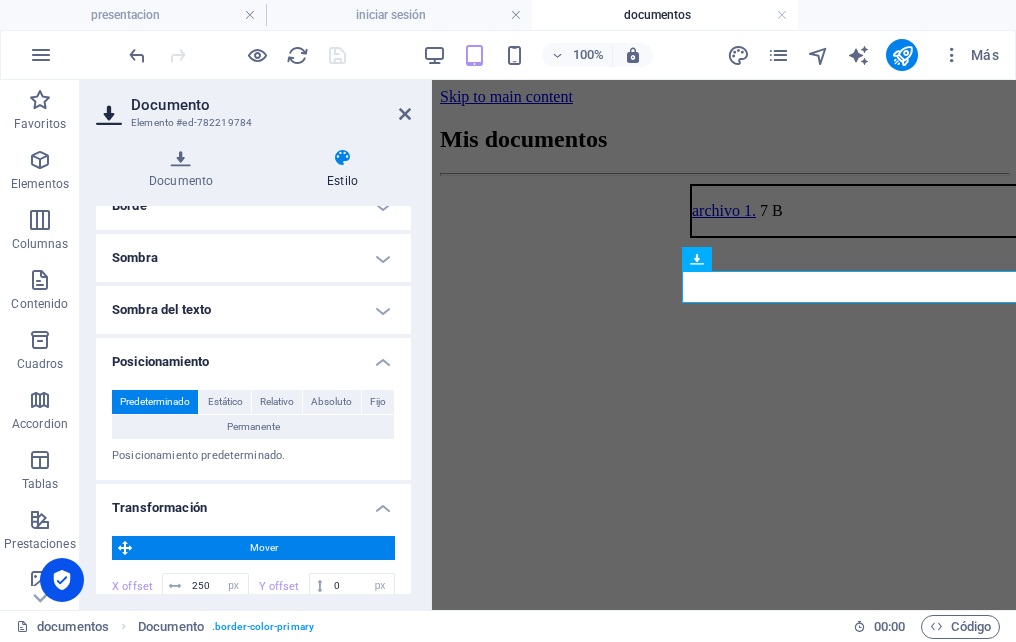 click on "Predeterminado Estático Relativo Absoluto Fijo Permanente Índice Z Define el orden del elemento de atrás hacia adelante. Cuando más elevado sea el valor, más arriba está el elemento. Relativo a body Coordenadas automático px rem % em automático px rem % em automático px rem % em automático px rem % em Posicionamiento predeterminado." at bounding box center [253, 427] 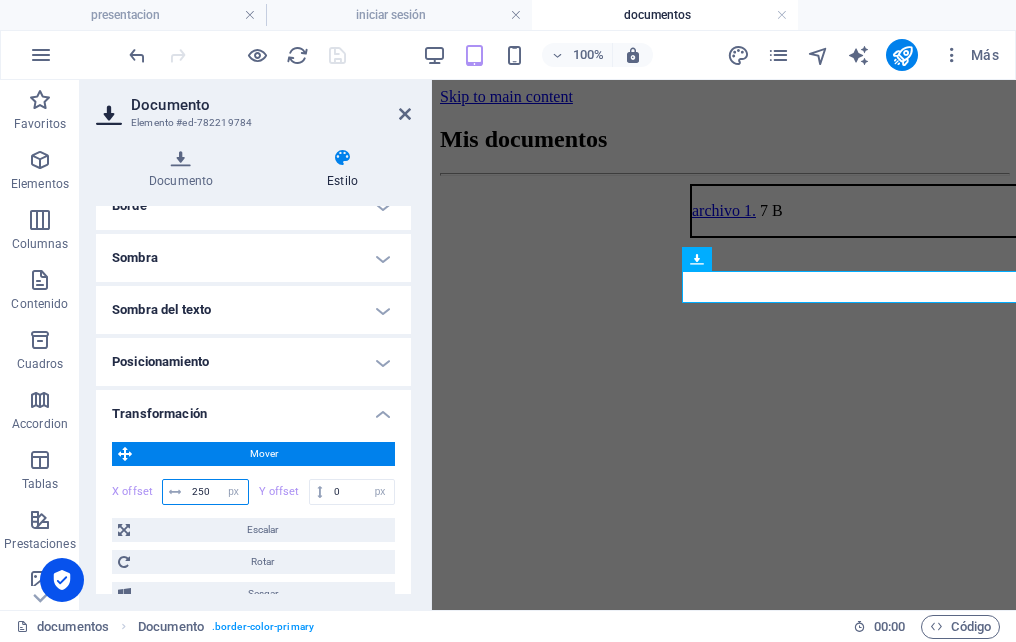 drag, startPoint x: 205, startPoint y: 491, endPoint x: 182, endPoint y: 493, distance: 23.086792 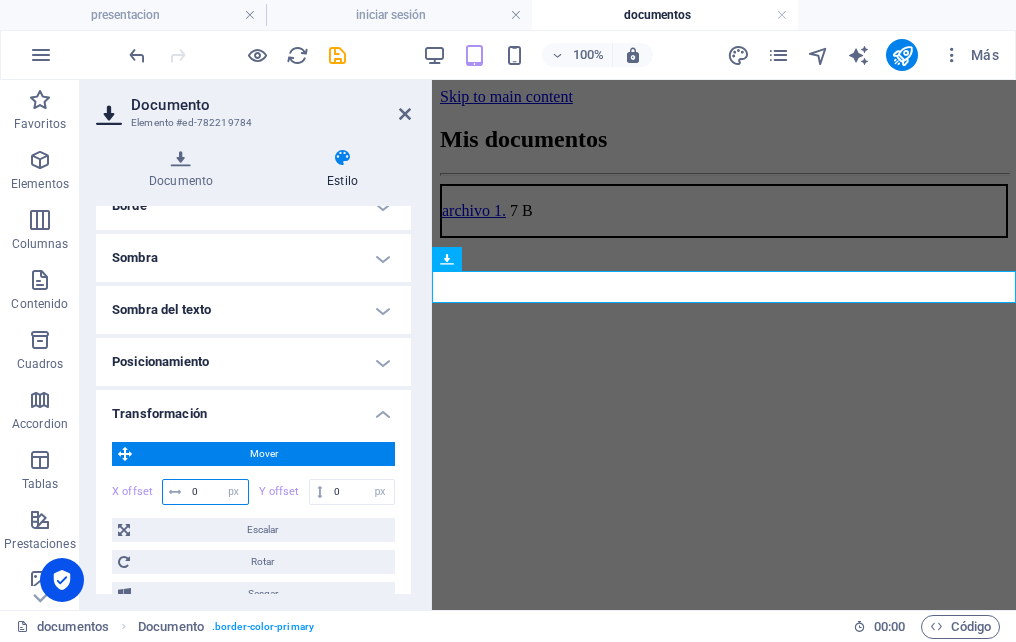type on "0" 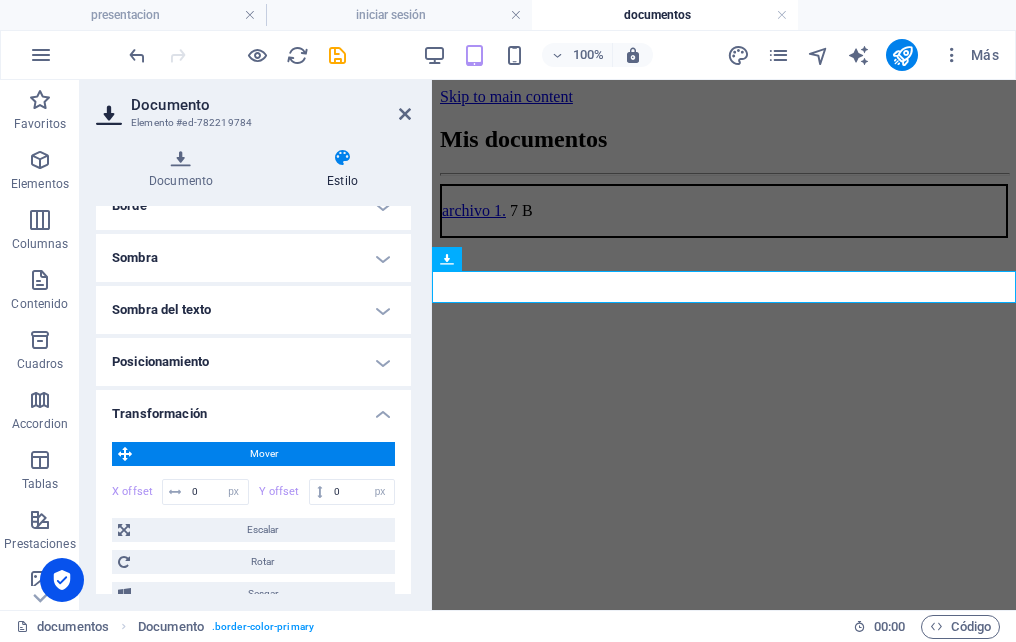 click at bounding box center (337, 55) 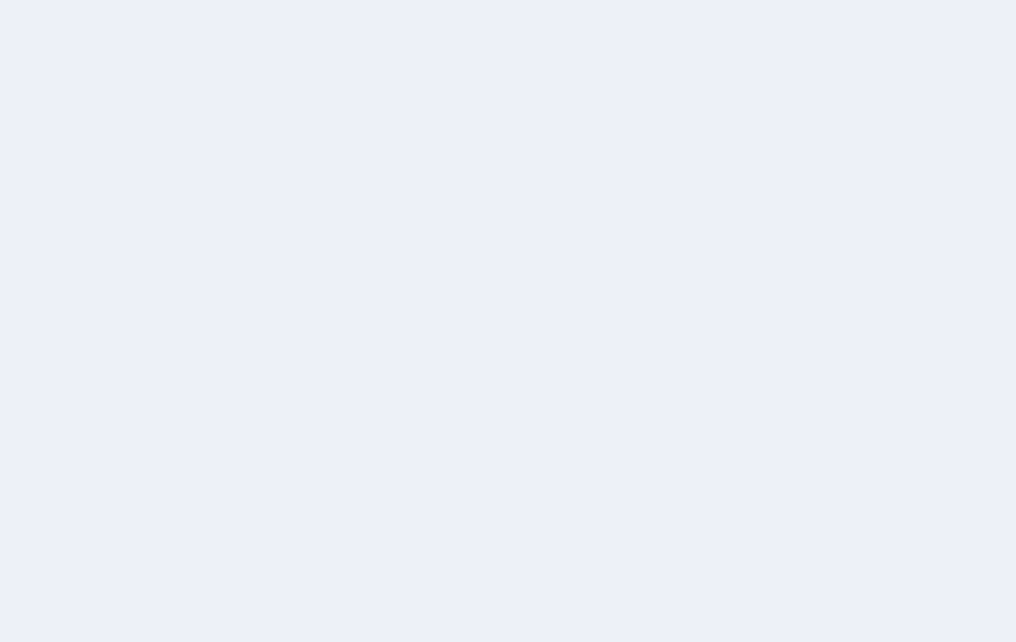 scroll, scrollTop: 0, scrollLeft: 0, axis: both 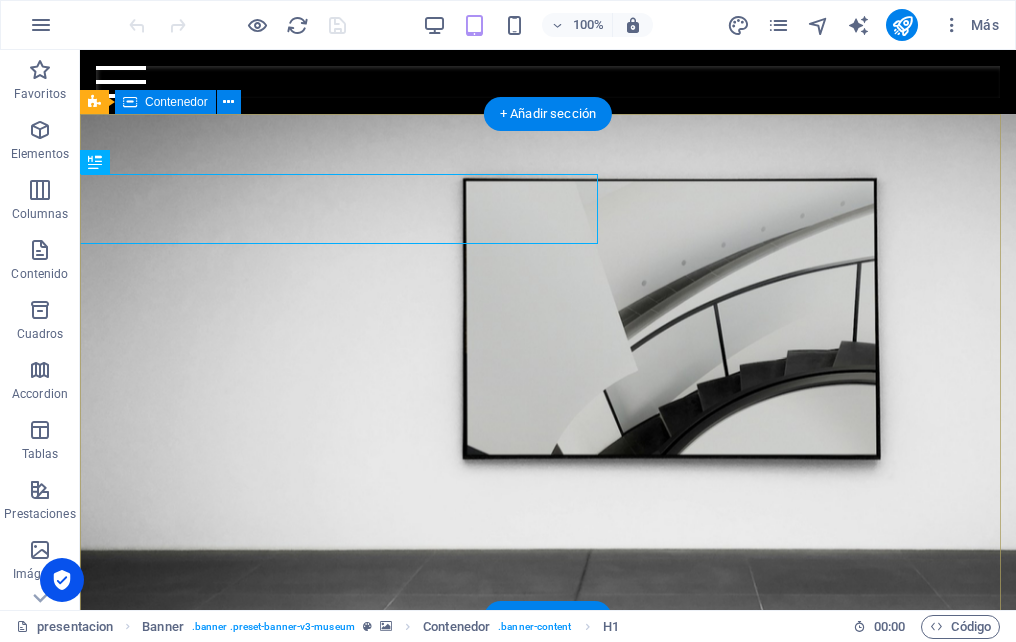 click on "Menu Sobre nosotros Contactanos Iniciar sesión" at bounding box center [548, 82] 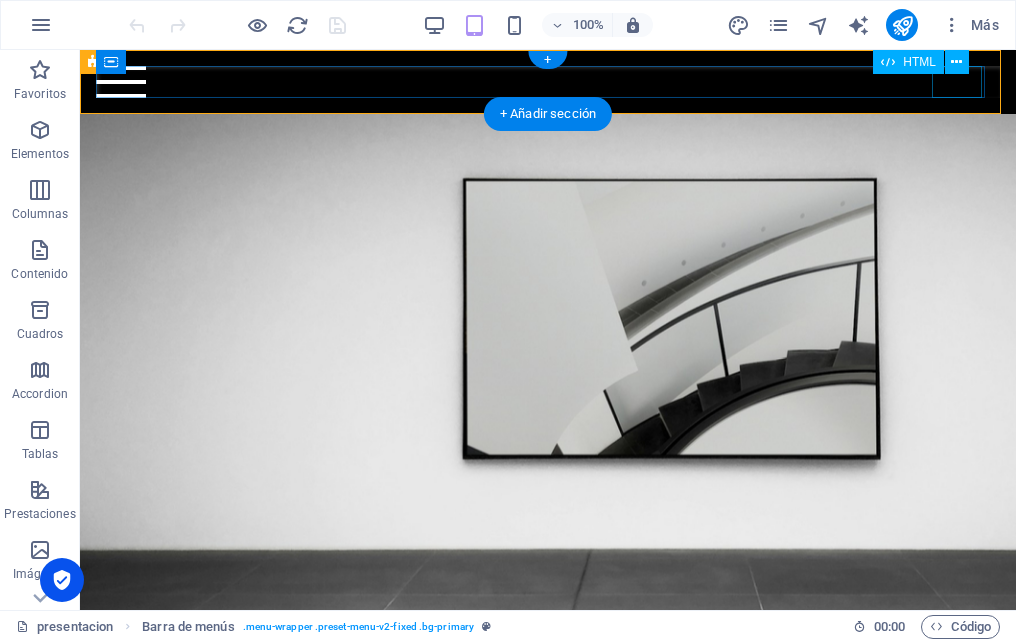 click on "Menu" at bounding box center (548, 82) 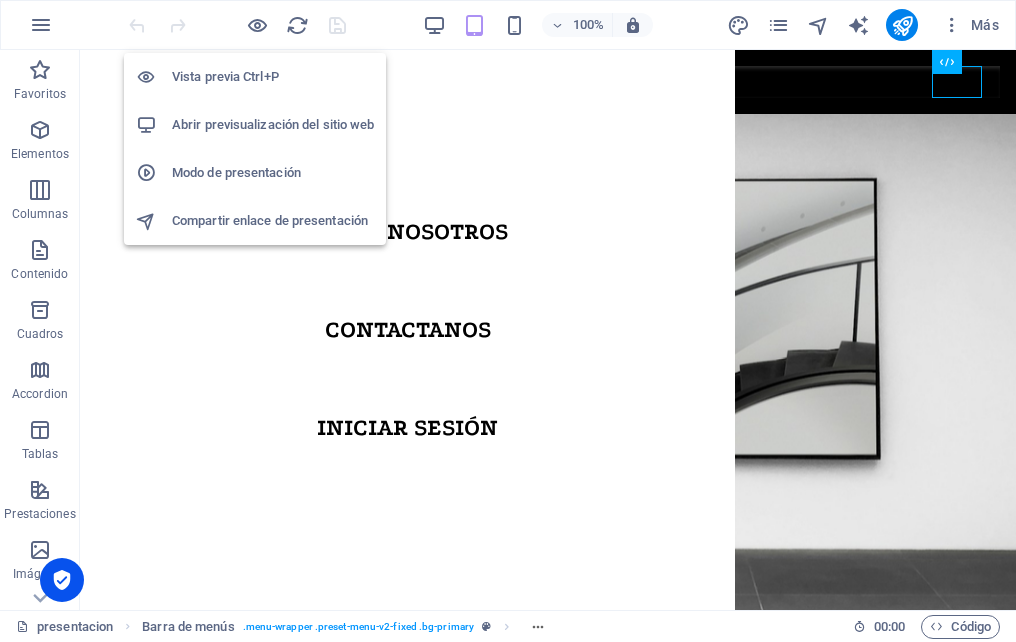 click at bounding box center (257, 25) 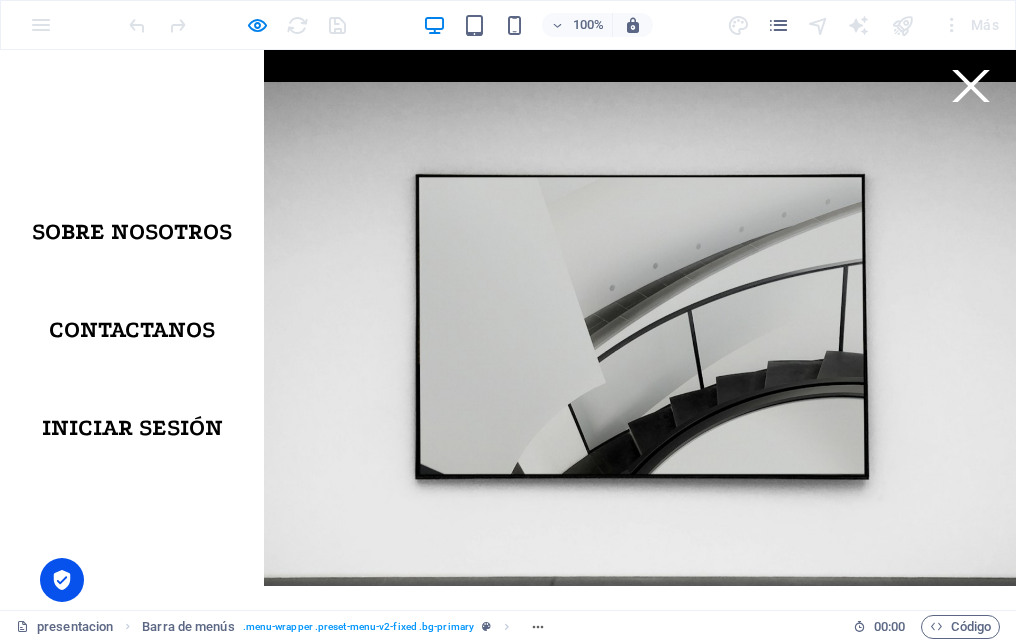 click on "Iniciar sesión" at bounding box center (132, 428) 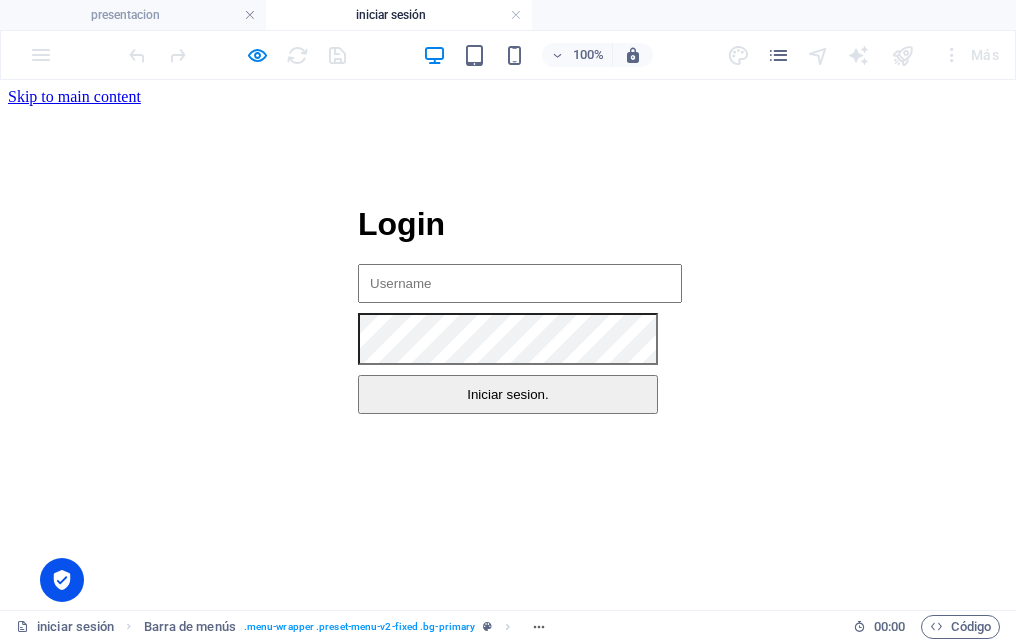 scroll, scrollTop: 0, scrollLeft: 0, axis: both 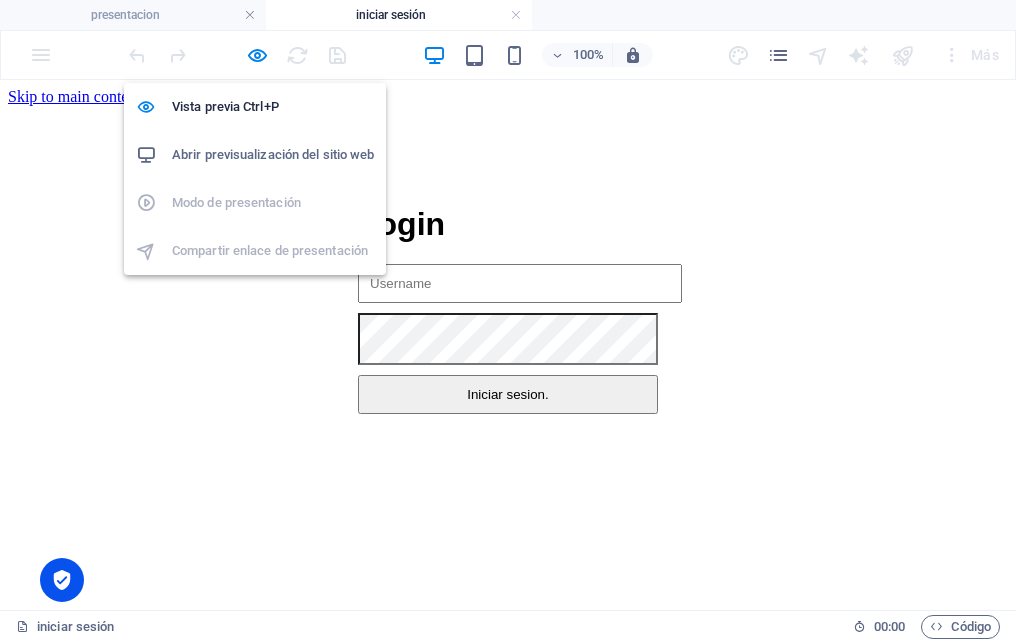click at bounding box center [257, 55] 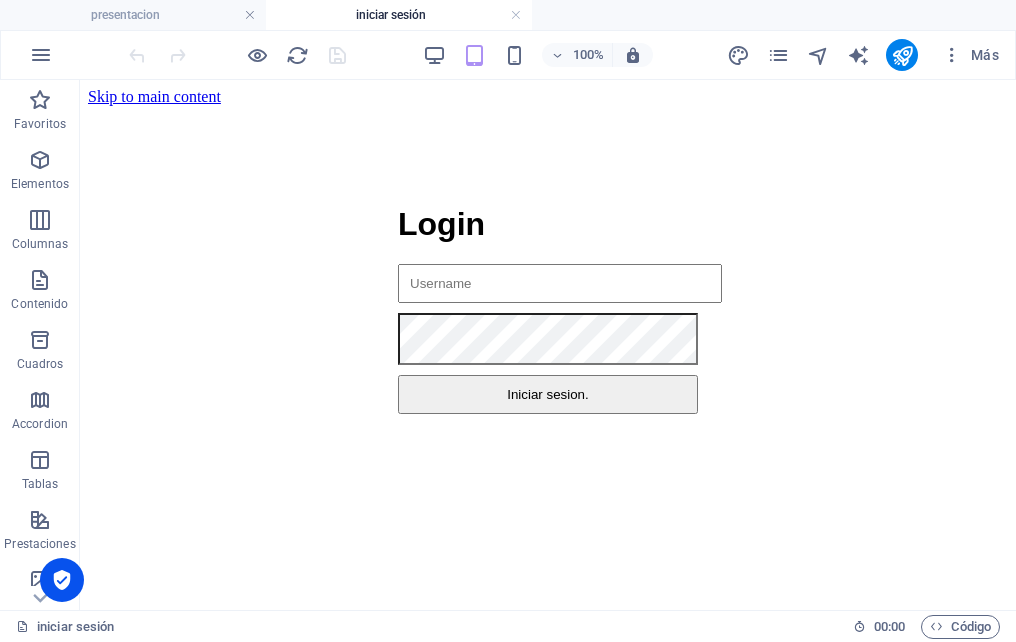 click at bounding box center [516, 15] 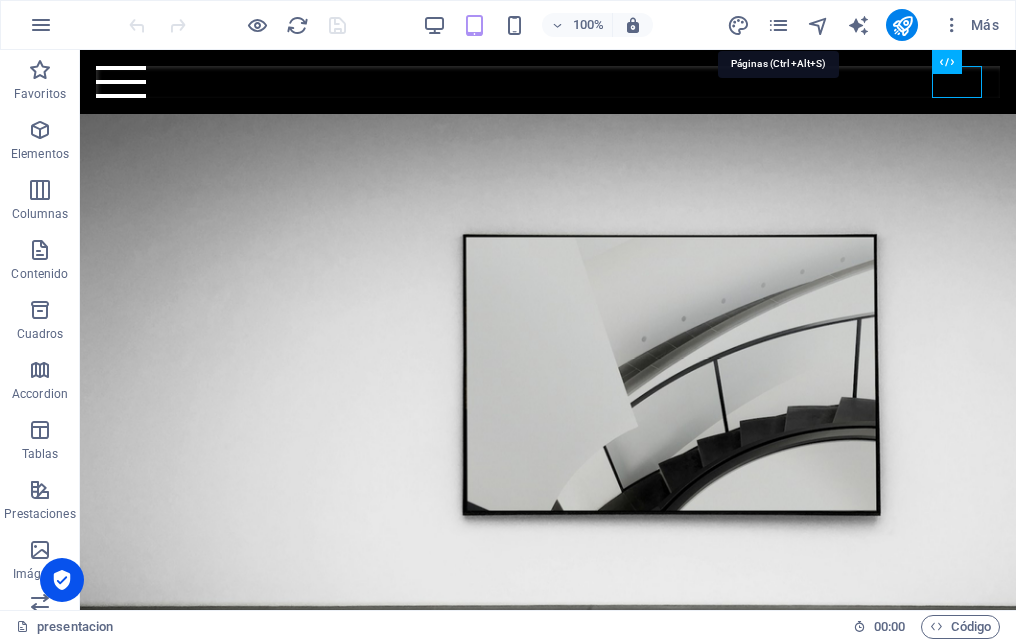 click at bounding box center (778, 25) 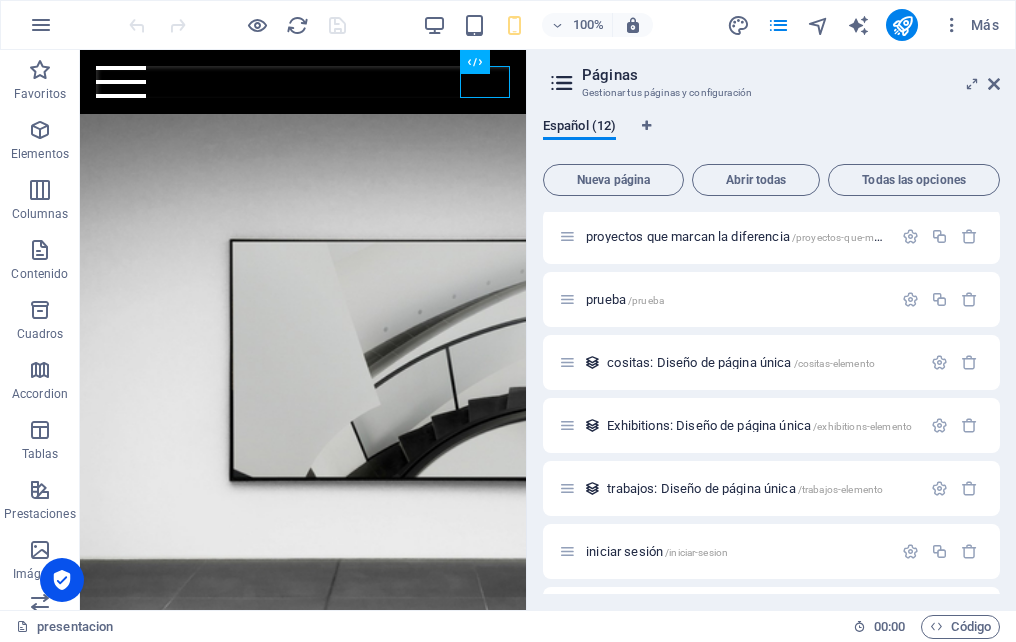 scroll, scrollTop: 374, scrollLeft: 0, axis: vertical 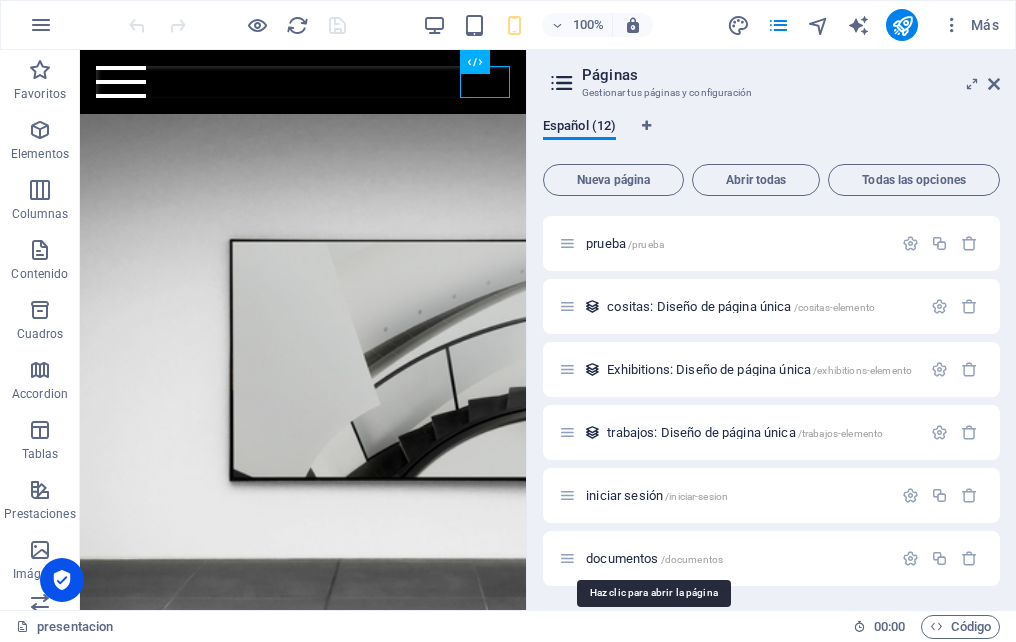 click on "documentos /documentos" at bounding box center (654, 558) 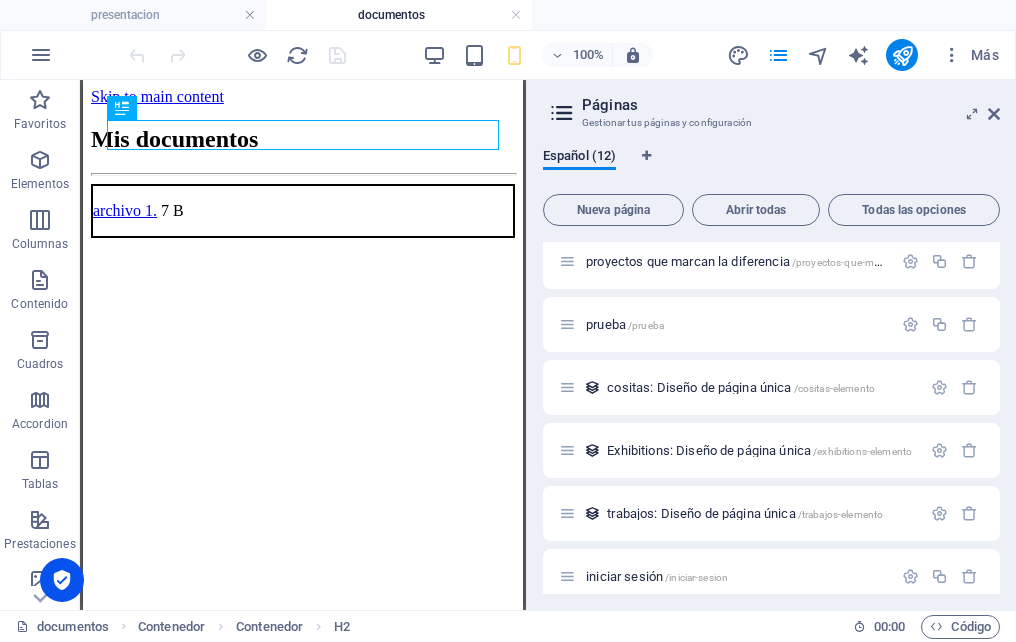 scroll, scrollTop: 0, scrollLeft: 0, axis: both 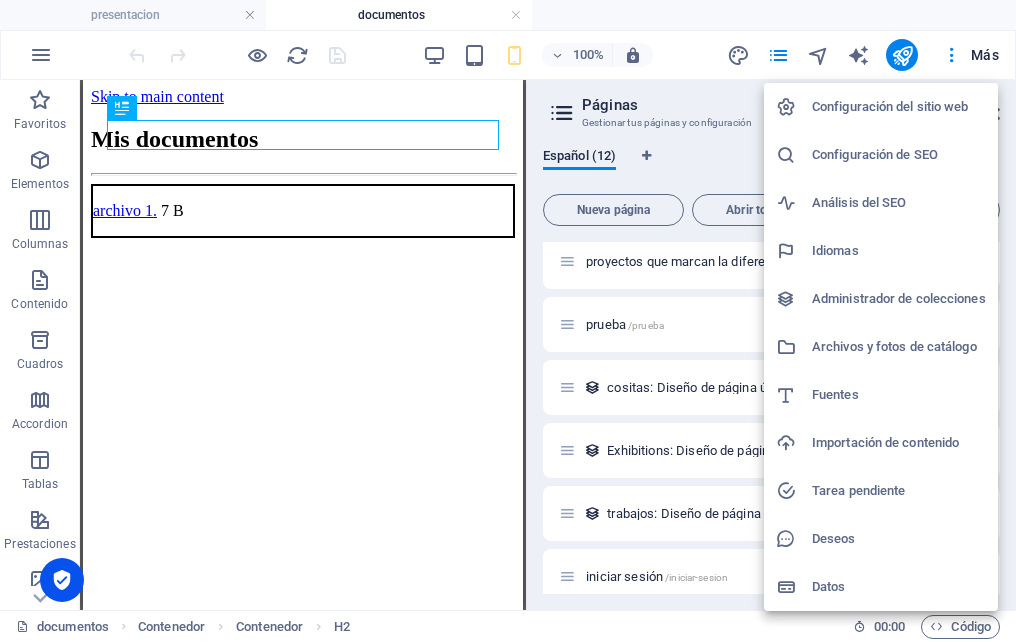 click at bounding box center [508, 321] 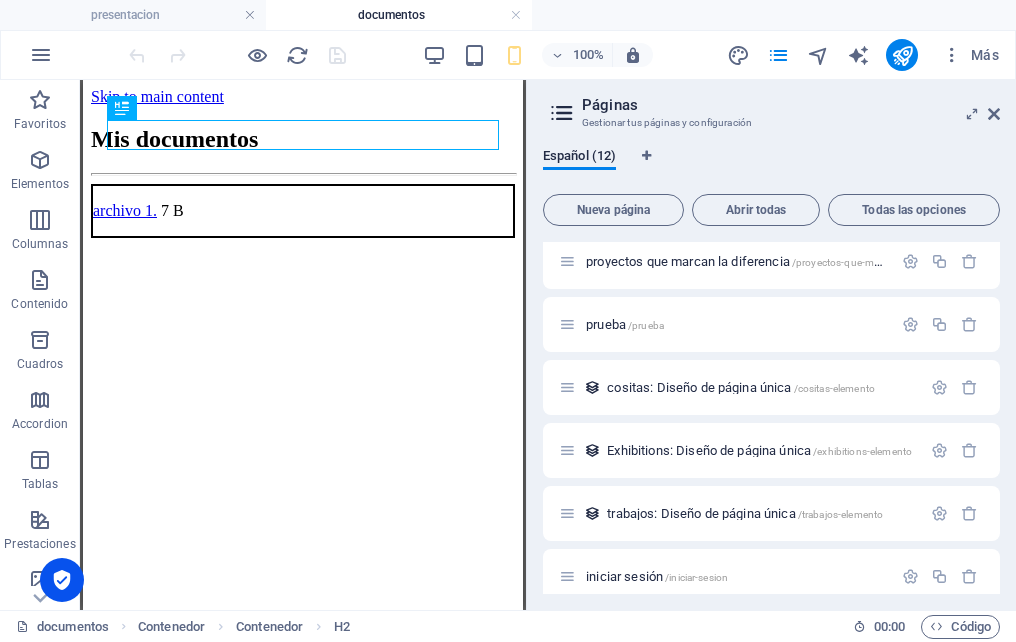 click at bounding box center (994, 114) 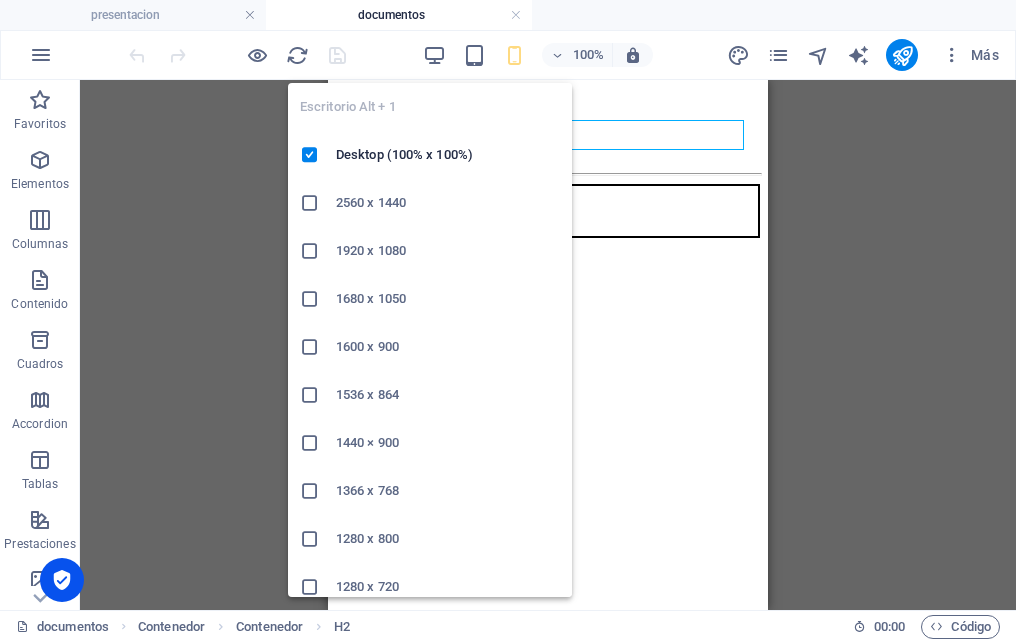 click at bounding box center [434, 55] 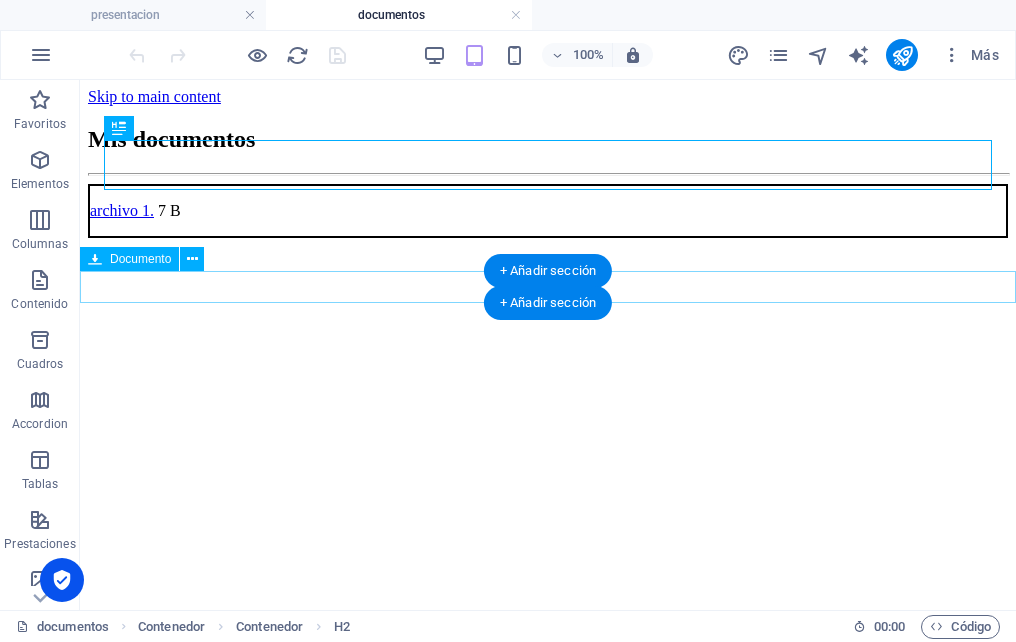 click on "archivo 1.   7 B" at bounding box center (548, 211) 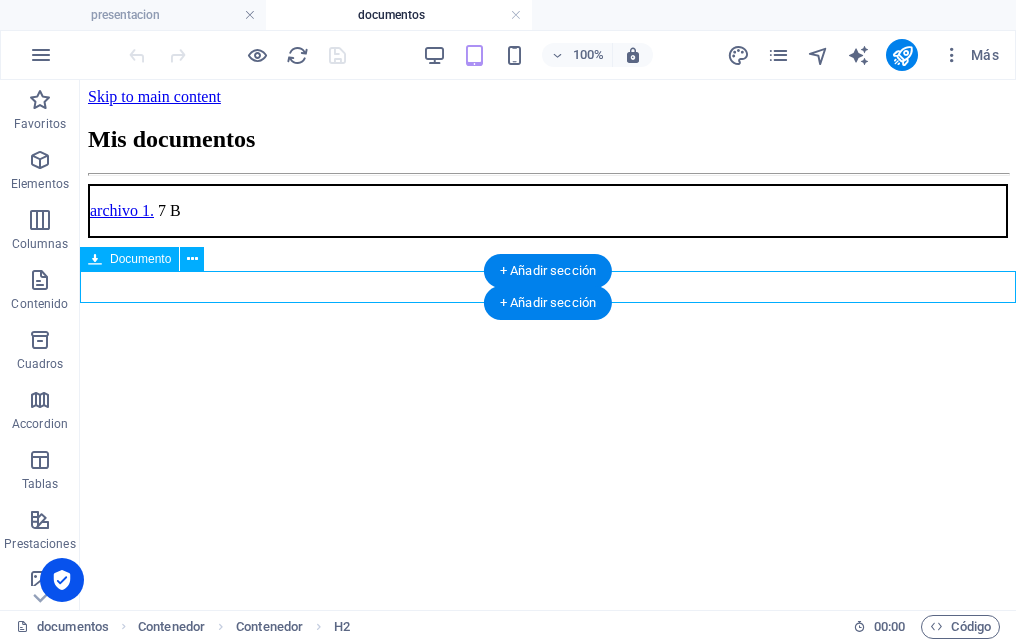 click on "archivo 1.   7 B" at bounding box center (548, 211) 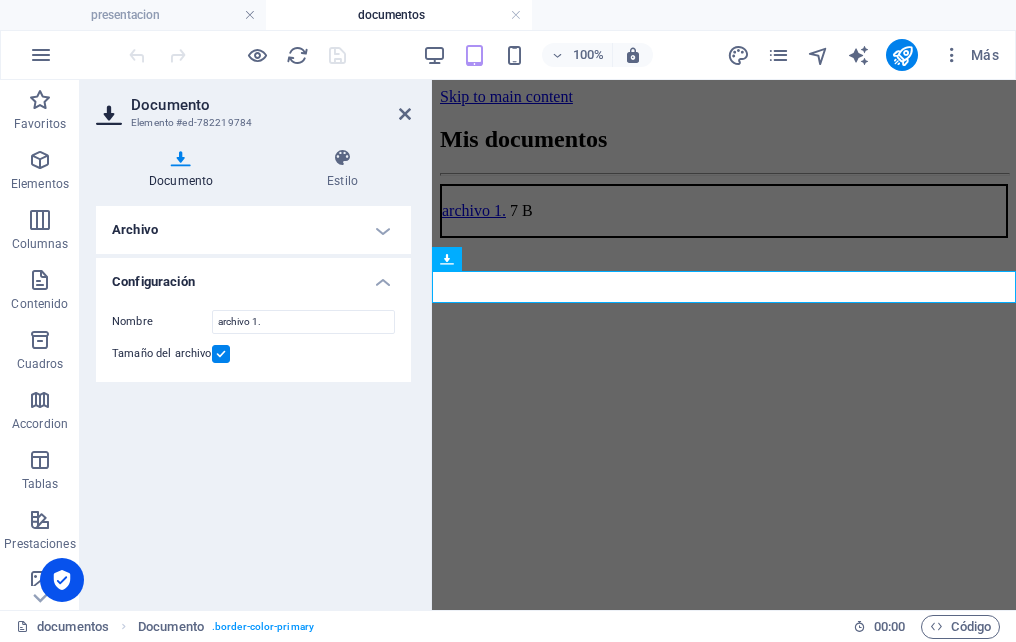 click on "Estilo" at bounding box center [342, 169] 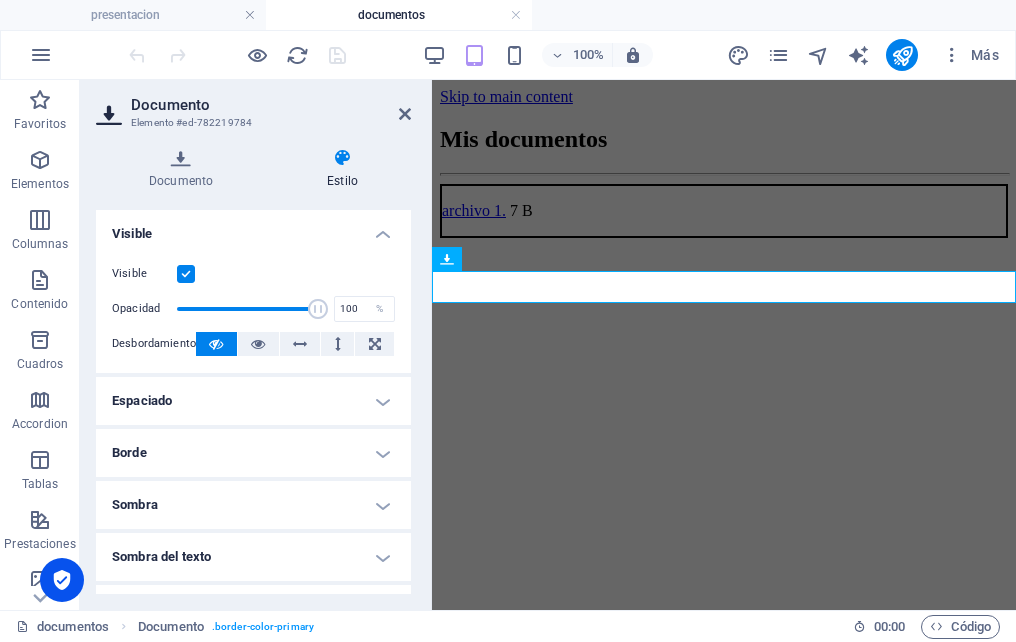 click on "Espaciado" at bounding box center [253, 401] 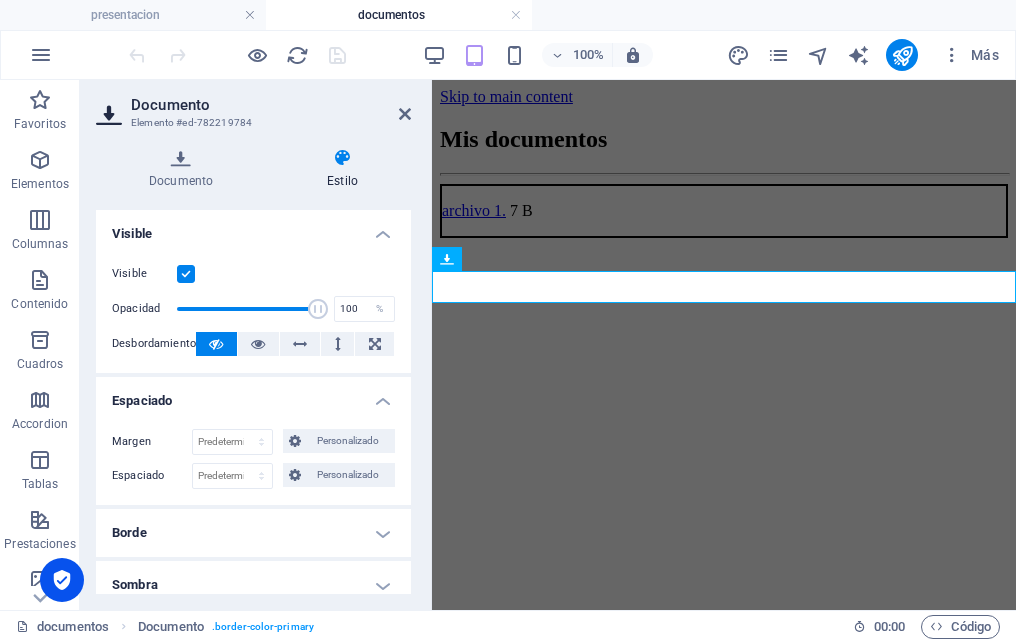 click on "Espaciado" at bounding box center (253, 395) 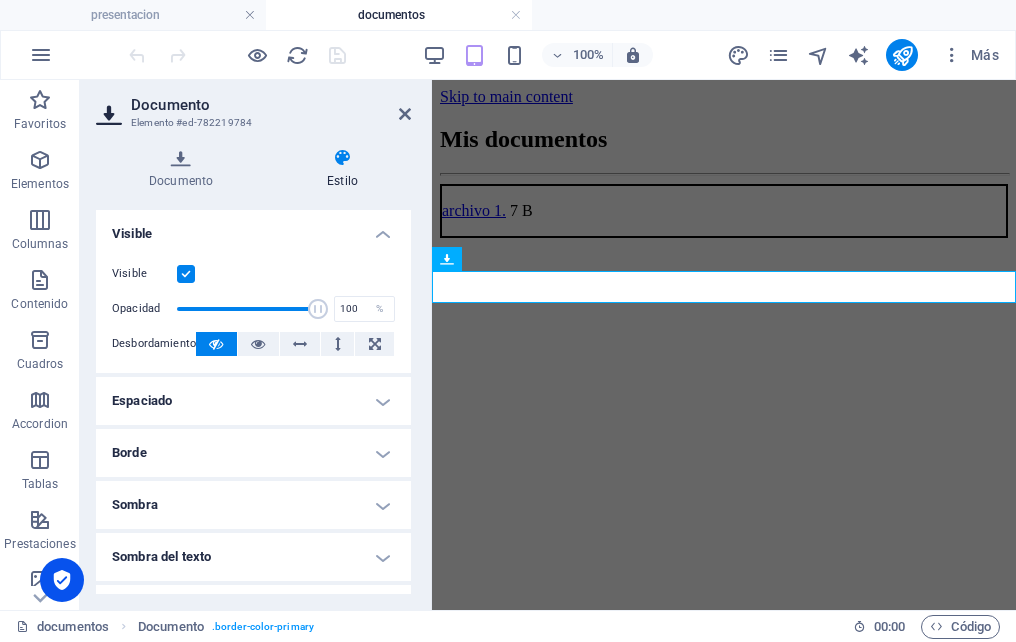 click on "Borde" at bounding box center (253, 453) 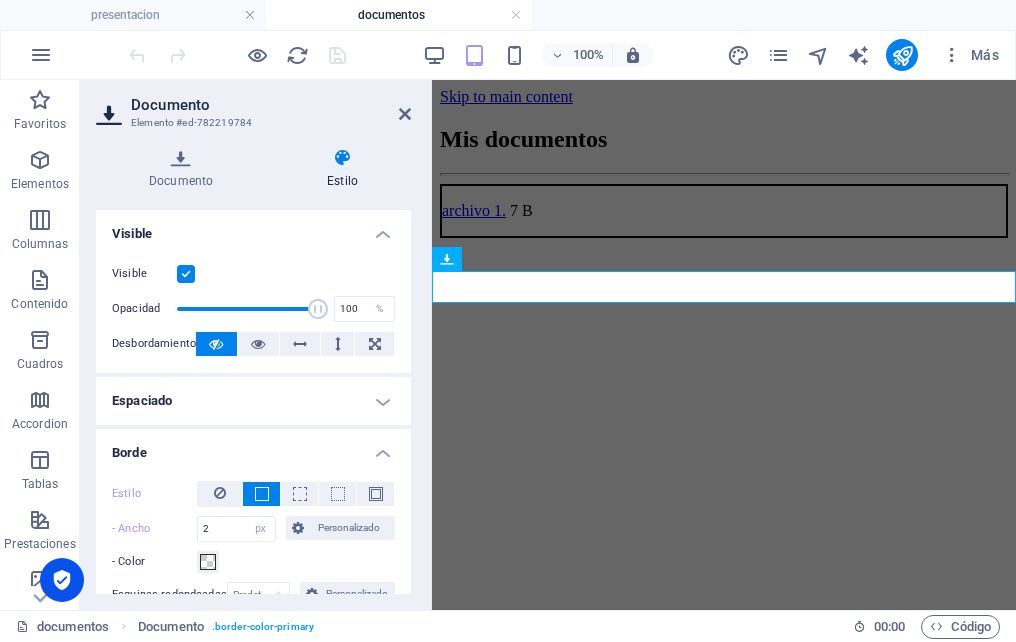 click at bounding box center (220, 493) 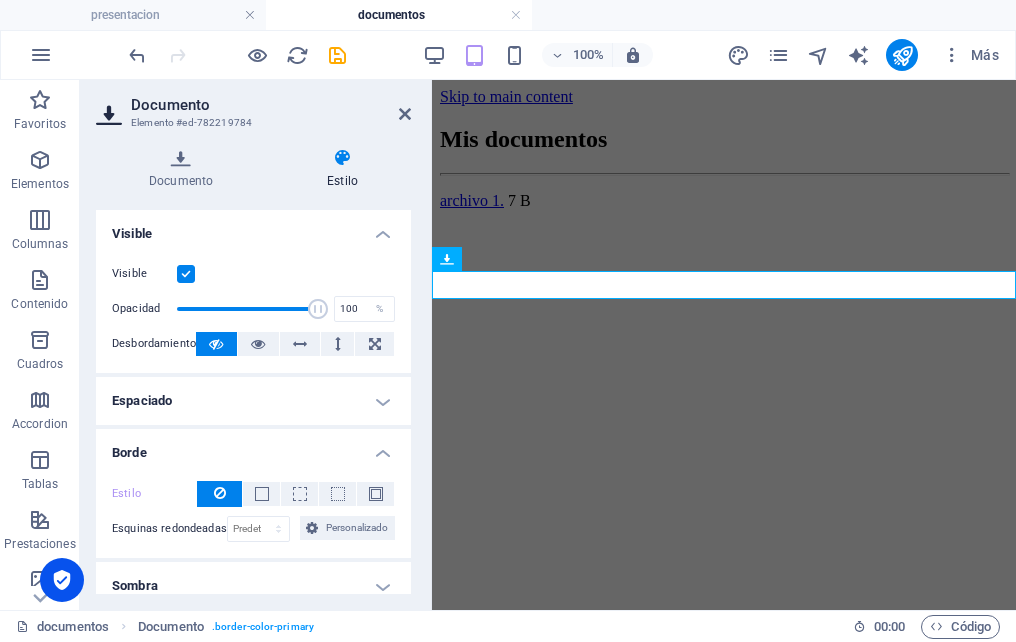click at bounding box center [405, 114] 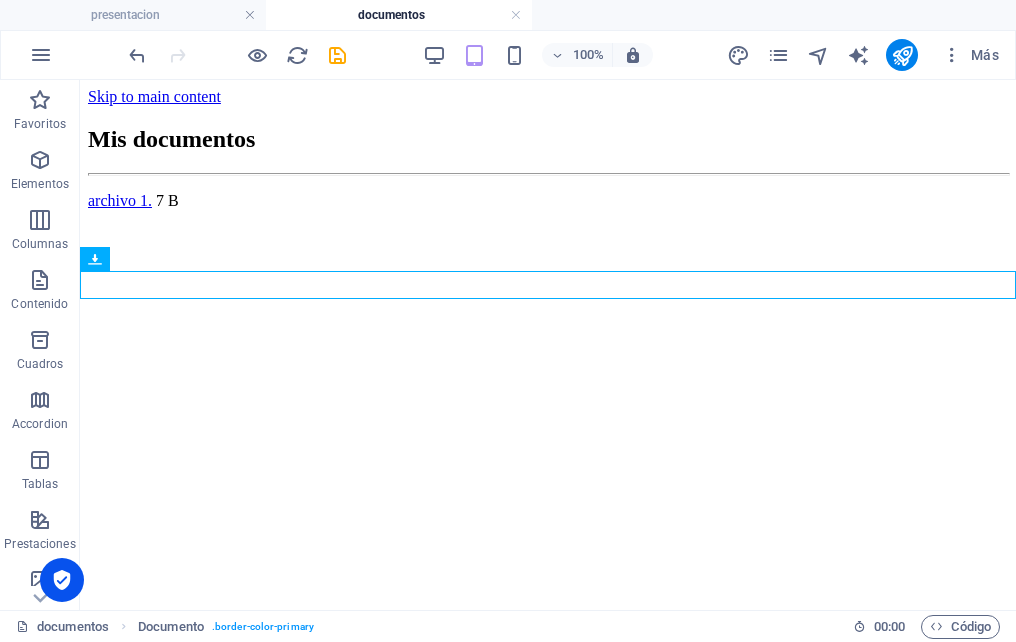 click at bounding box center [337, 55] 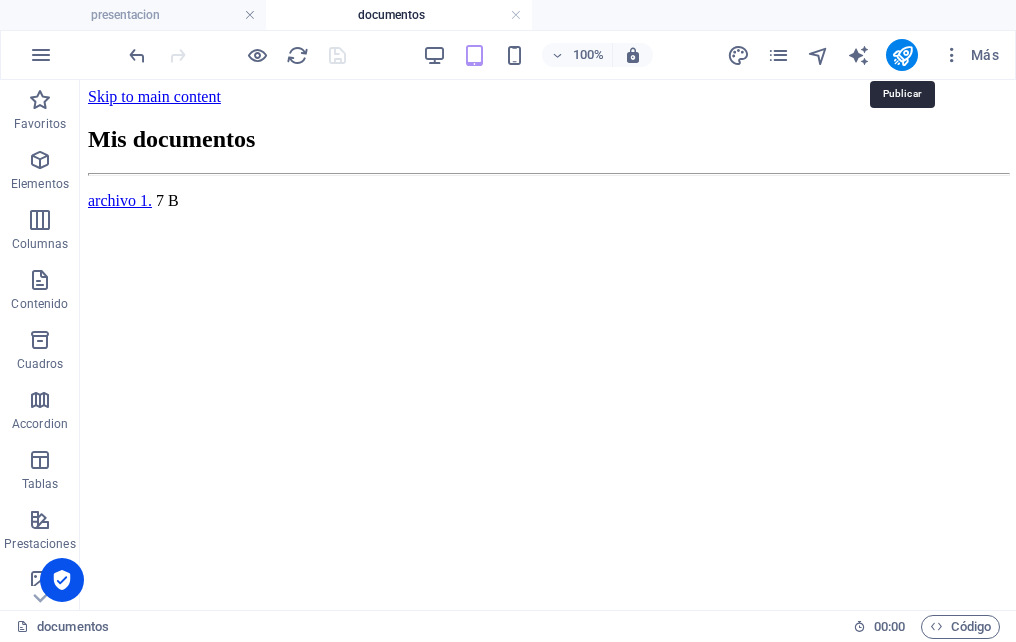 click at bounding box center (902, 55) 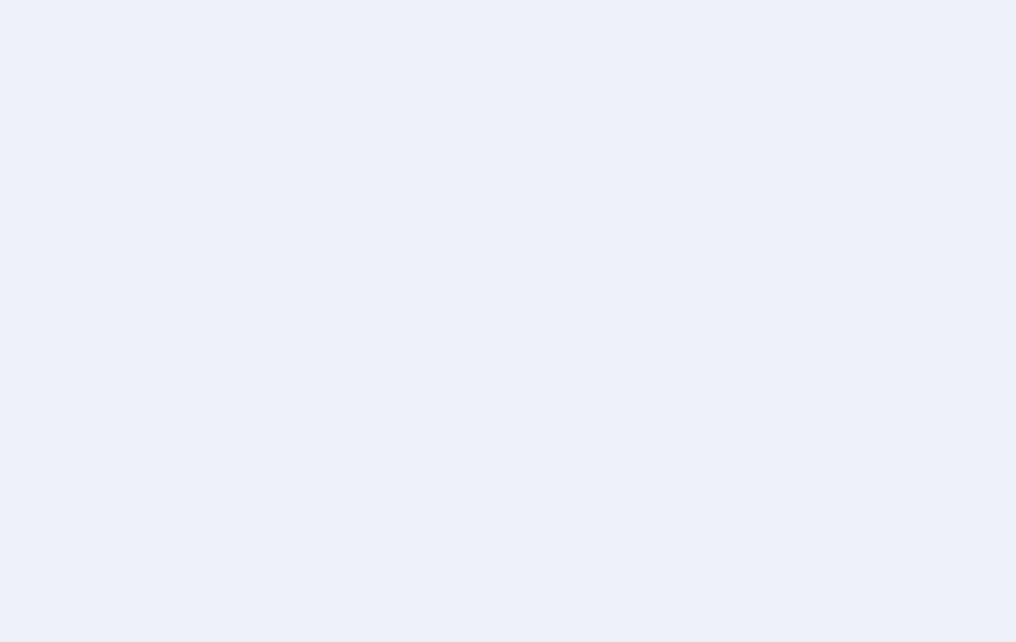 scroll, scrollTop: 0, scrollLeft: 0, axis: both 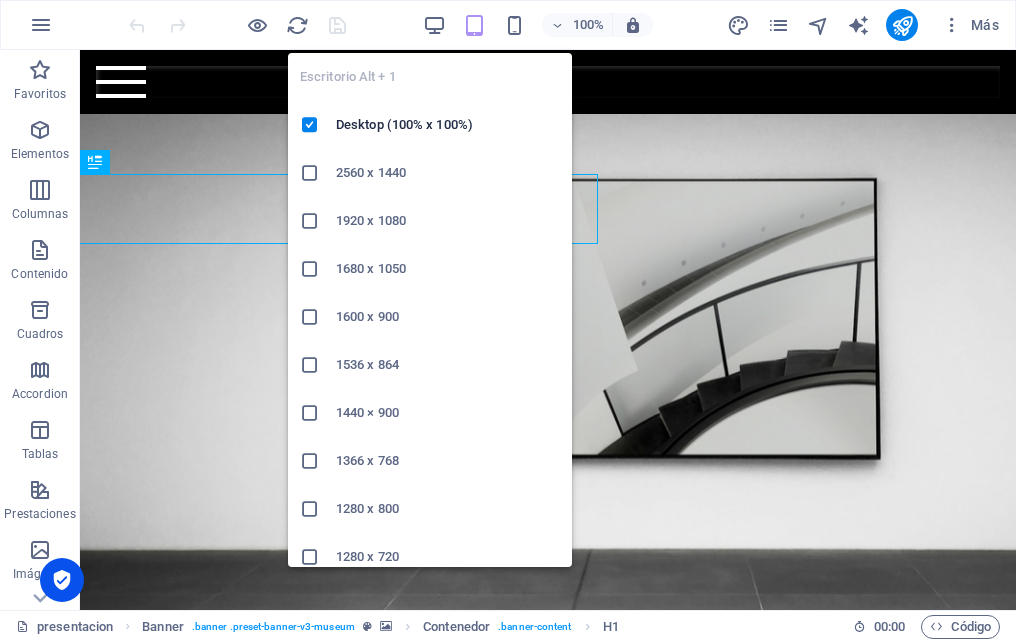 click at bounding box center (434, 25) 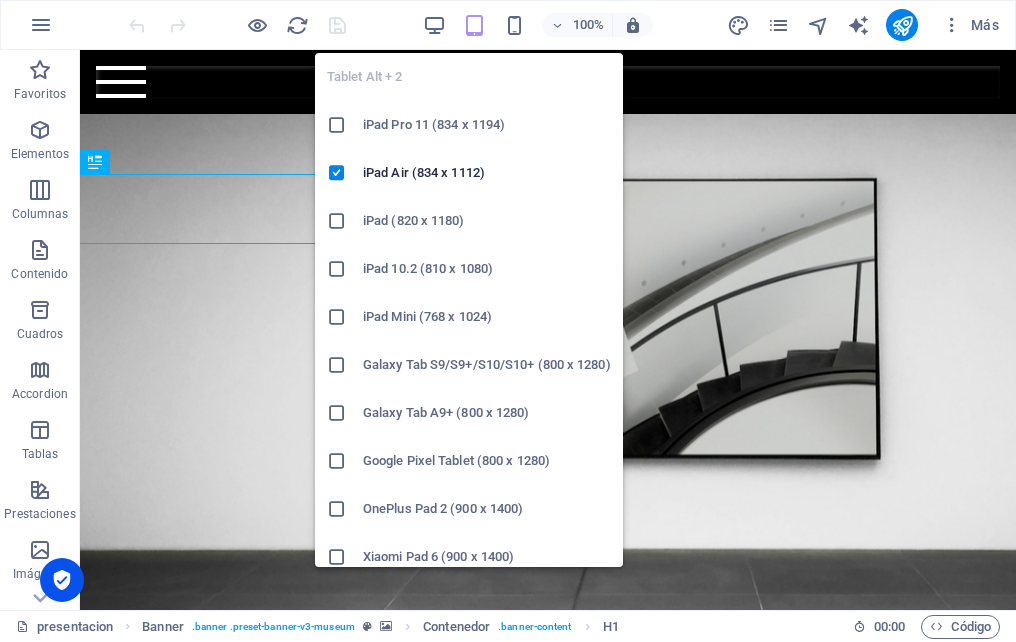 click at bounding box center (474, 25) 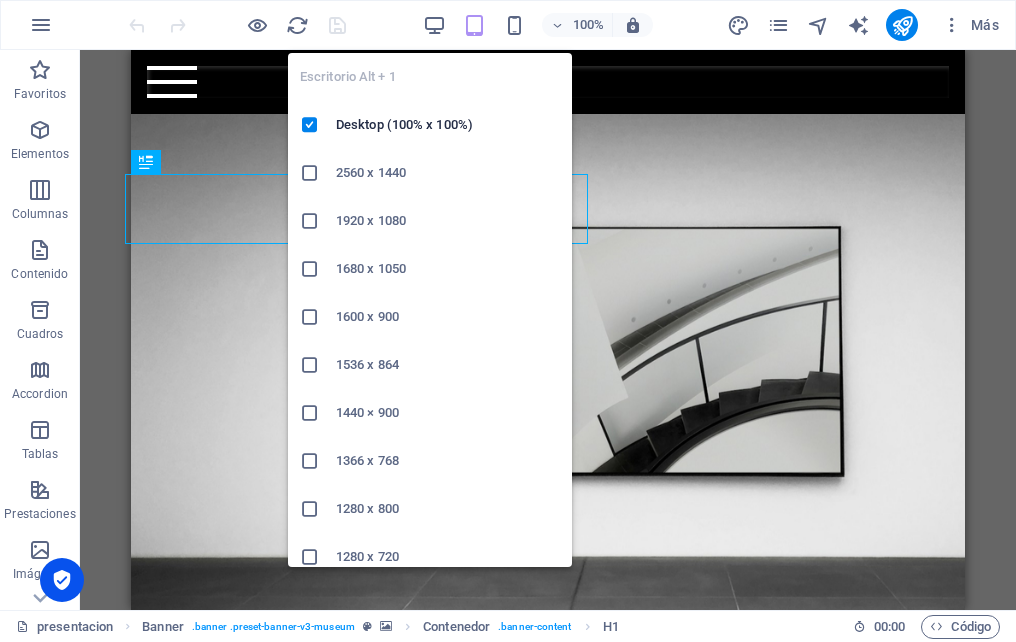 click at bounding box center [434, 25] 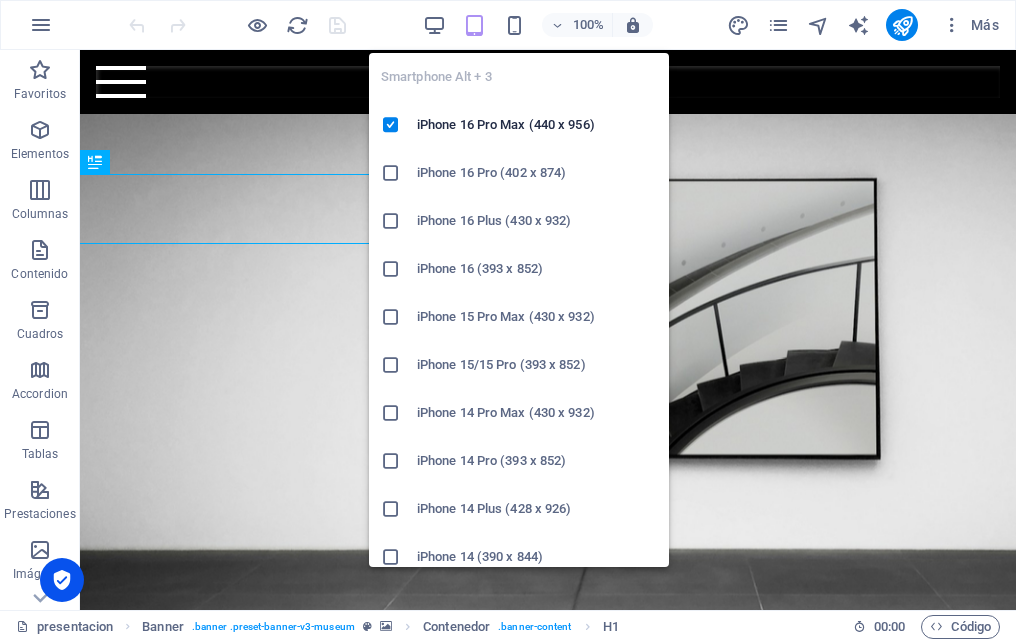 click at bounding box center [514, 25] 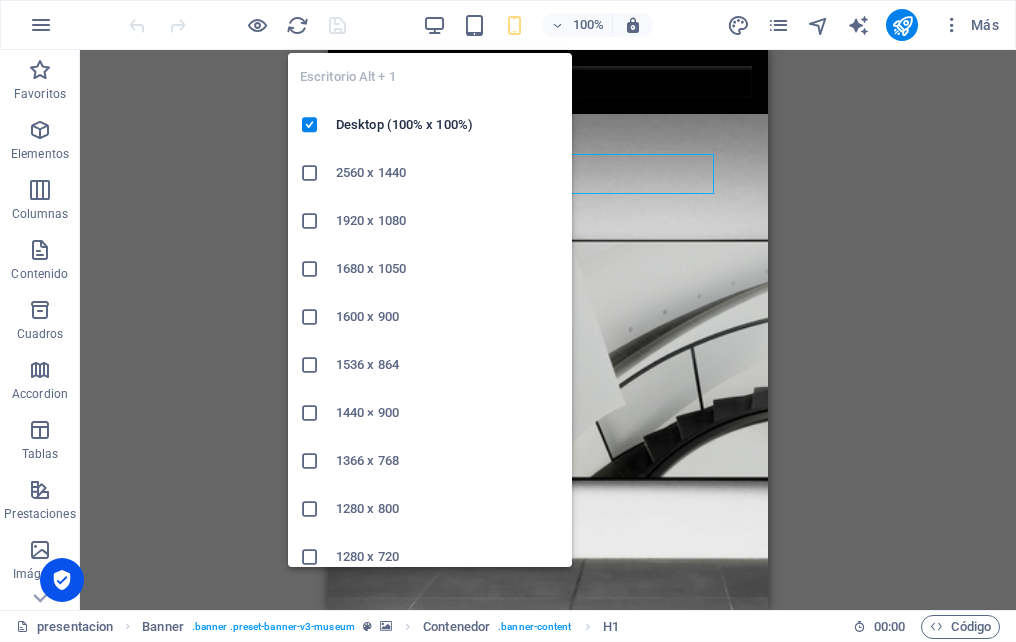 click at bounding box center (434, 25) 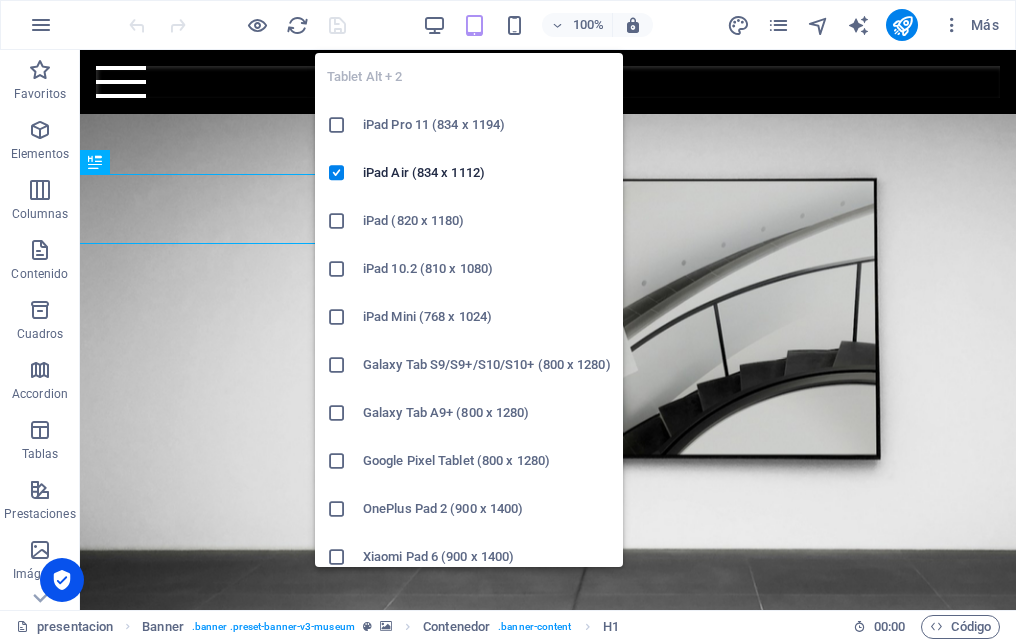 click at bounding box center [474, 25] 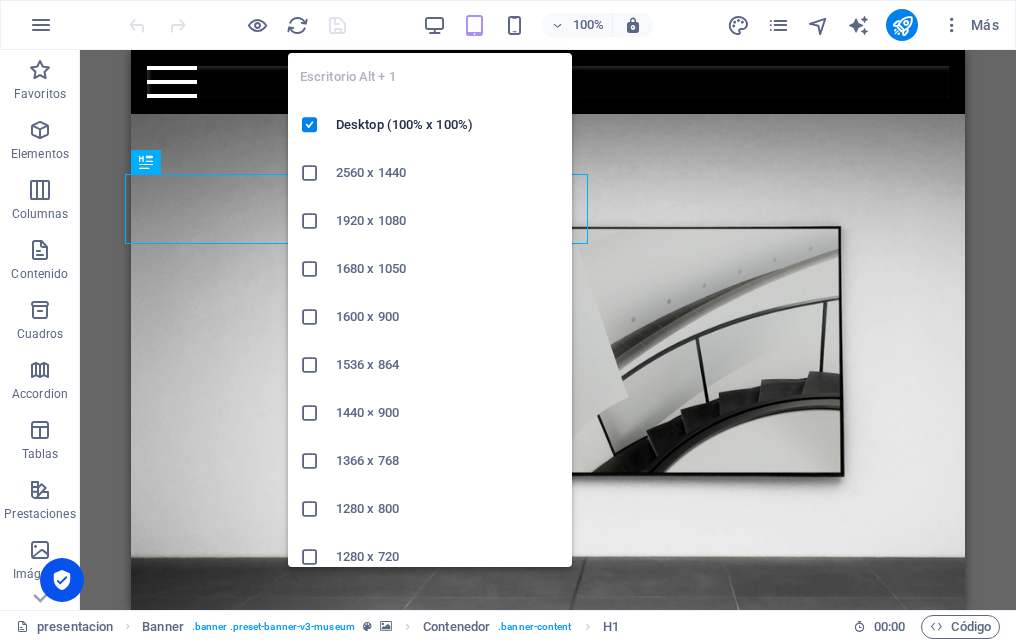 click at bounding box center (434, 25) 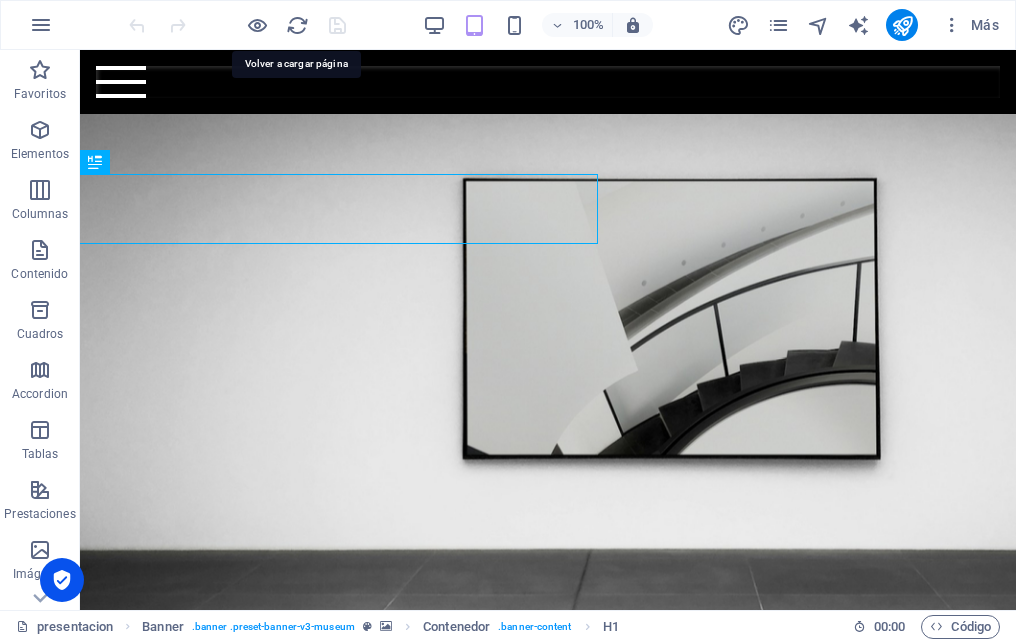 click at bounding box center [297, 25] 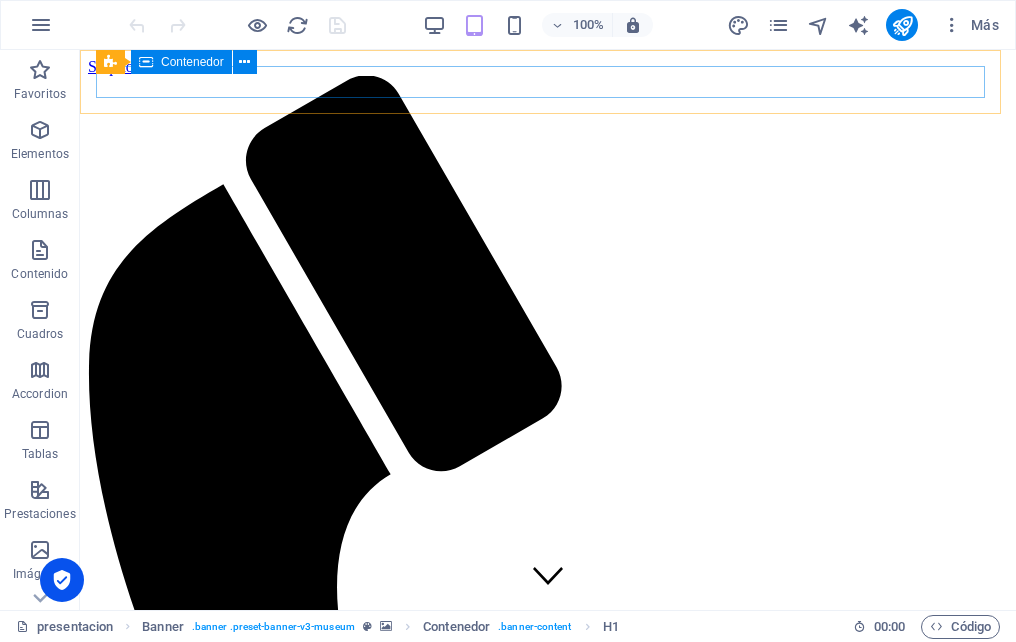 scroll, scrollTop: 0, scrollLeft: 0, axis: both 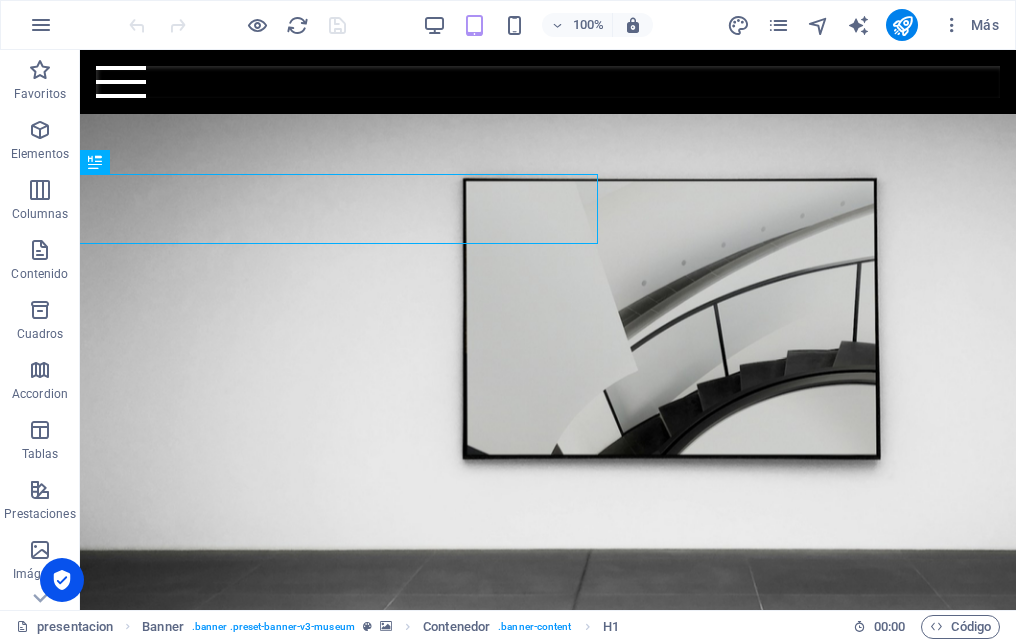 drag, startPoint x: 456, startPoint y: 16, endPoint x: 427, endPoint y: 27, distance: 31.016125 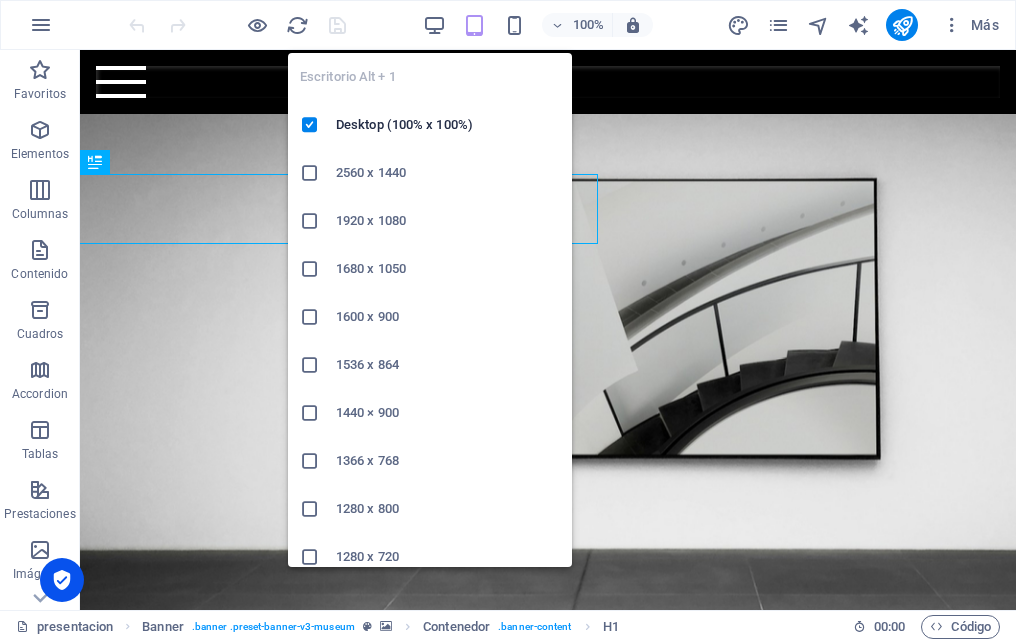 click at bounding box center (434, 25) 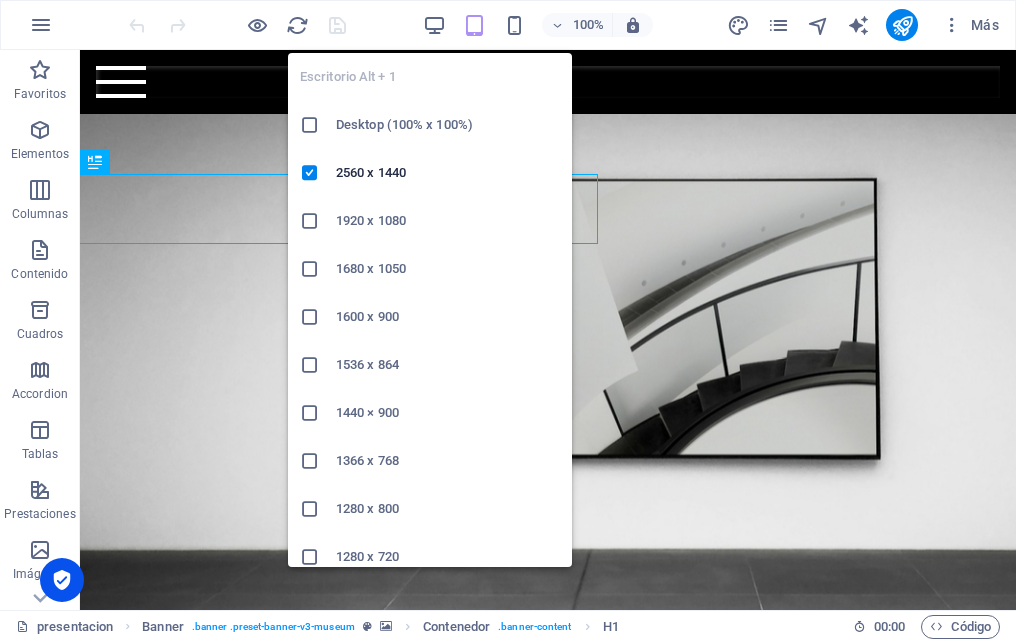 click at bounding box center (434, 25) 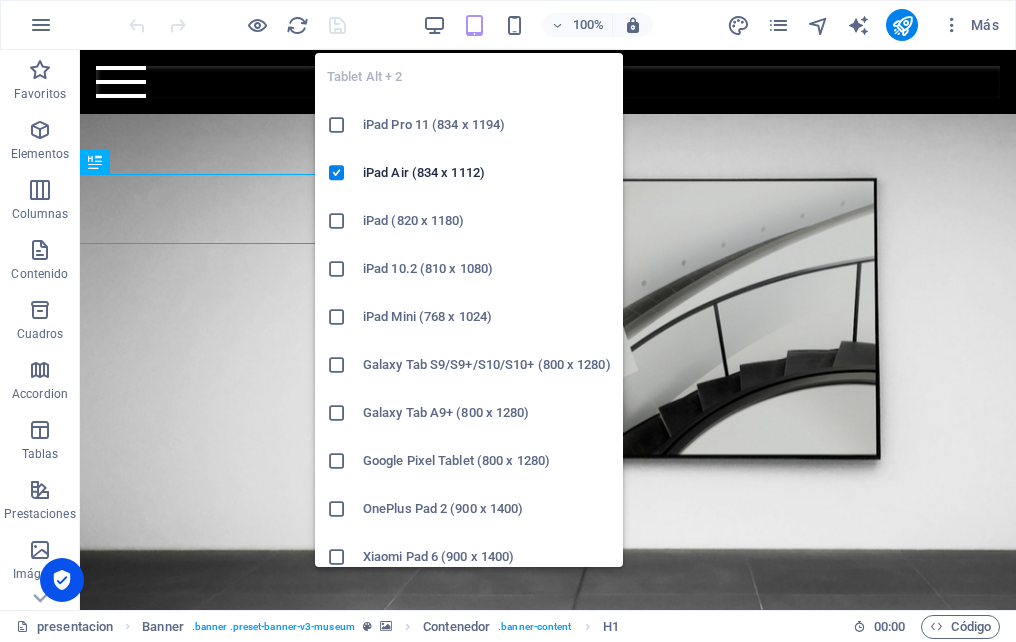 click at bounding box center [474, 25] 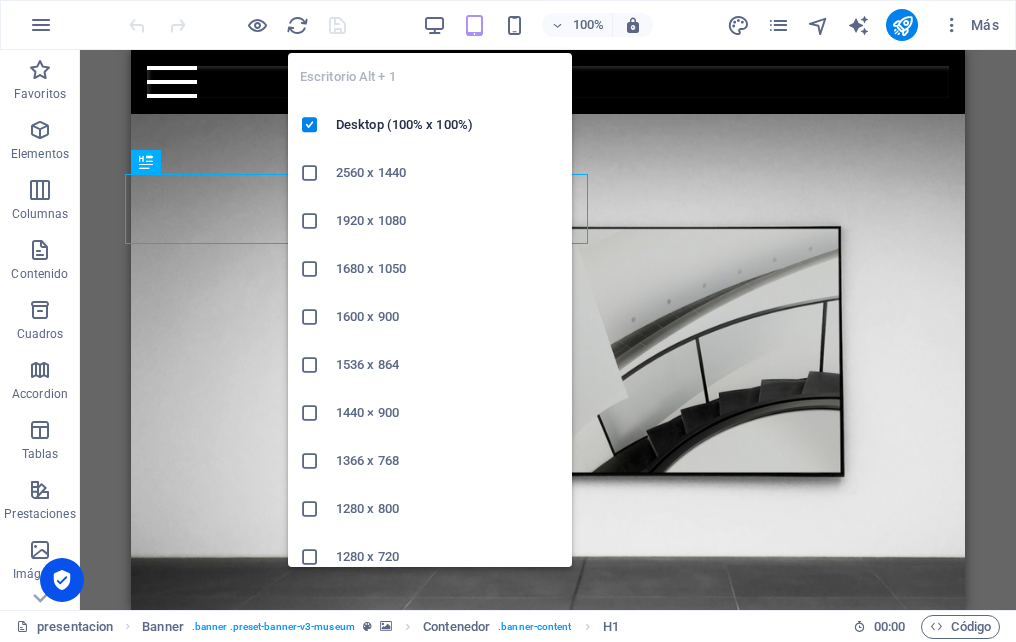 click at bounding box center [434, 25] 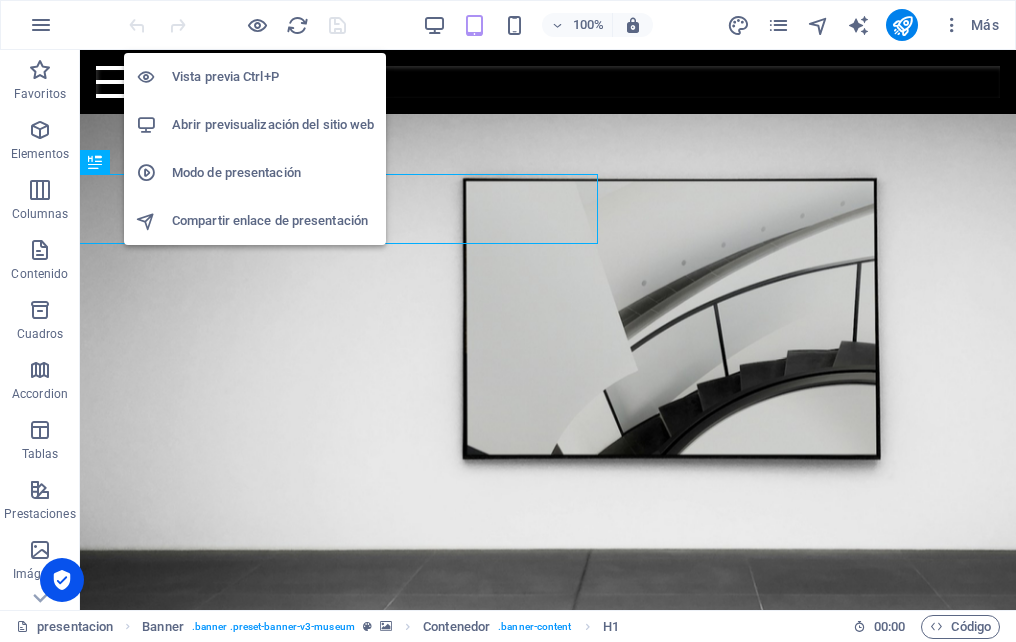 click at bounding box center [257, 25] 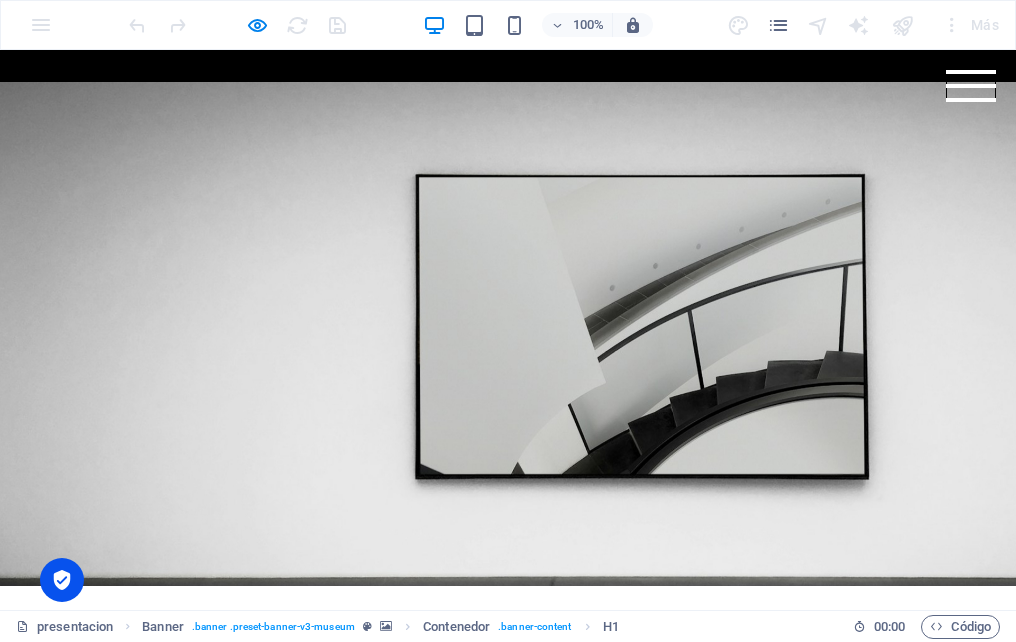click on "Menu" at bounding box center (971, 86) 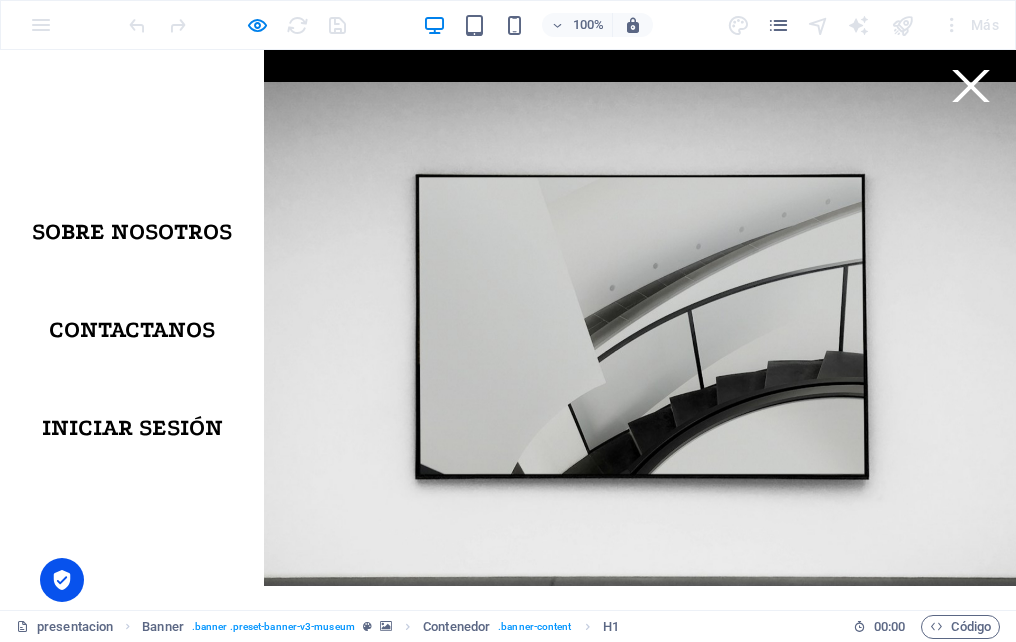 click on "Iniciar sesión" at bounding box center (132, 428) 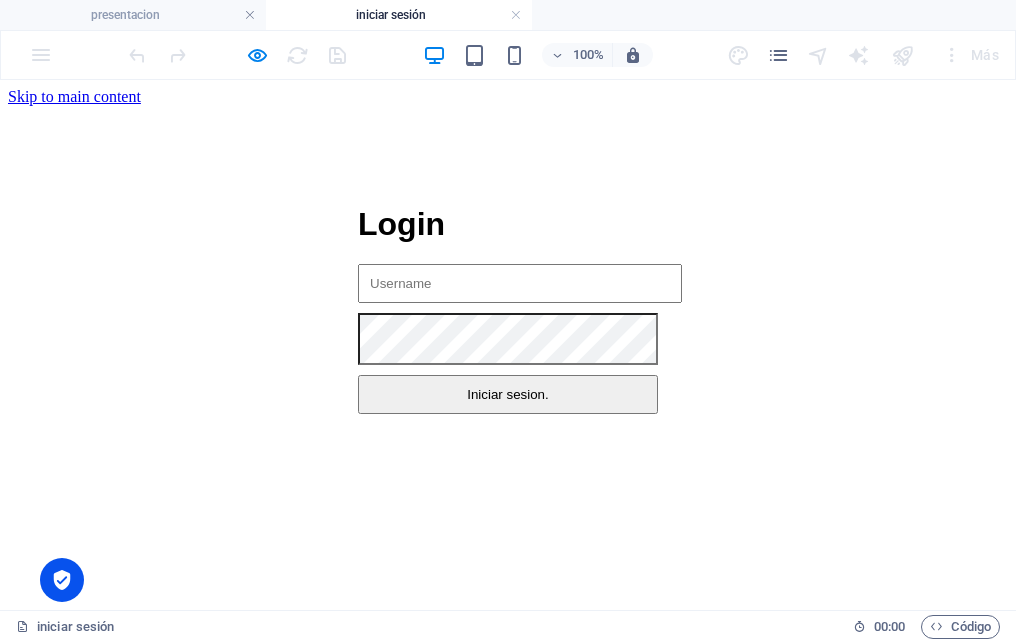 scroll, scrollTop: 0, scrollLeft: 0, axis: both 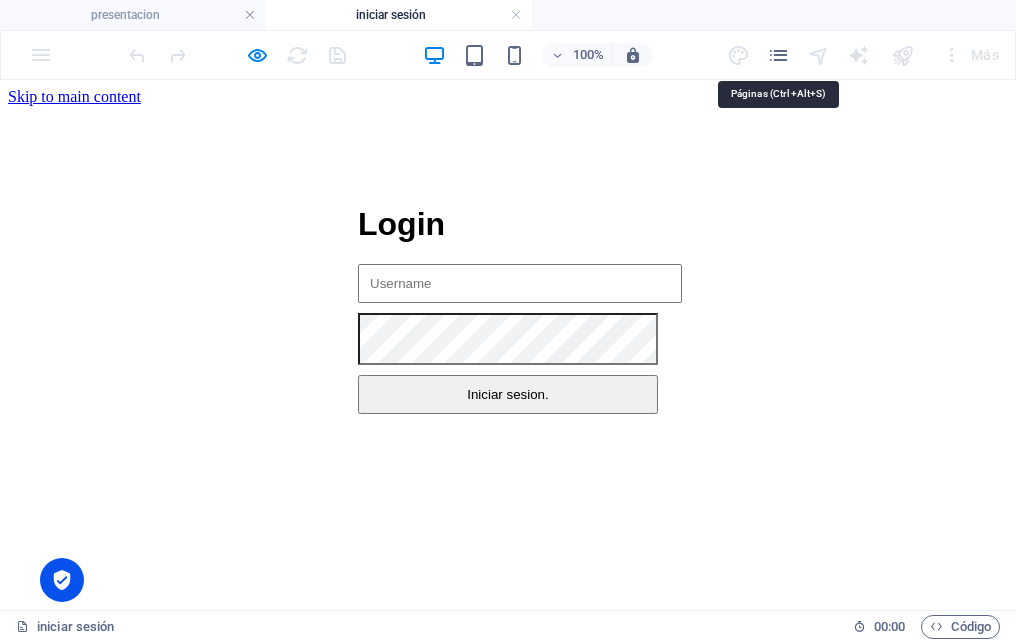 click at bounding box center (778, 55) 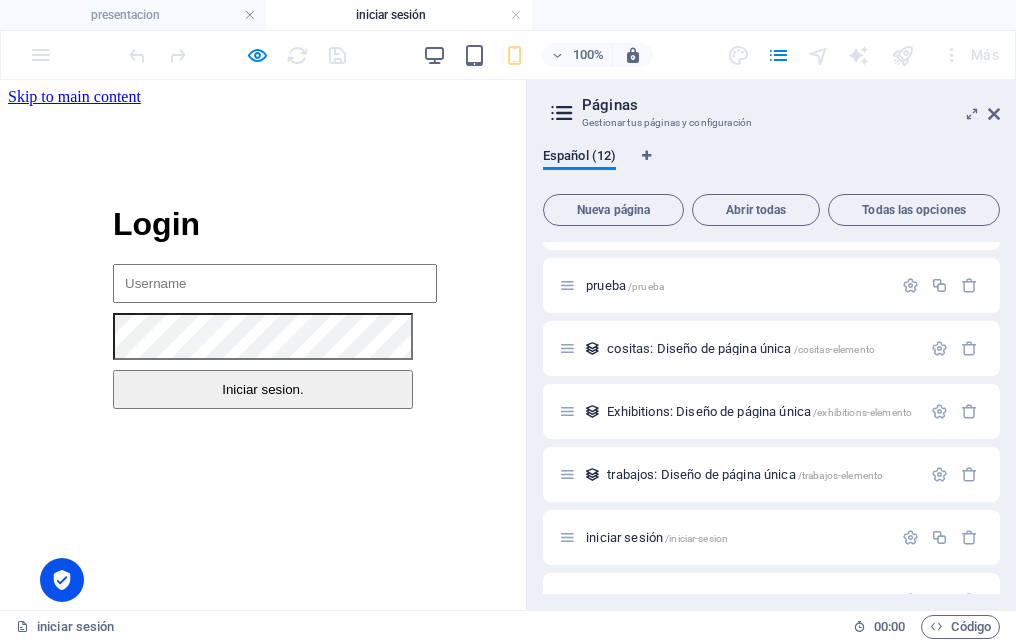 scroll, scrollTop: 404, scrollLeft: 0, axis: vertical 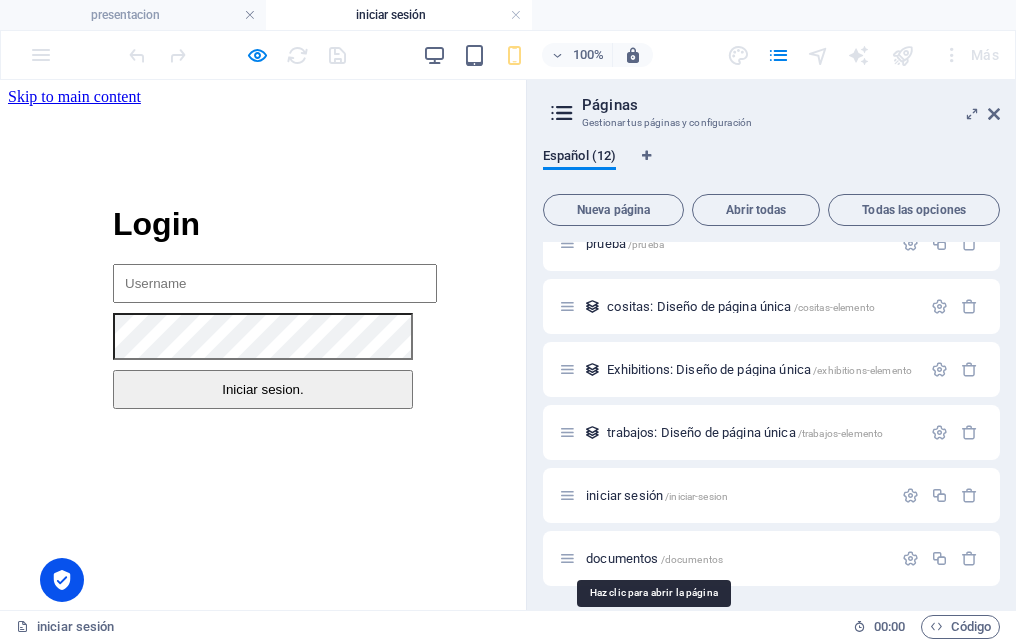 click on "documentos /documentos" at bounding box center [654, 558] 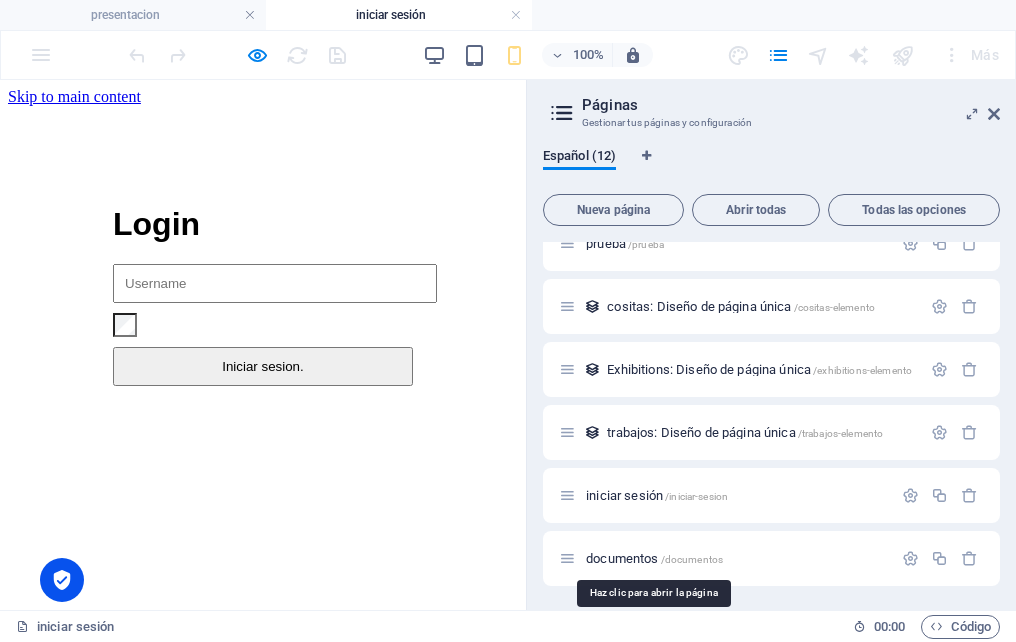 scroll, scrollTop: 323, scrollLeft: 0, axis: vertical 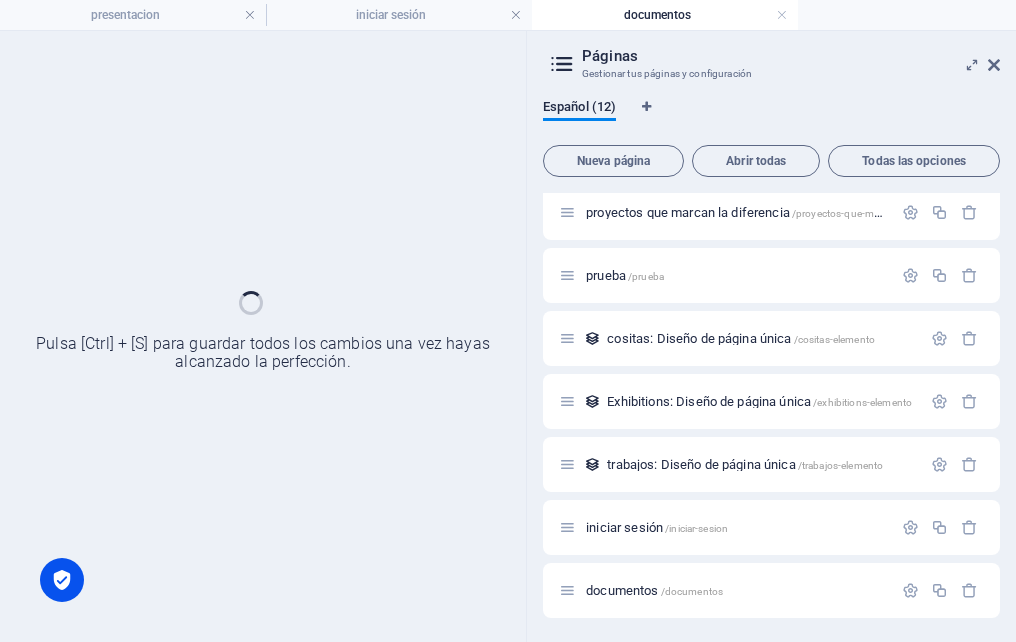 click at bounding box center (994, 65) 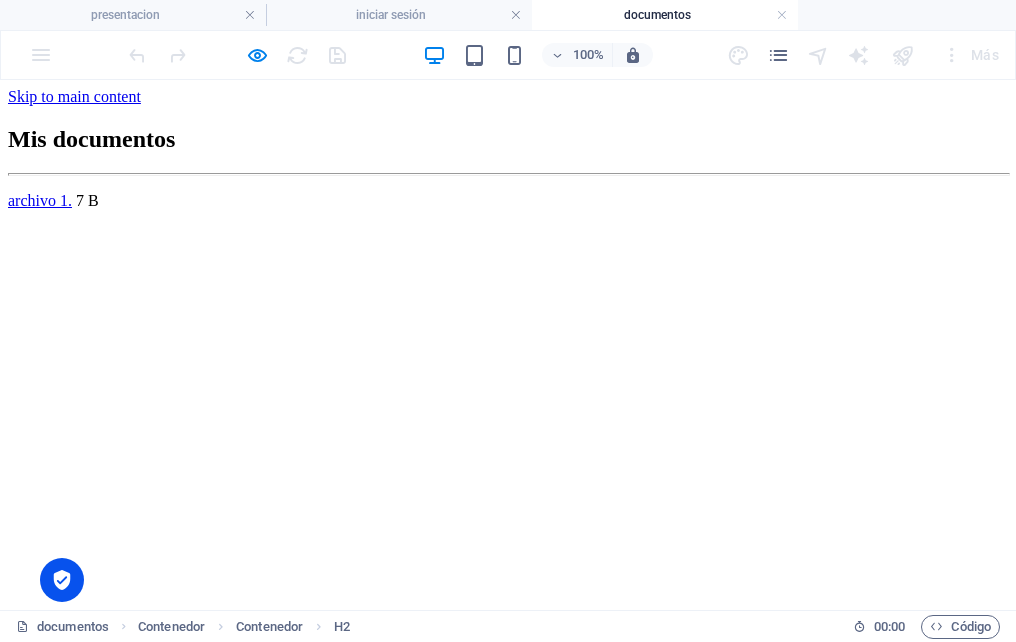 scroll, scrollTop: 0, scrollLeft: 0, axis: both 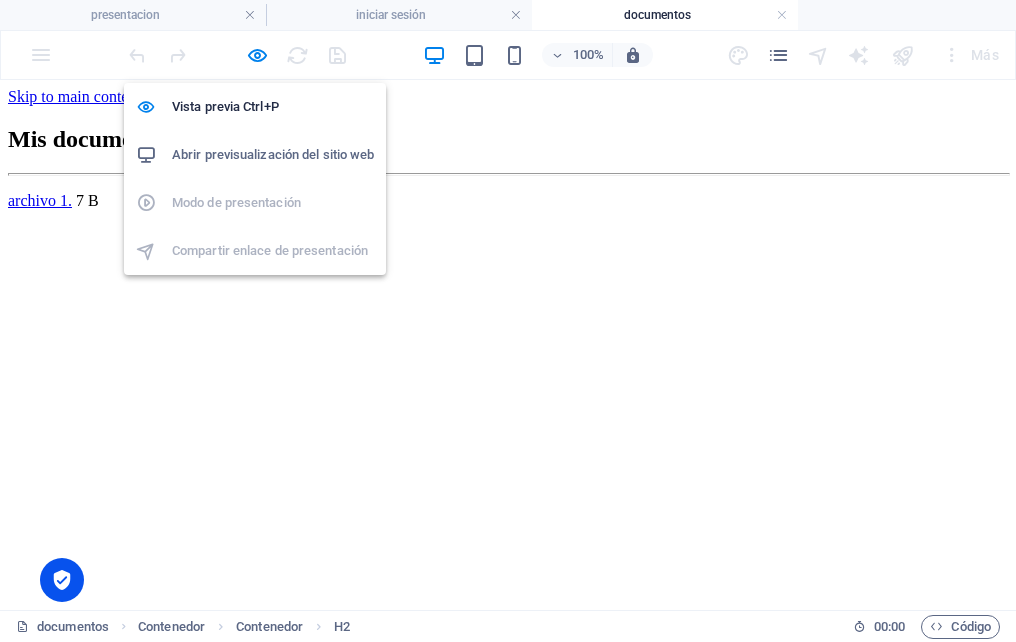 click at bounding box center [257, 55] 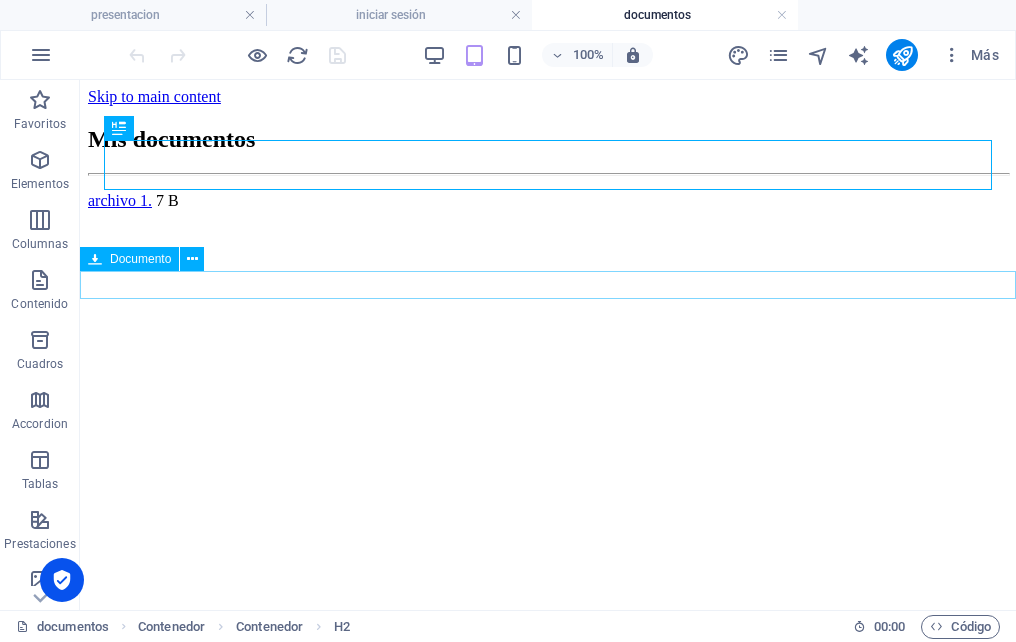 click at bounding box center (192, 259) 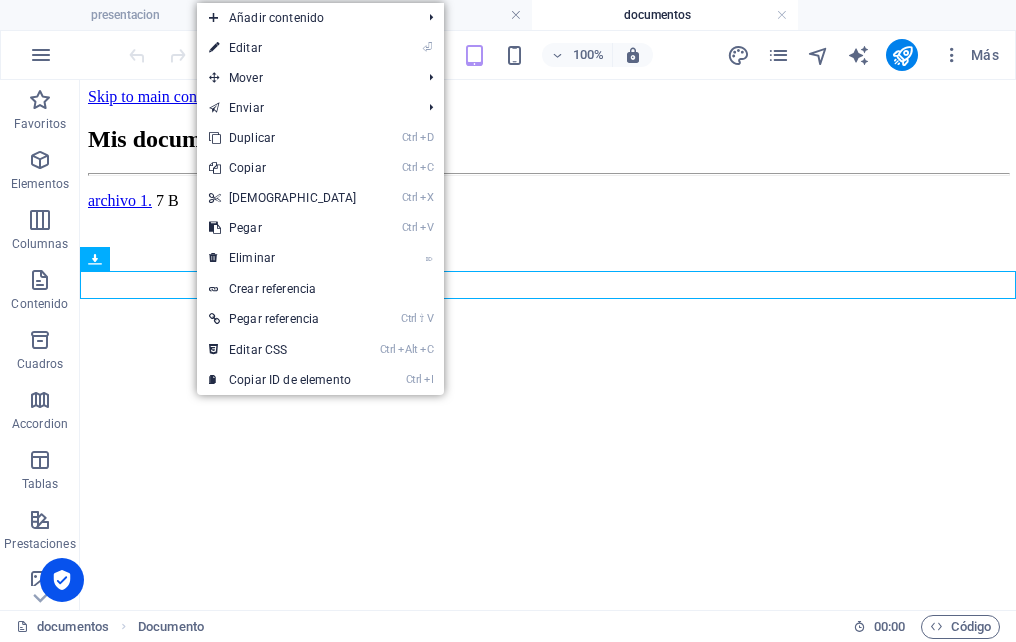 click on "Ctrl Alt C  Editar CSS" at bounding box center [283, 350] 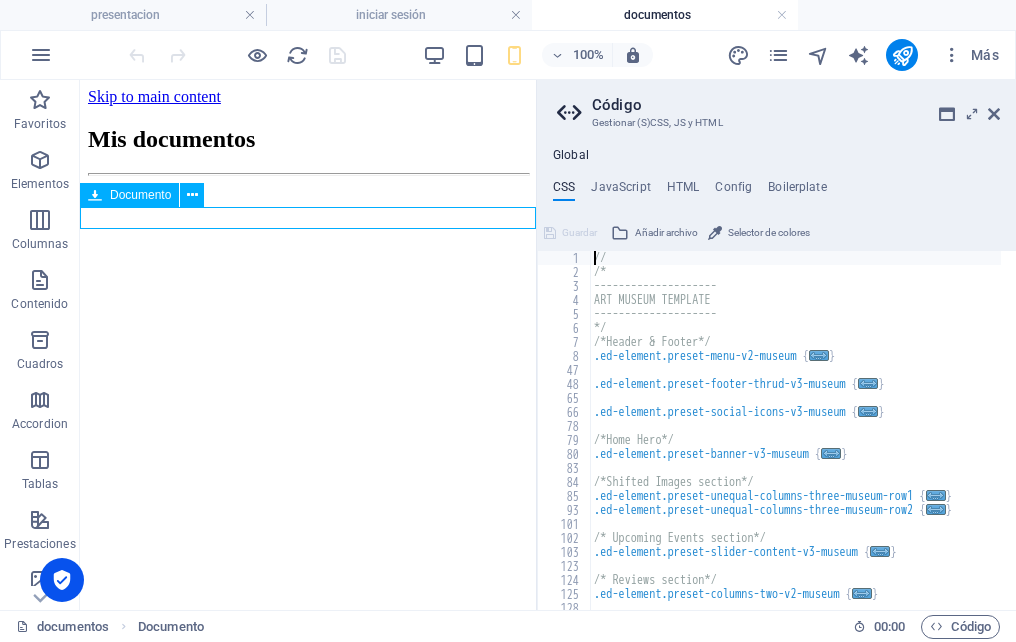 click at bounding box center (192, 195) 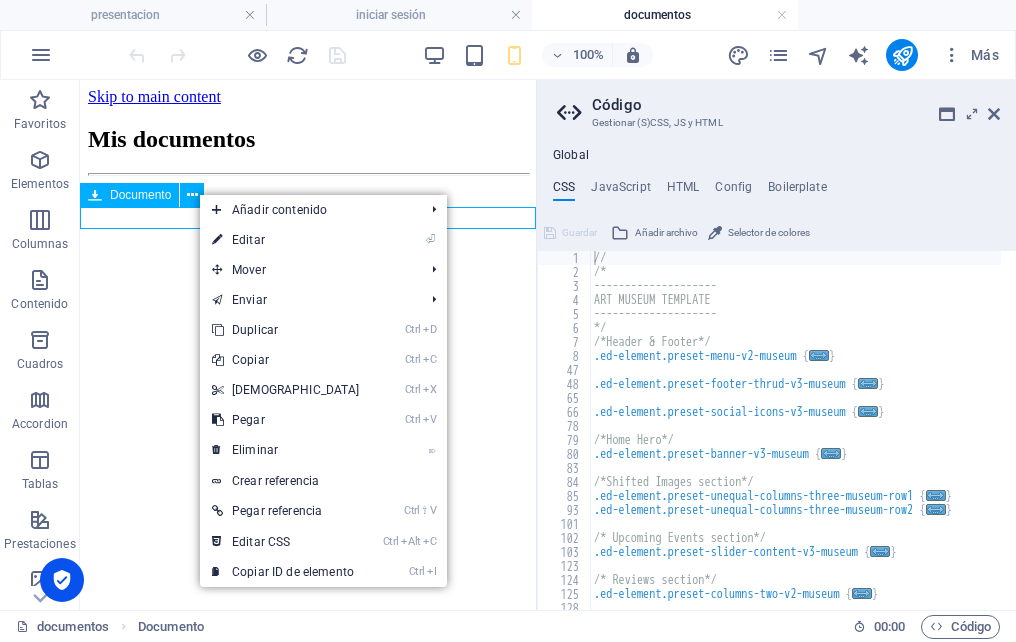 drag, startPoint x: 149, startPoint y: 202, endPoint x: 195, endPoint y: 199, distance: 46.09772 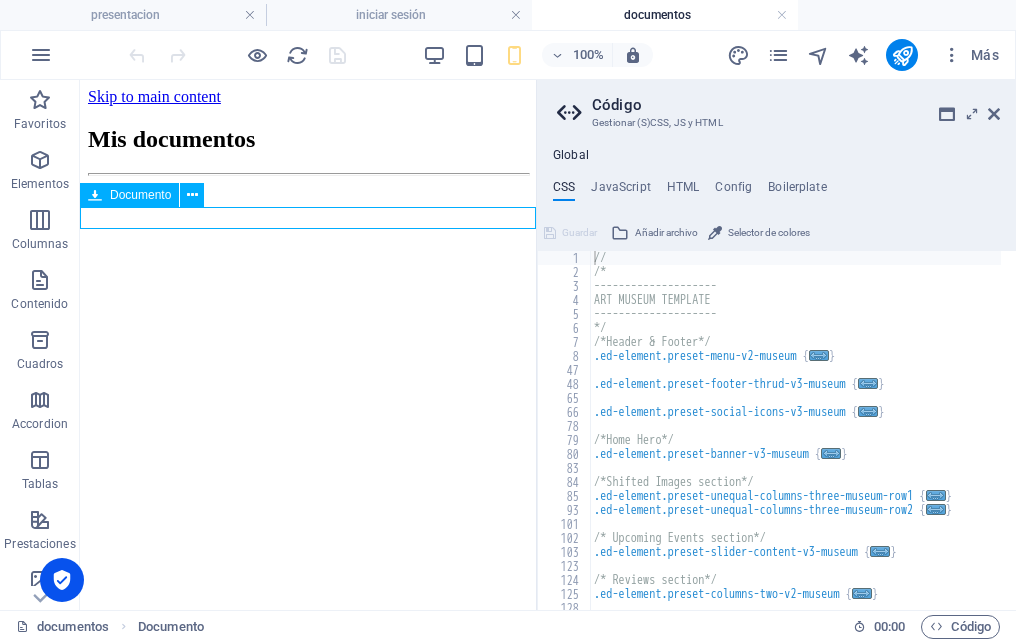 click at bounding box center [192, 195] 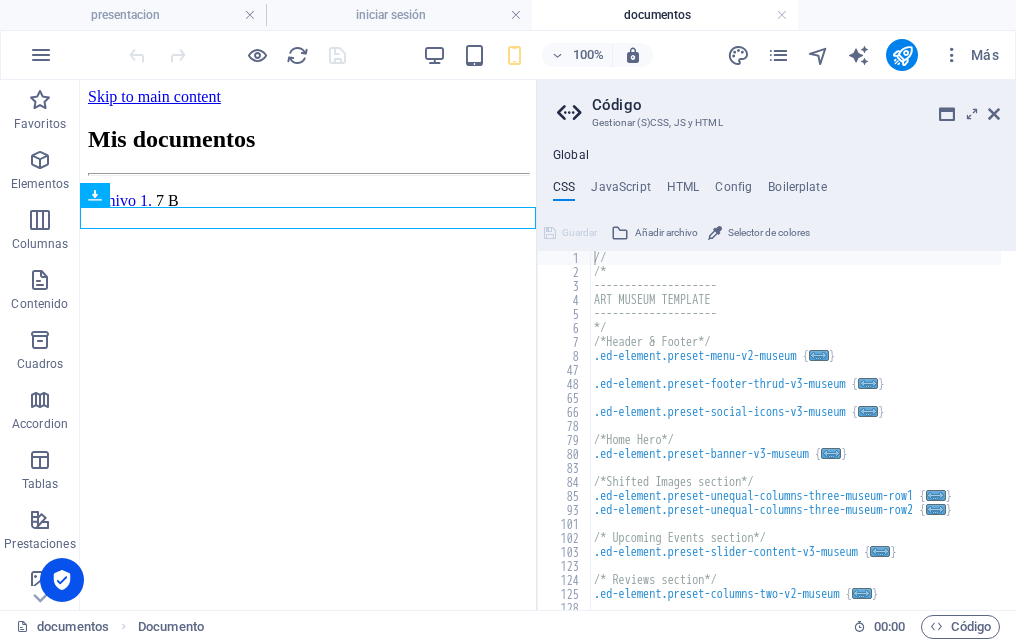 click on "Guardar Añadir archivo Selector de colores" at bounding box center (776, 230) 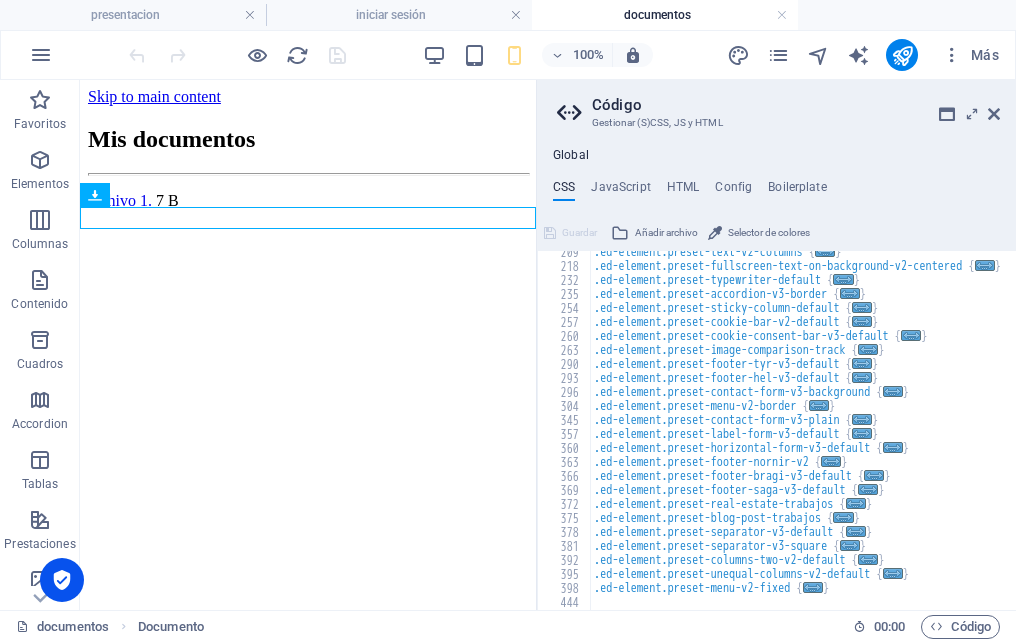 scroll, scrollTop: 748, scrollLeft: 0, axis: vertical 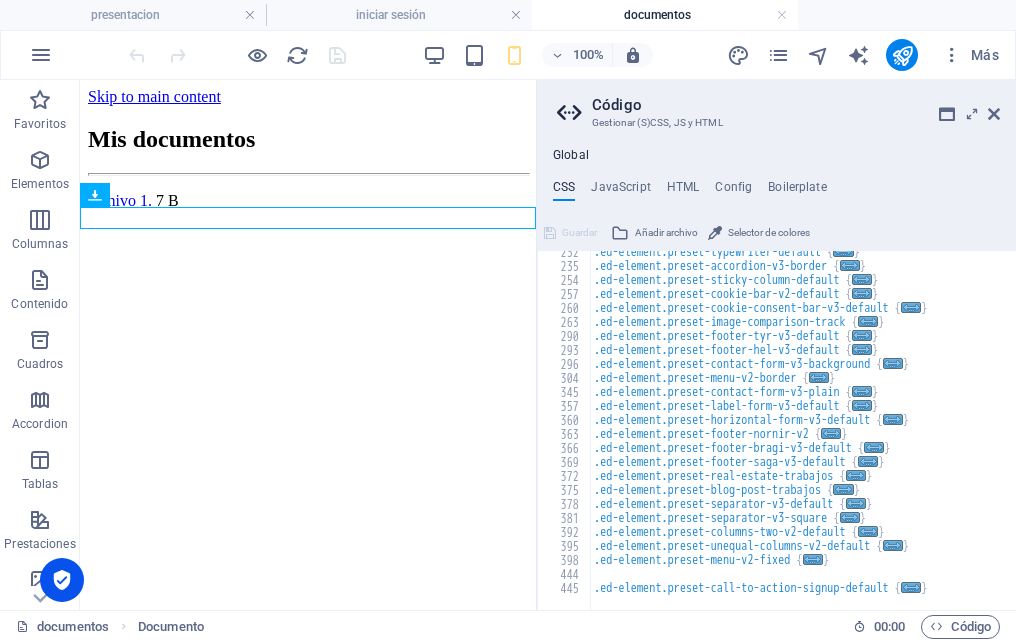 click on "JavaScript" at bounding box center (620, 191) 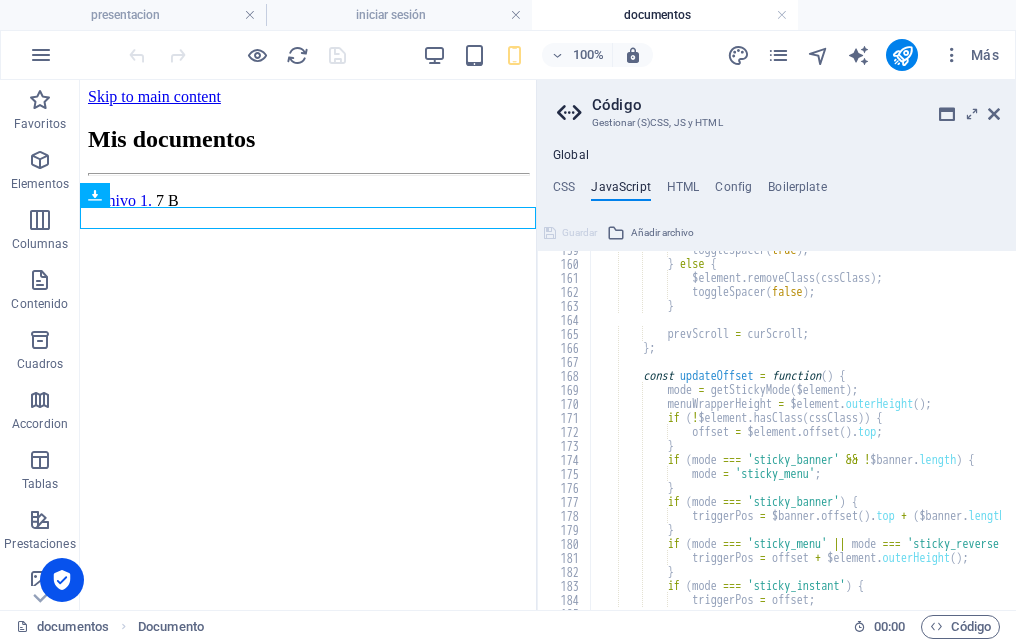 scroll, scrollTop: 2580, scrollLeft: 0, axis: vertical 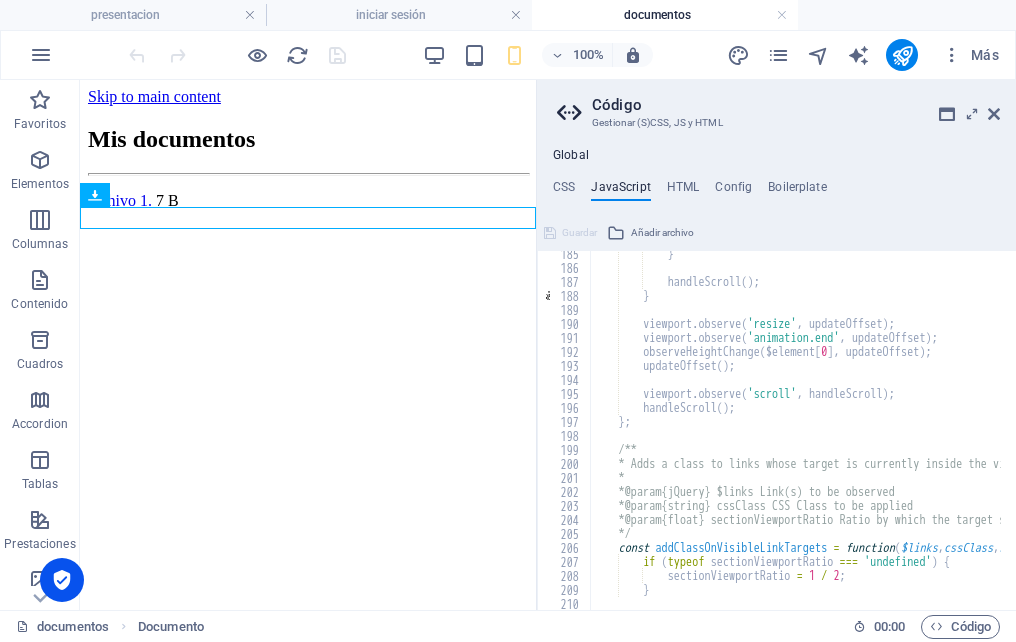 click on "CSS" at bounding box center [564, 191] 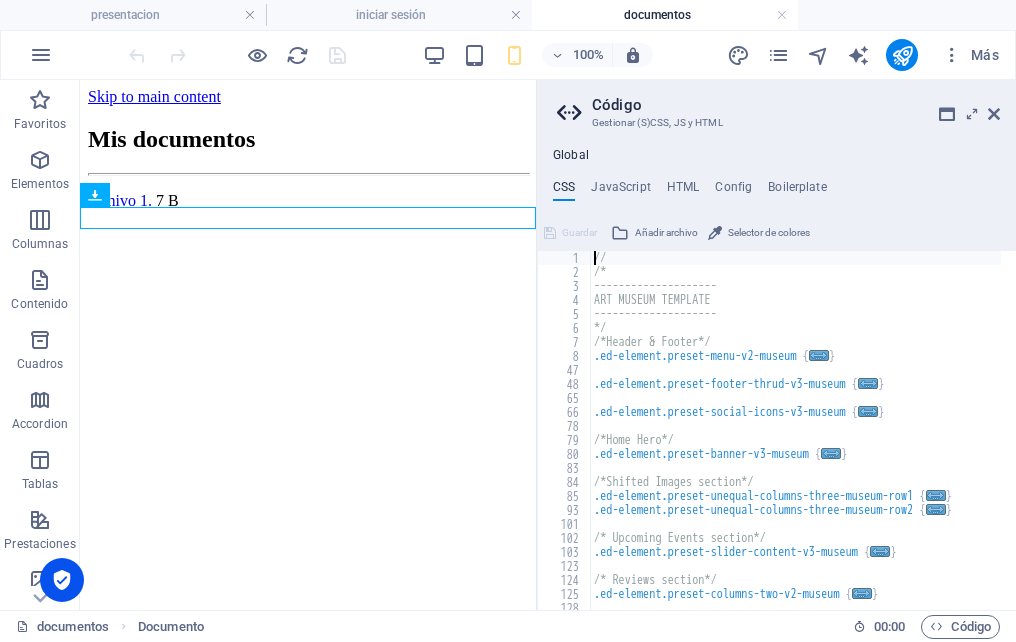 scroll, scrollTop: 0, scrollLeft: 0, axis: both 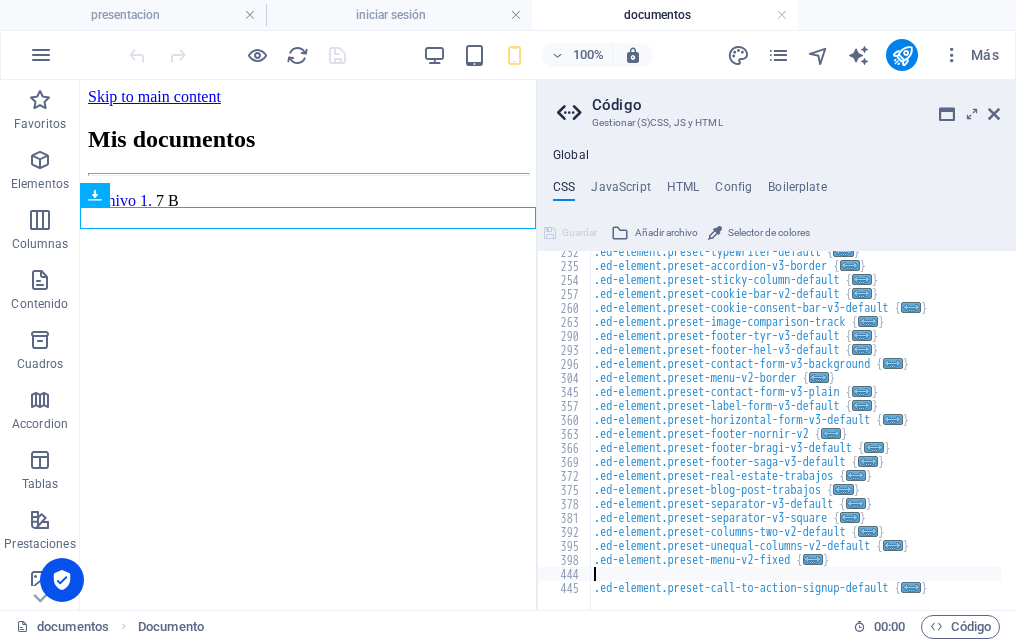 click on ".ed-element.preset-typewriter-default   { ... } .ed-element.preset-accordion-v3-border   { ... } .ed-element.preset-sticky-column-default   { ... } .ed-element.preset-cookie-bar-v2-default   { ... } .ed-element.preset-cookie-consent-bar-v3-default   { ... } .ed-element.preset-image-comparison-track   { ... } .ed-element.preset-footer-tyr-v3-default   { ... } .ed-element.preset-footer-hel-v3-default   { ... } .ed-element.preset-contact-form-v3-background   { ... } .ed-element.preset-menu-v2-border   { ... } .ed-element.preset-contact-form-v3-plain   { ... } .ed-element.preset-label-form-v3-default   { ... } .ed-element.preset-horizontal-form-v3-default   { ... } .ed-element.preset-footer-nornir-v2   { ... } .ed-element.preset-footer-bragi-v3-default   { ... } .ed-element.preset-footer-saga-v3-default   { ... } .ed-element.preset-real-estate-trabajos   { ... } .ed-element.preset-blog-post-trabajos   { ... } .ed-element.preset-separator-v3-default   { ... } .ed-element.preset-separator-v3-square   { ... }   { }" at bounding box center (927, 431) 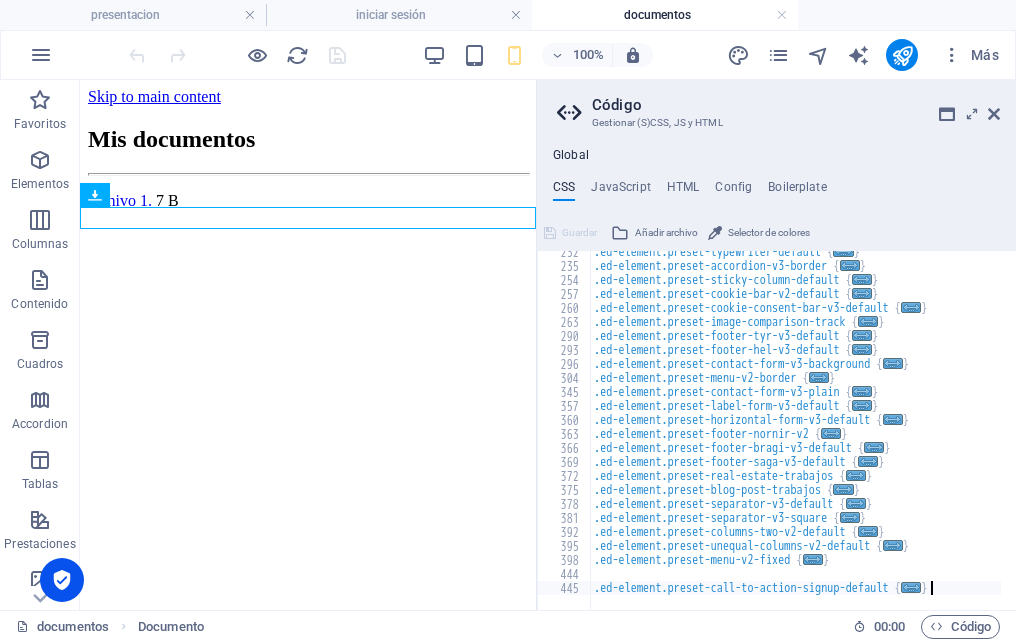 click on "..." at bounding box center [911, 587] 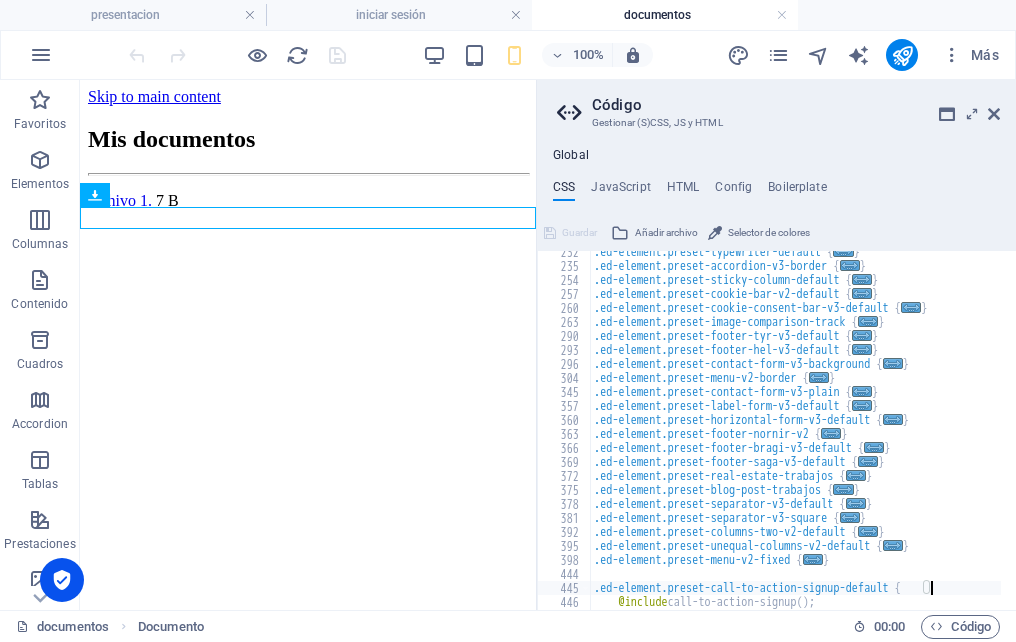 click on "..." at bounding box center [813, 559] 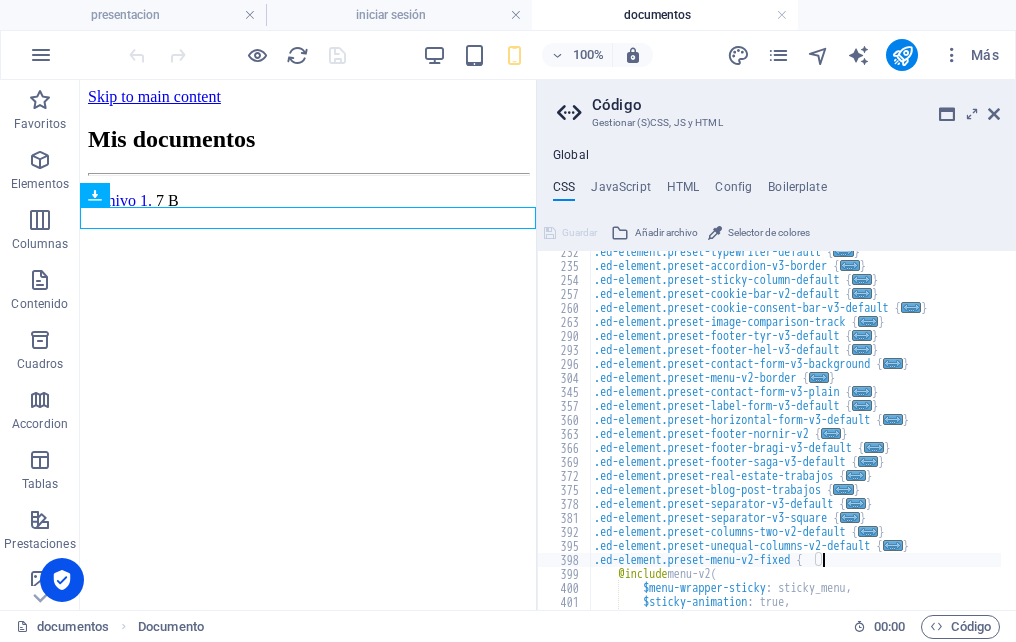 click on "..." at bounding box center [893, 545] 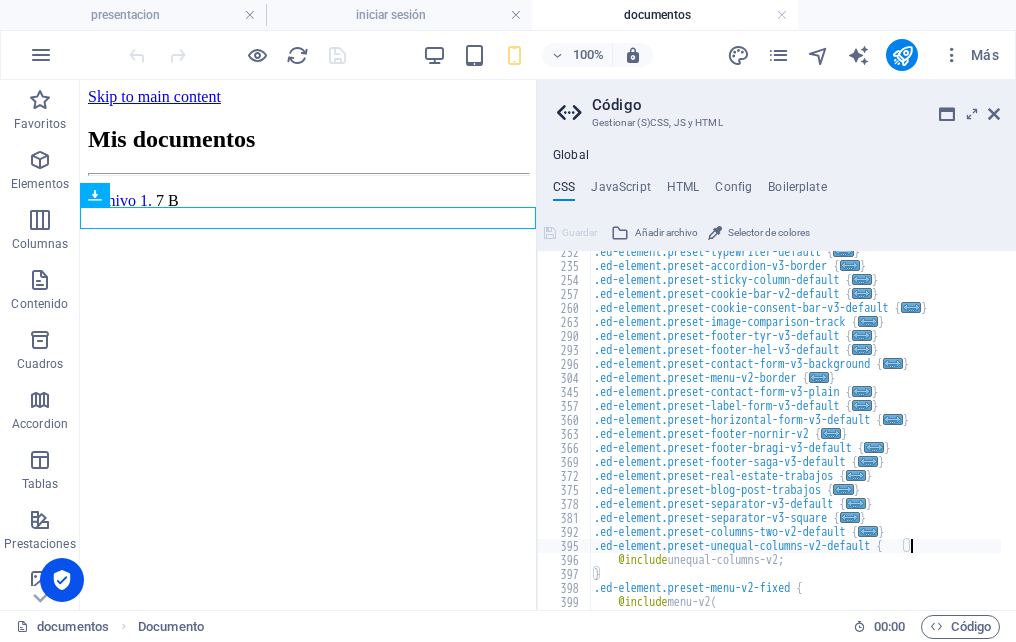 click on "..." at bounding box center [868, 531] 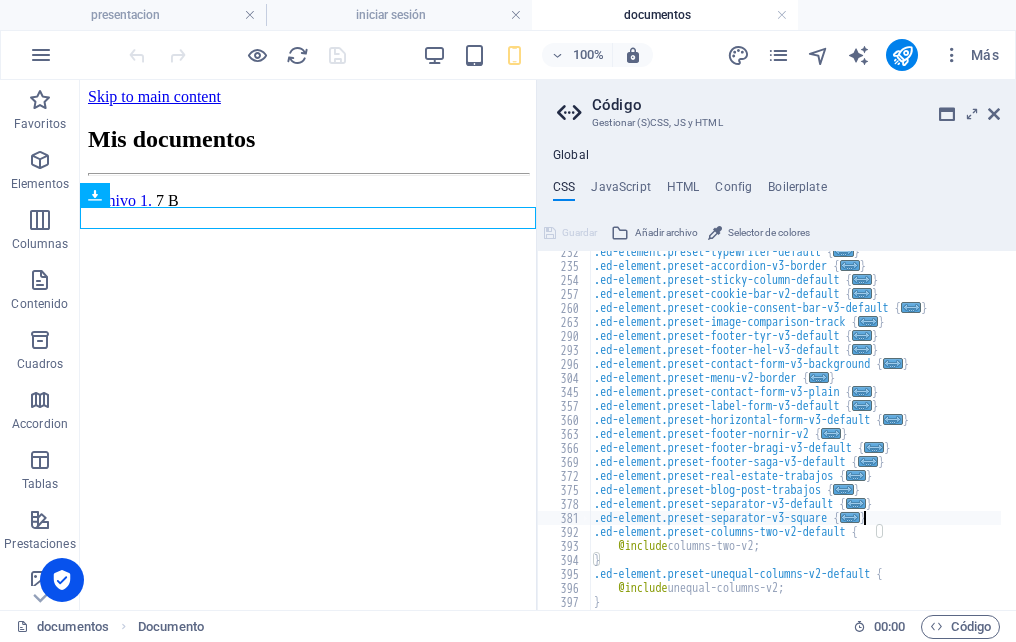 click on "..." at bounding box center (850, 517) 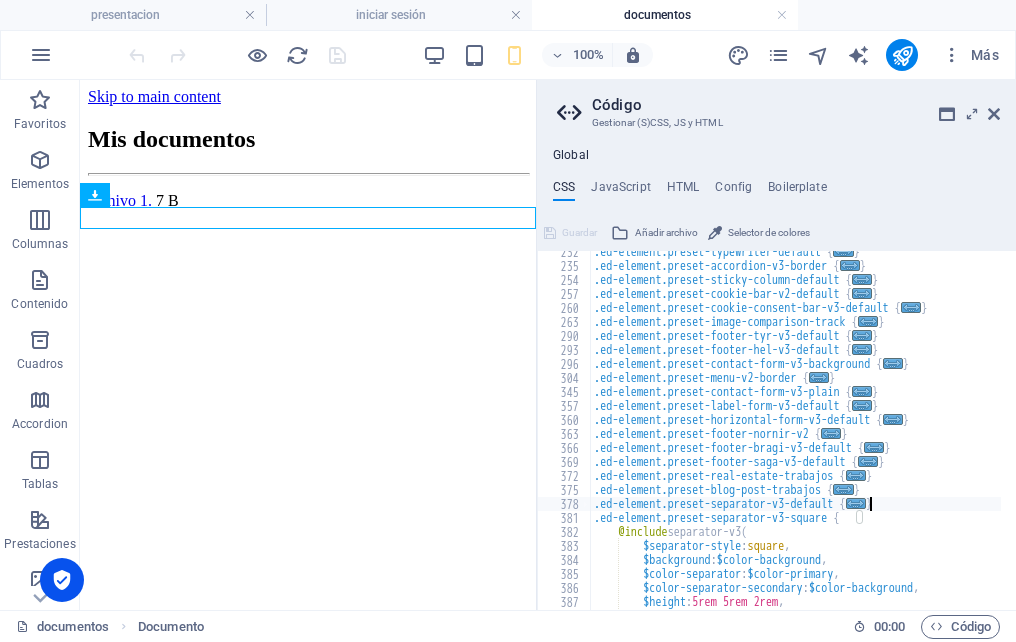 click on "..." at bounding box center [856, 503] 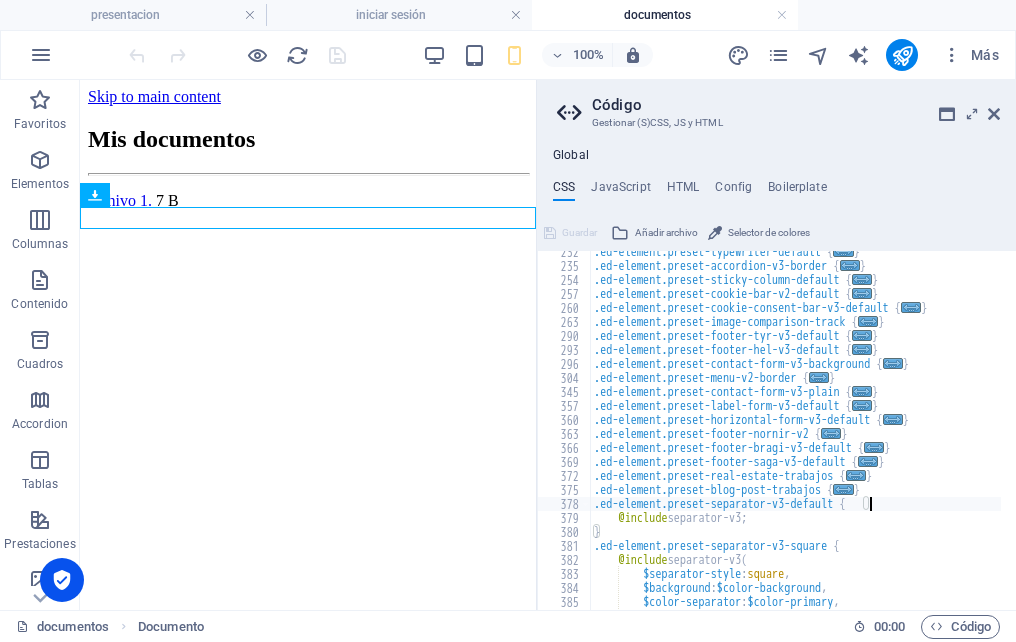 click on "..." at bounding box center [844, 489] 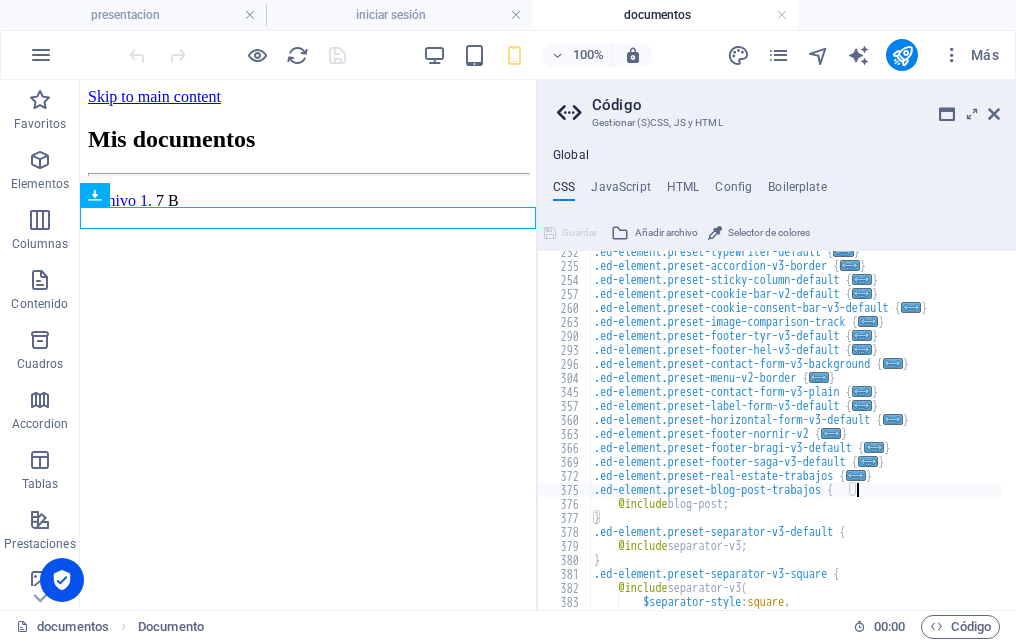 click on "..." at bounding box center (856, 475) 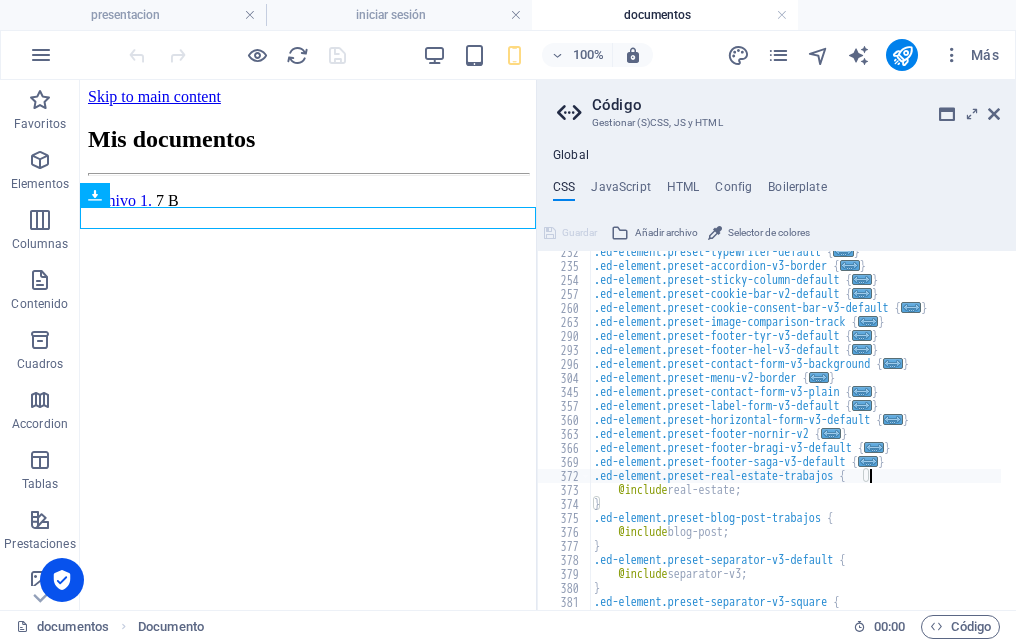 click on ".ed-element.preset-typewriter-default   { ... } .ed-element.preset-accordion-v3-border   { ... } .ed-element.preset-sticky-column-default   { ... } .ed-element.preset-cookie-bar-v2-default   { ... } .ed-element.preset-cookie-consent-bar-v3-default   { ... } .ed-element.preset-image-comparison-track   { ... } .ed-element.preset-footer-tyr-v3-default   { ... } .ed-element.preset-footer-hel-v3-default   { ... } .ed-element.preset-contact-form-v3-background   { ... } .ed-element.preset-menu-v2-border   { ... } .ed-element.preset-contact-form-v3-plain   { ... } .ed-element.preset-label-form-v3-default   { ... } .ed-element.preset-horizontal-form-v3-default   { ... } .ed-element.preset-footer-nornir-v2   { ... } .ed-element.preset-footer-bragi-v3-default   { ... } .ed-element.preset-footer-saga-v3-default   { ... } .ed-element.preset-real-estate-trabajos   {      @include  real-estate; } .ed-element.preset-blog-post-trabajos   {      @include  blog-post; } .ed-element.preset-separator-v3-default   {      @include }" at bounding box center (927, 431) 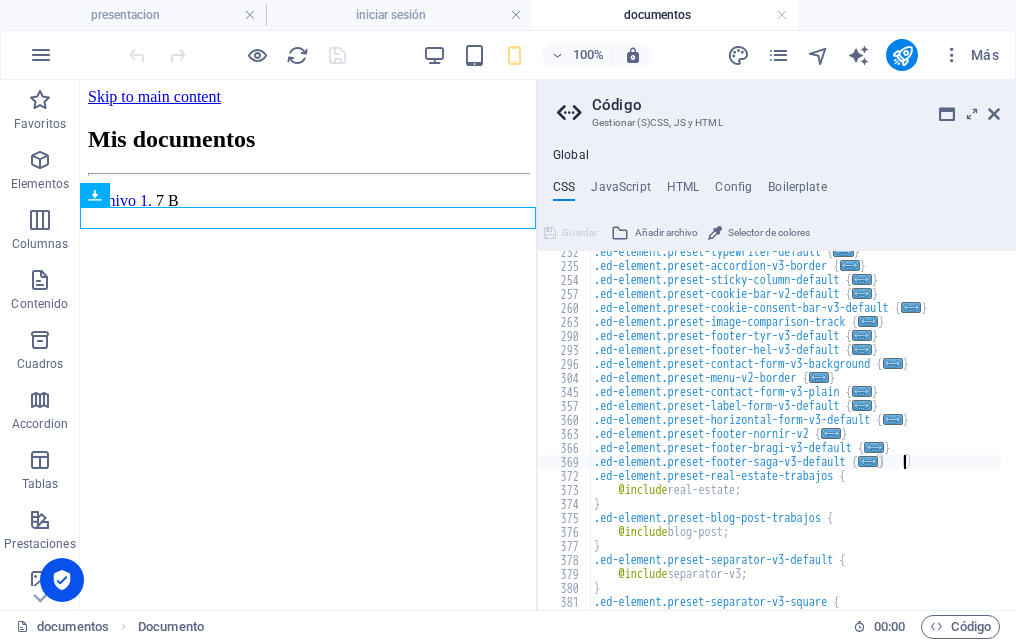 click on "..." at bounding box center [868, 461] 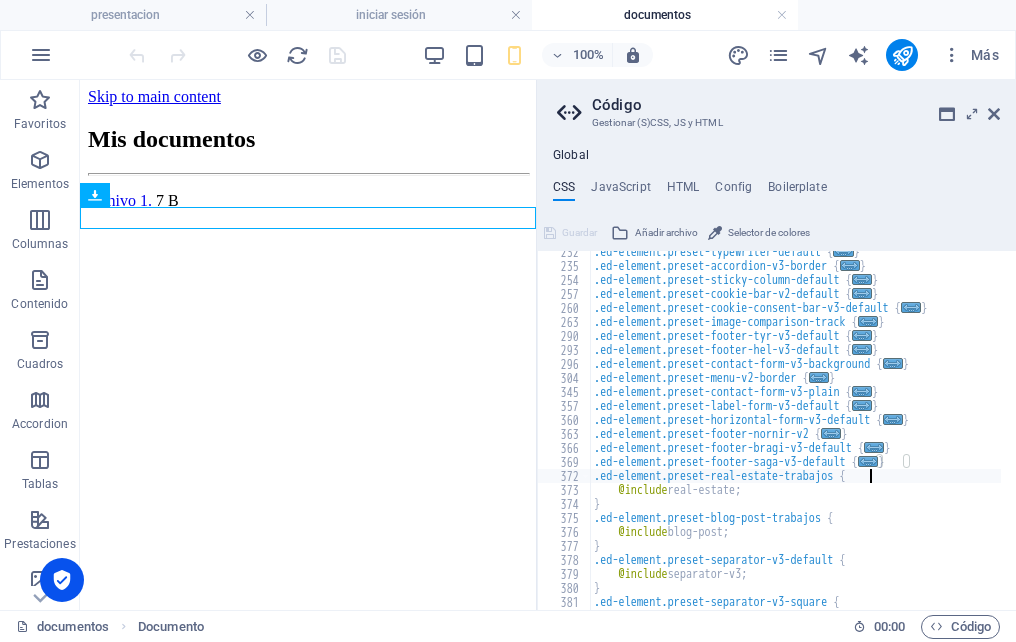 click on "..." at bounding box center [868, 461] 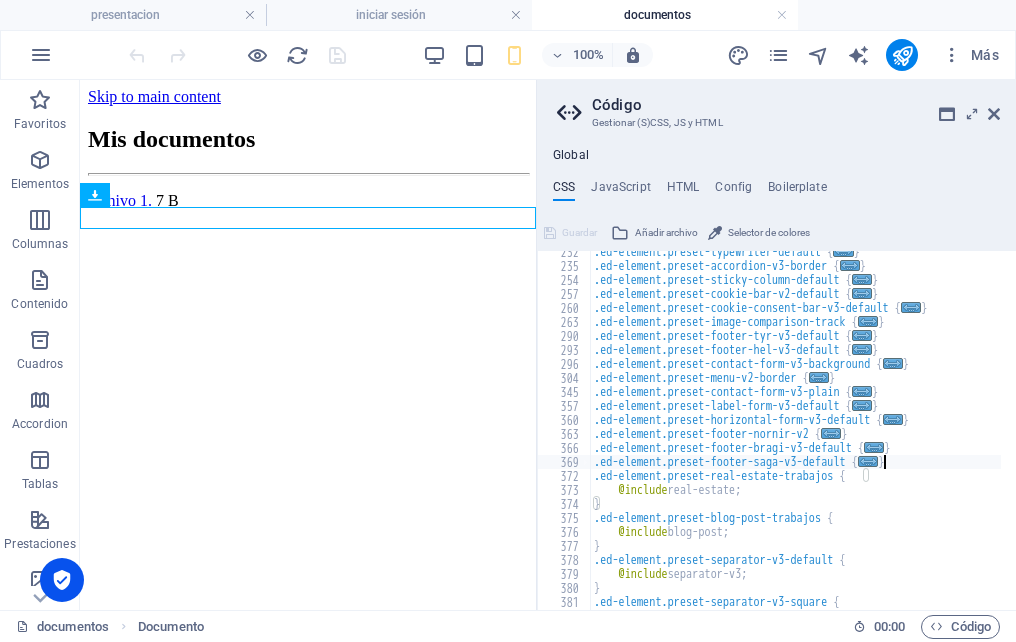 click on "..." at bounding box center (868, 461) 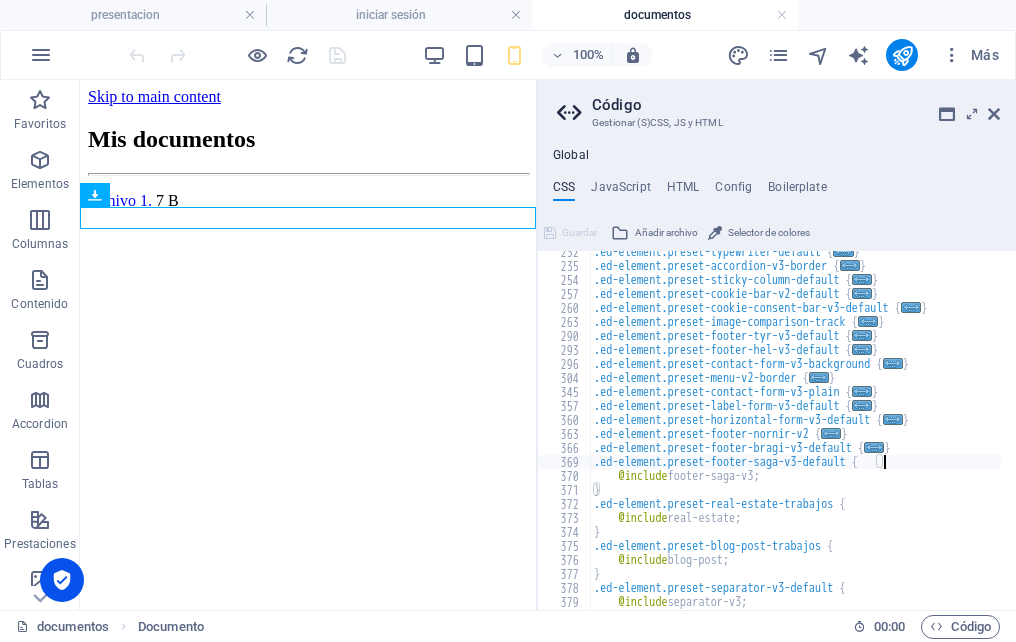 click on "..." at bounding box center [874, 447] 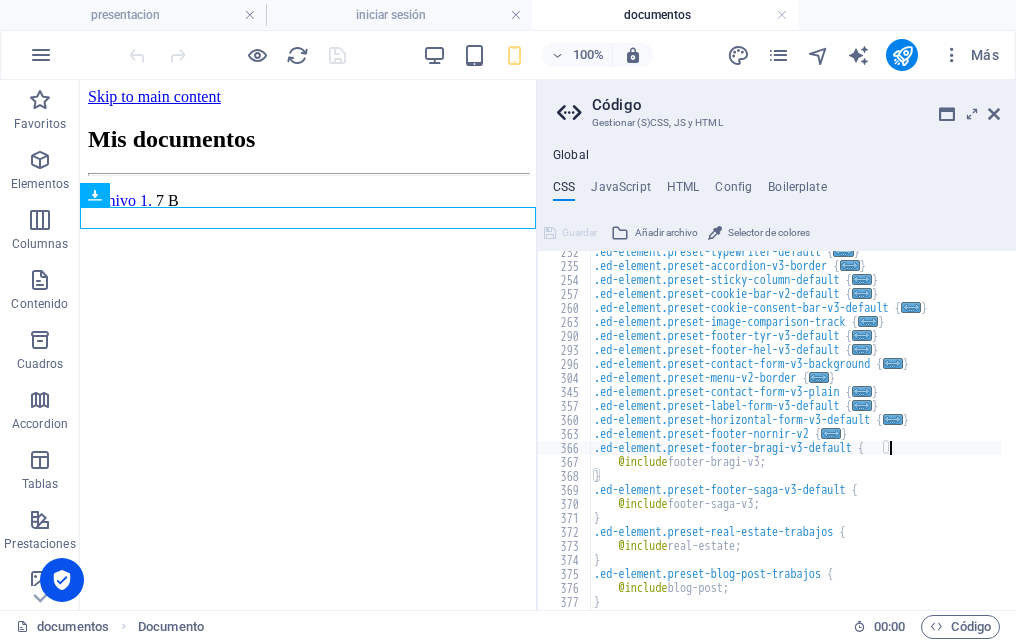 click on "..." at bounding box center (831, 433) 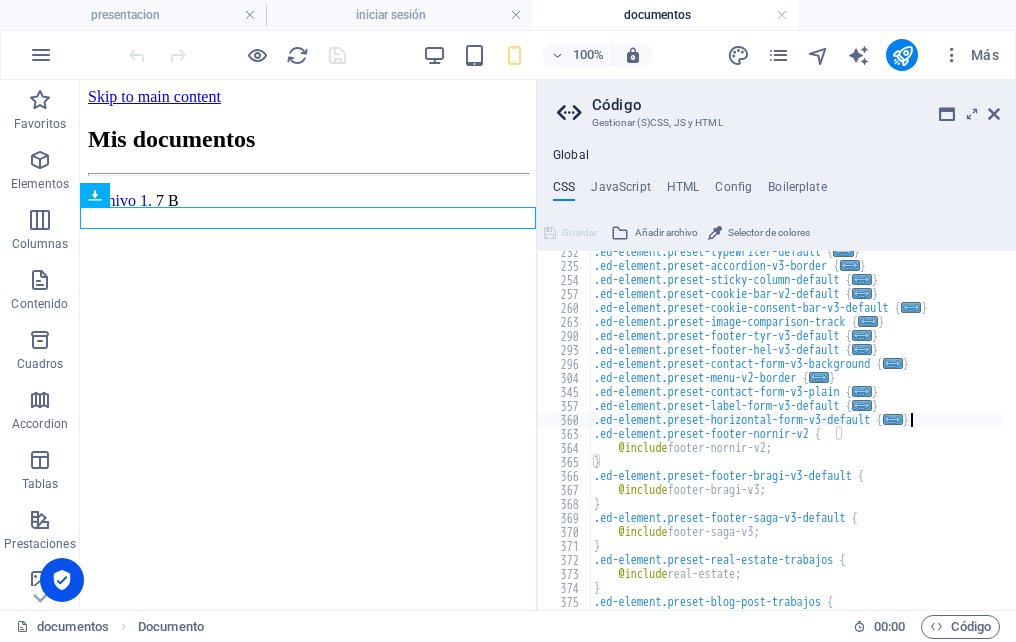 click on "..." at bounding box center (893, 419) 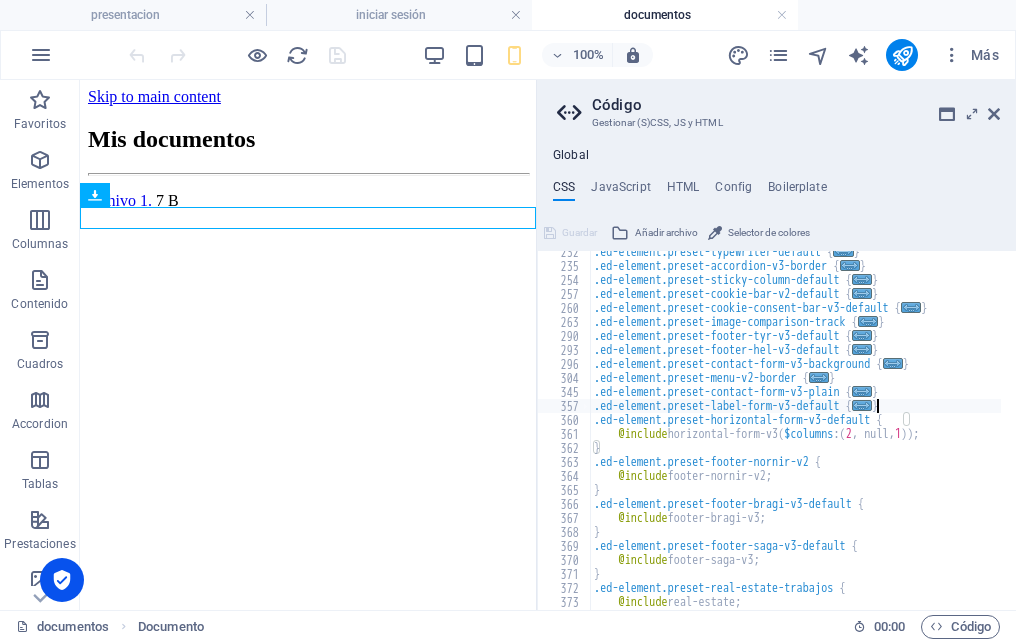 click on "..." at bounding box center [862, 405] 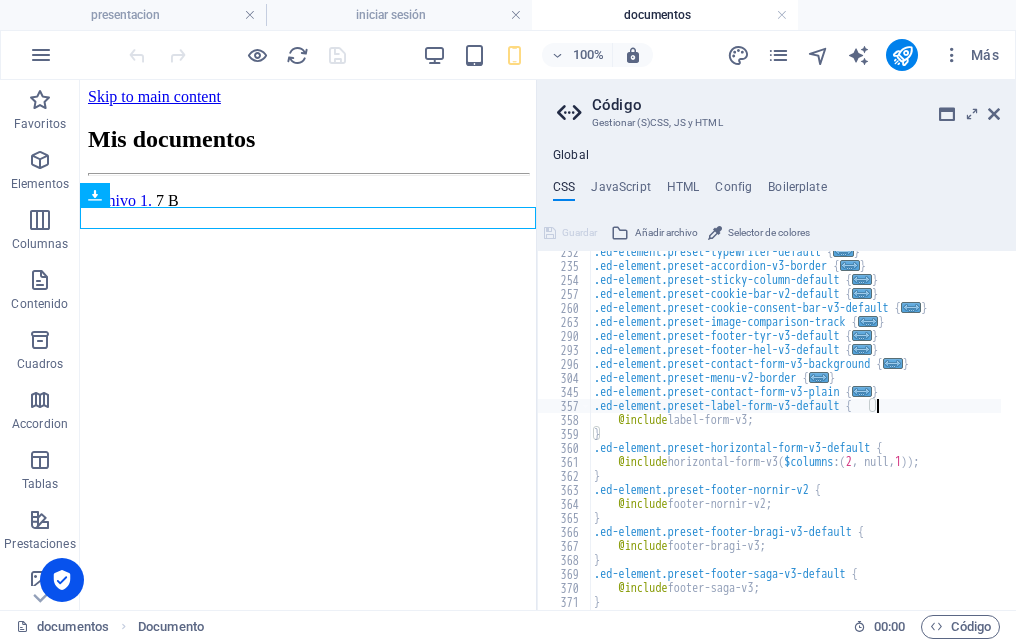 drag, startPoint x: 882, startPoint y: 395, endPoint x: 871, endPoint y: 394, distance: 11.045361 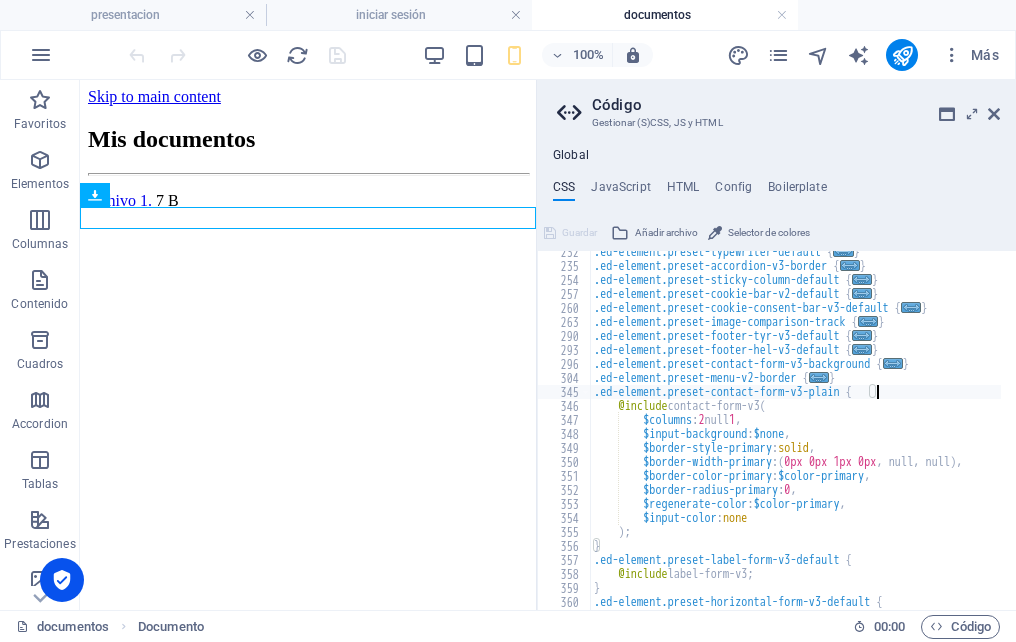 click on "..." at bounding box center (819, 377) 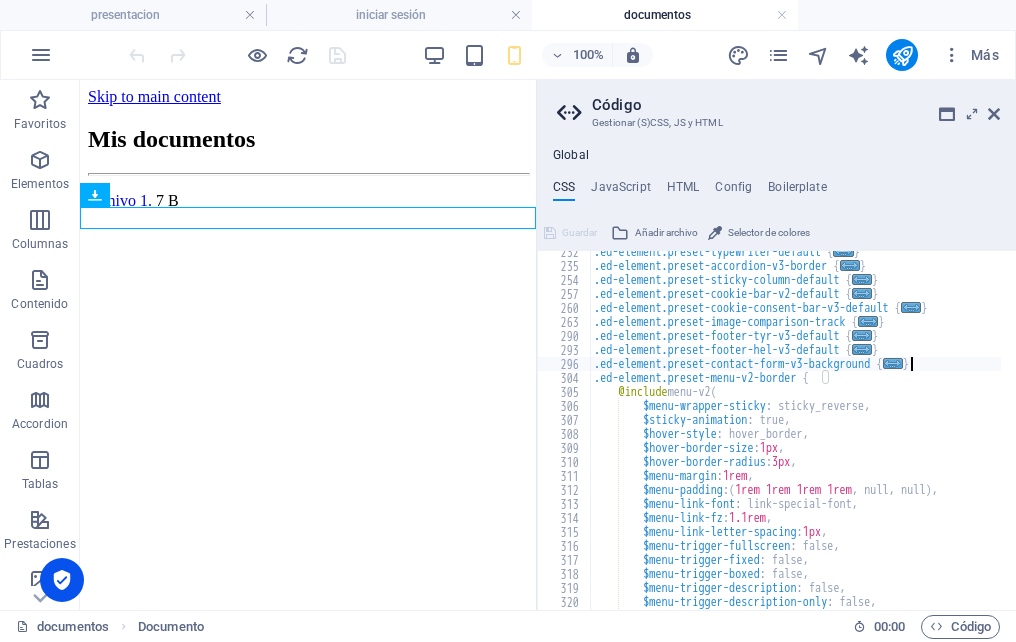 drag, startPoint x: 920, startPoint y: 368, endPoint x: 904, endPoint y: 367, distance: 16.03122 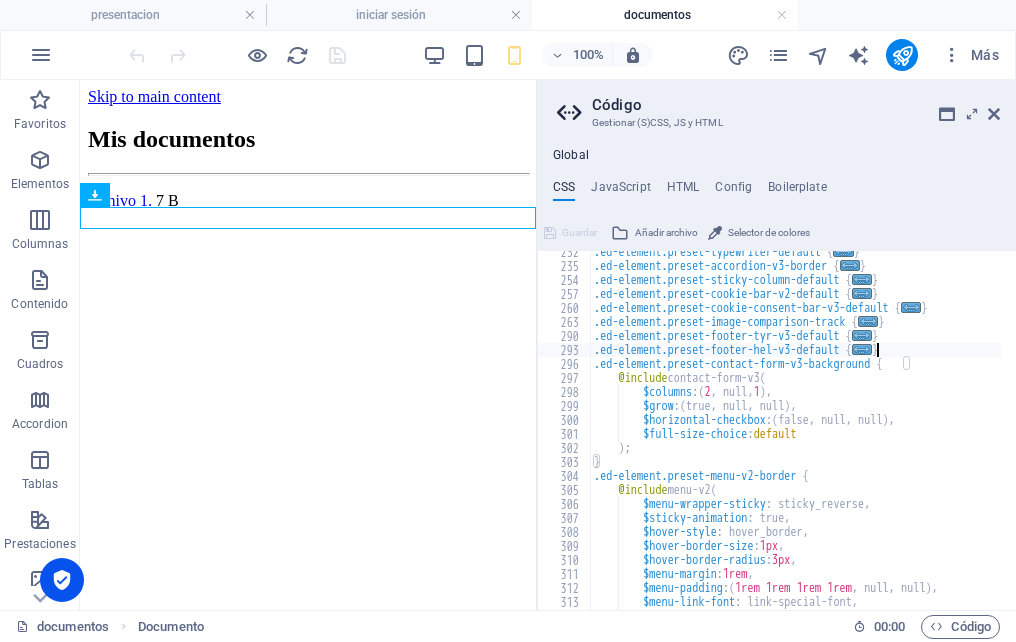 click on "..." at bounding box center (862, 349) 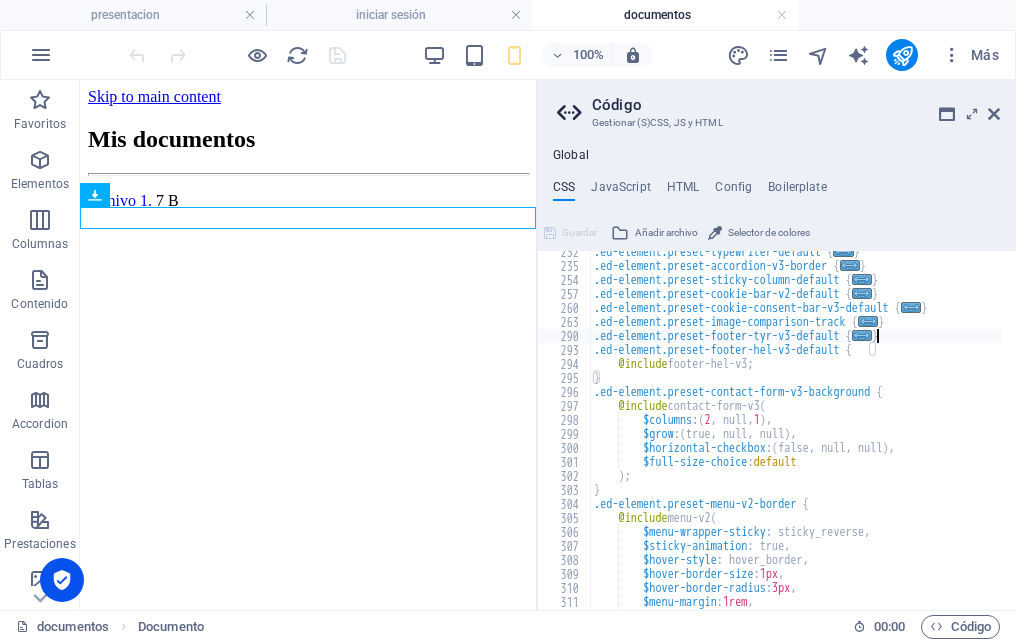 click on "..." at bounding box center (862, 335) 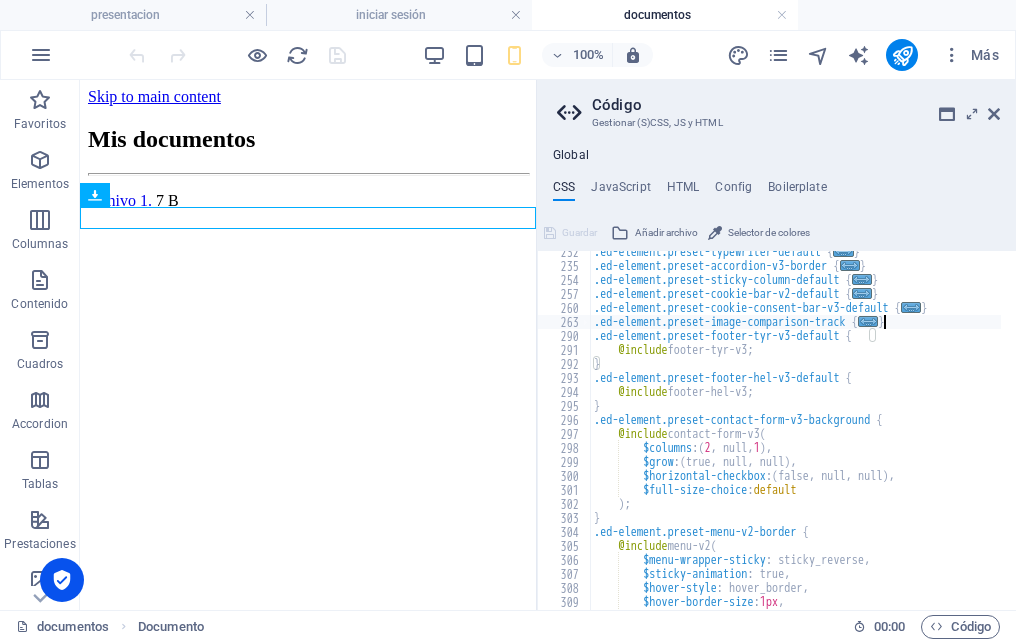 click on "..." at bounding box center (868, 321) 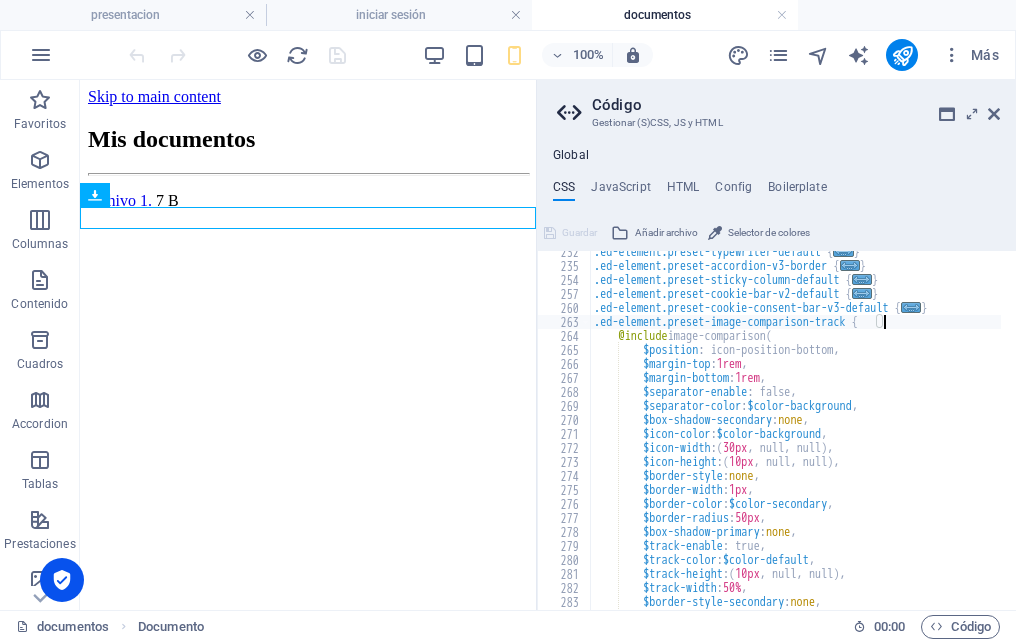 click on "..." at bounding box center (911, 307) 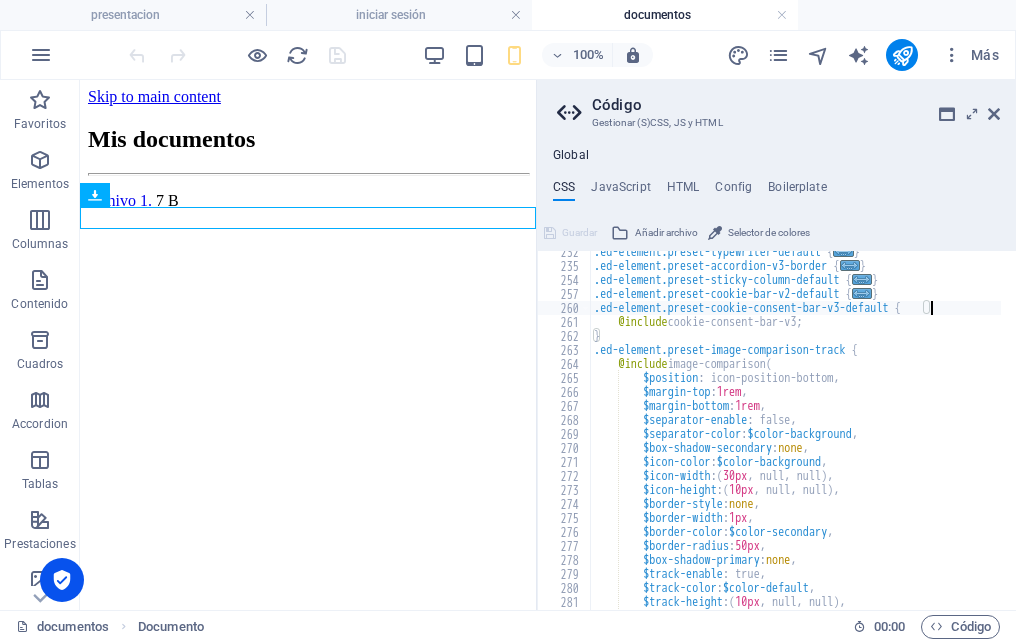 click on "..." at bounding box center (862, 293) 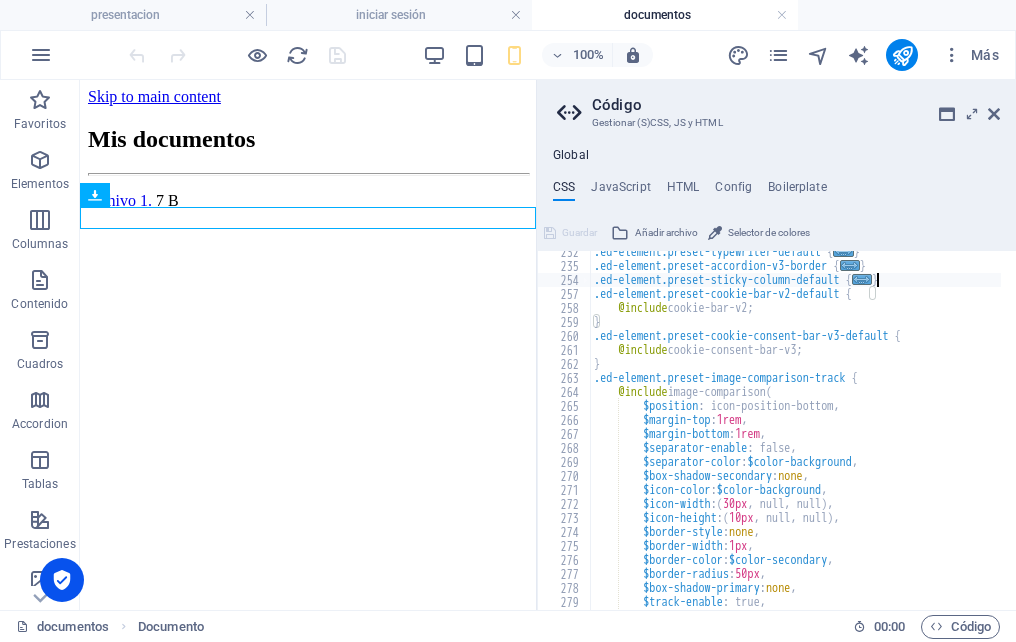 click on "..." at bounding box center (862, 279) 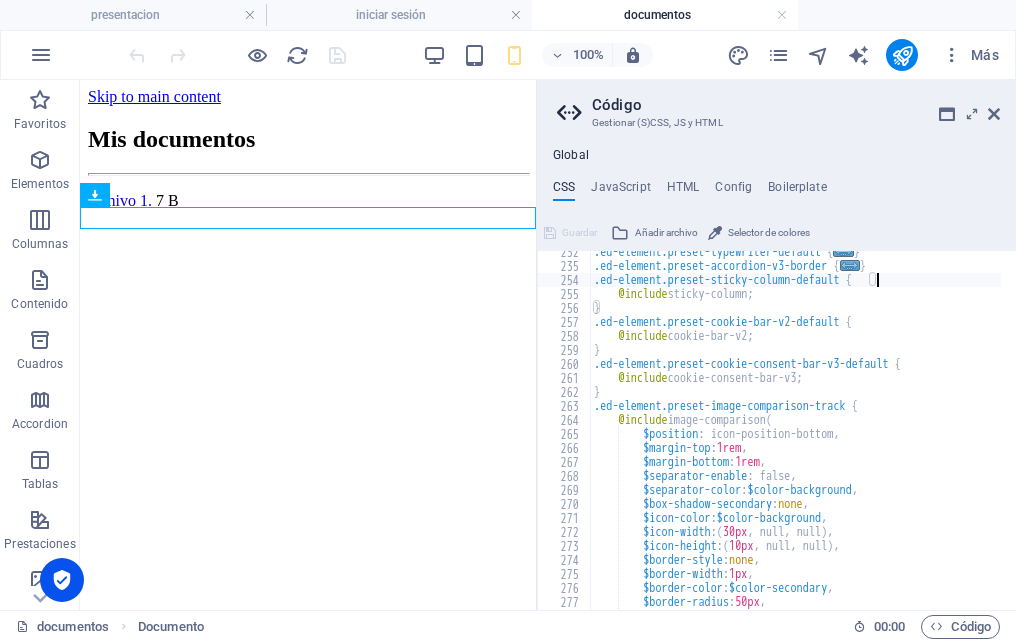 click on "..." at bounding box center [850, 265] 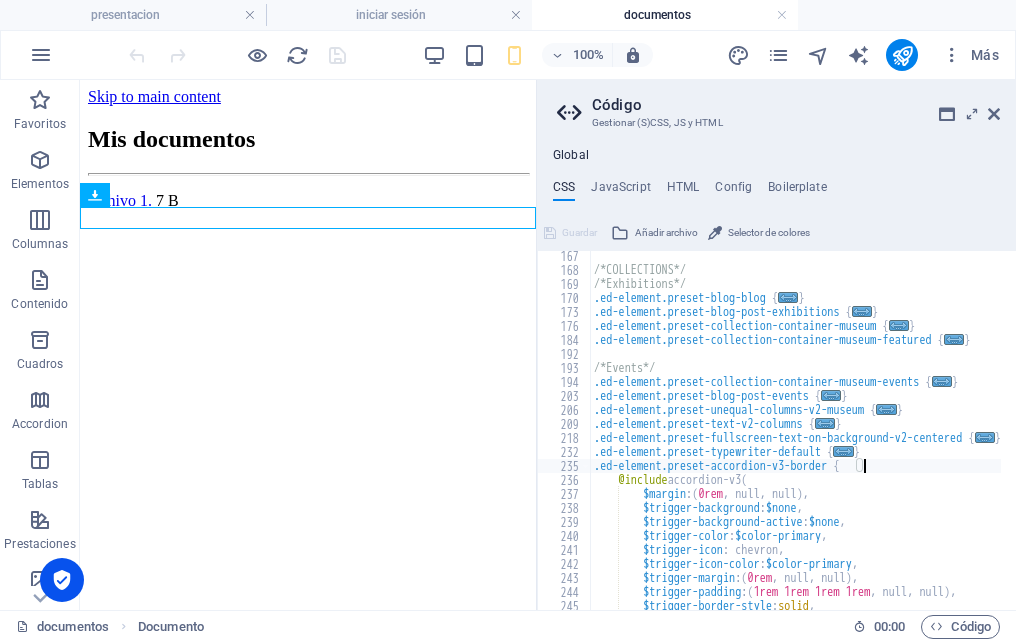 scroll, scrollTop: 749, scrollLeft: 0, axis: vertical 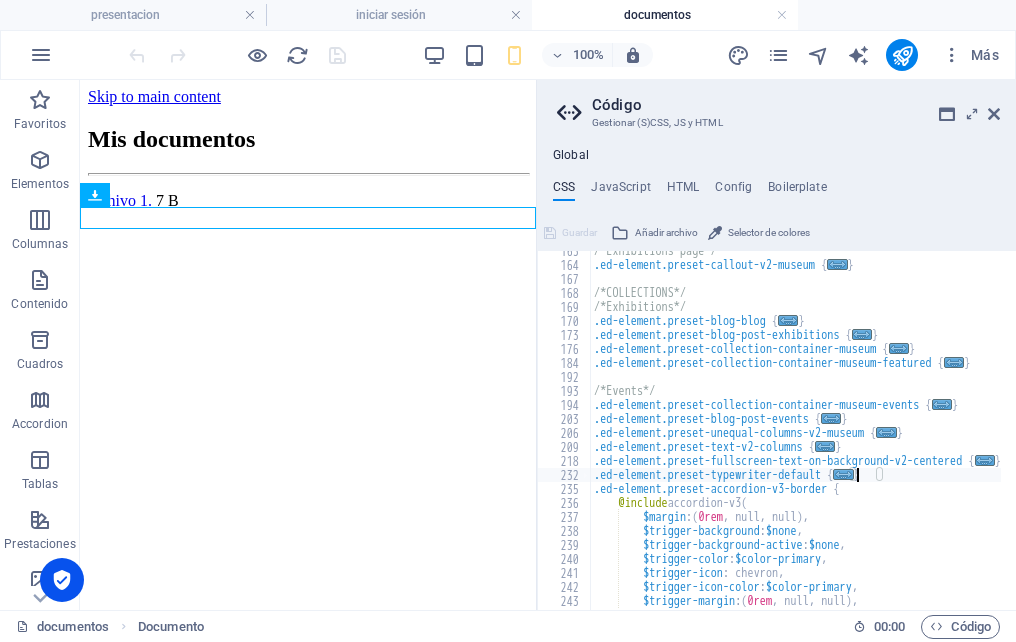 click on "..." at bounding box center [844, 474] 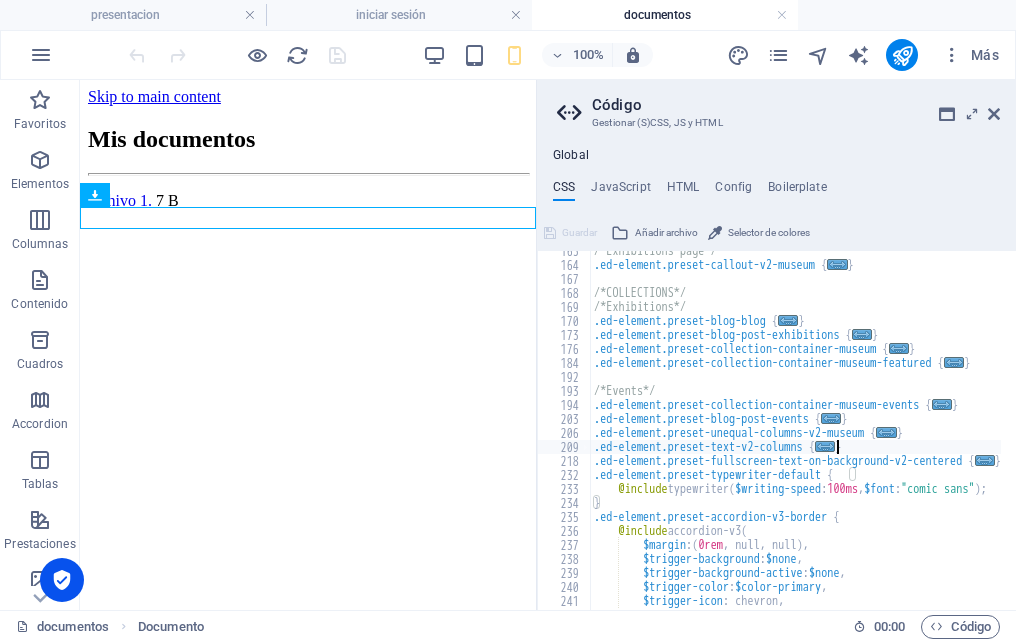 click on "..." at bounding box center (825, 446) 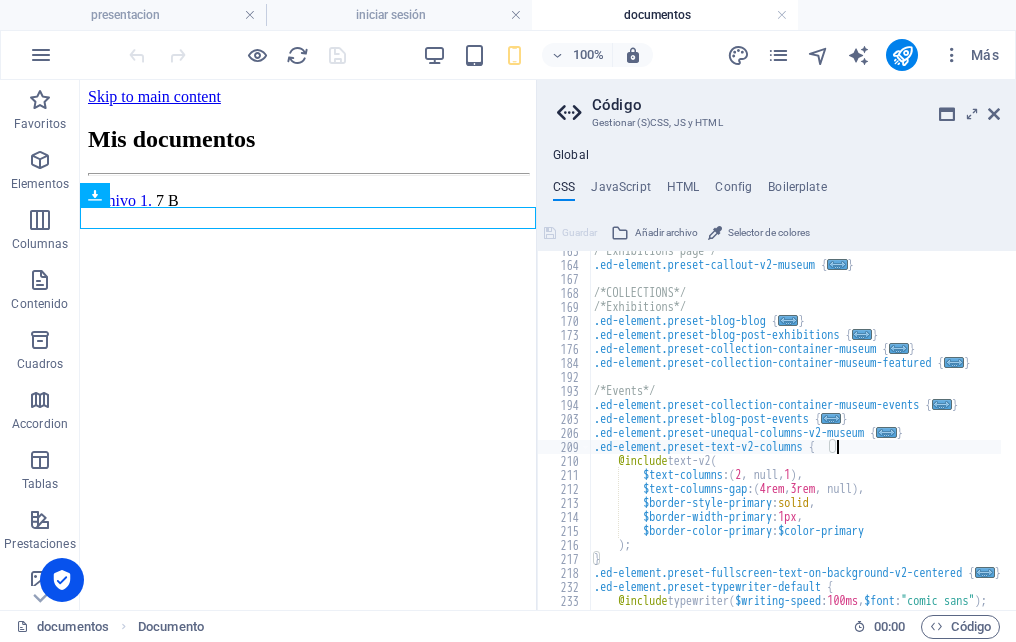click on "..." at bounding box center (887, 432) 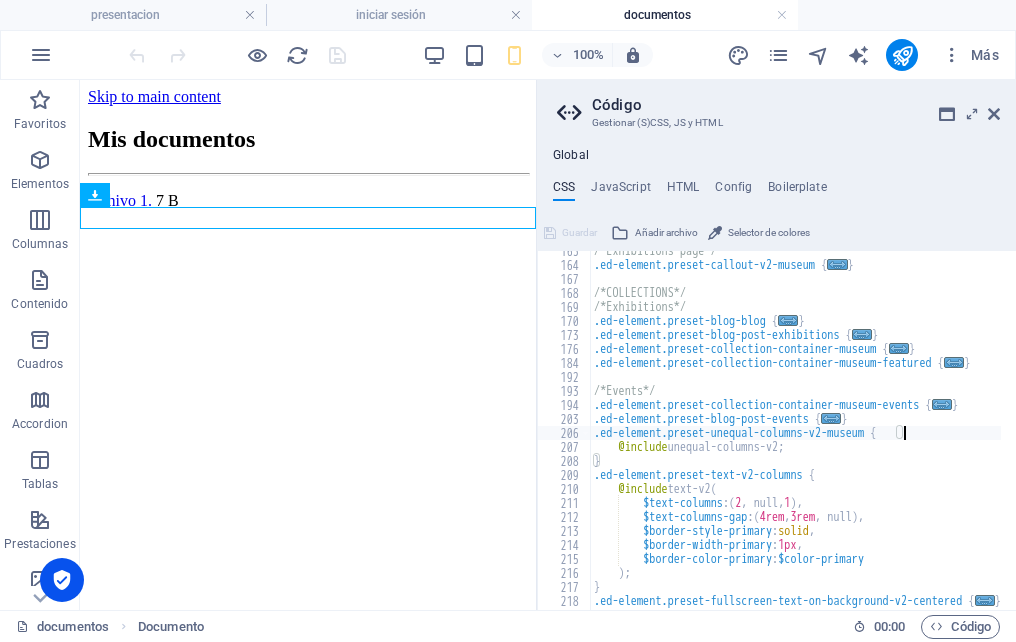 click on "..." at bounding box center [831, 418] 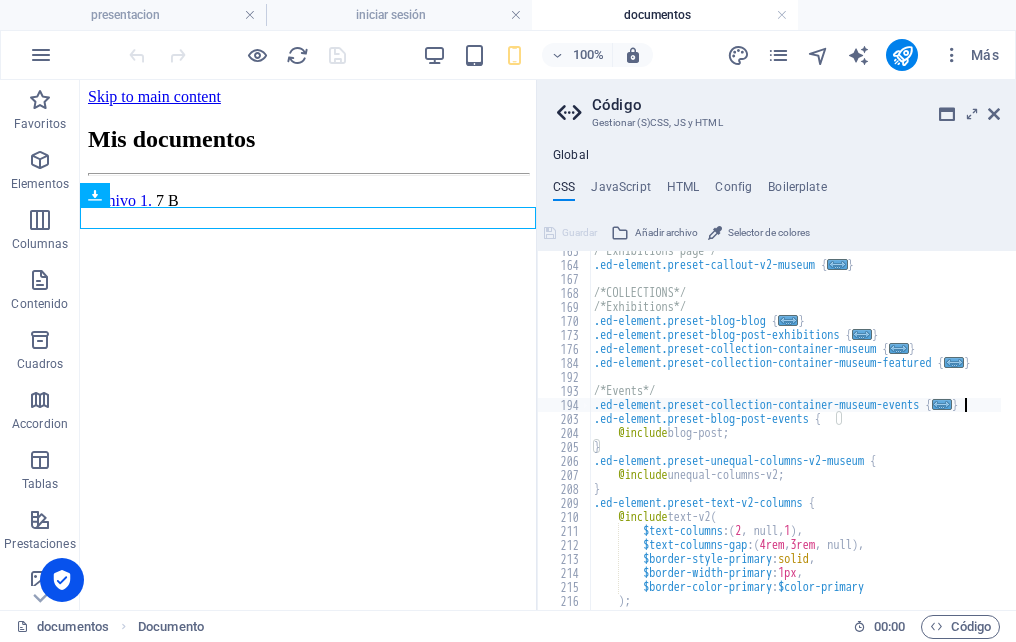click on "..." at bounding box center (942, 404) 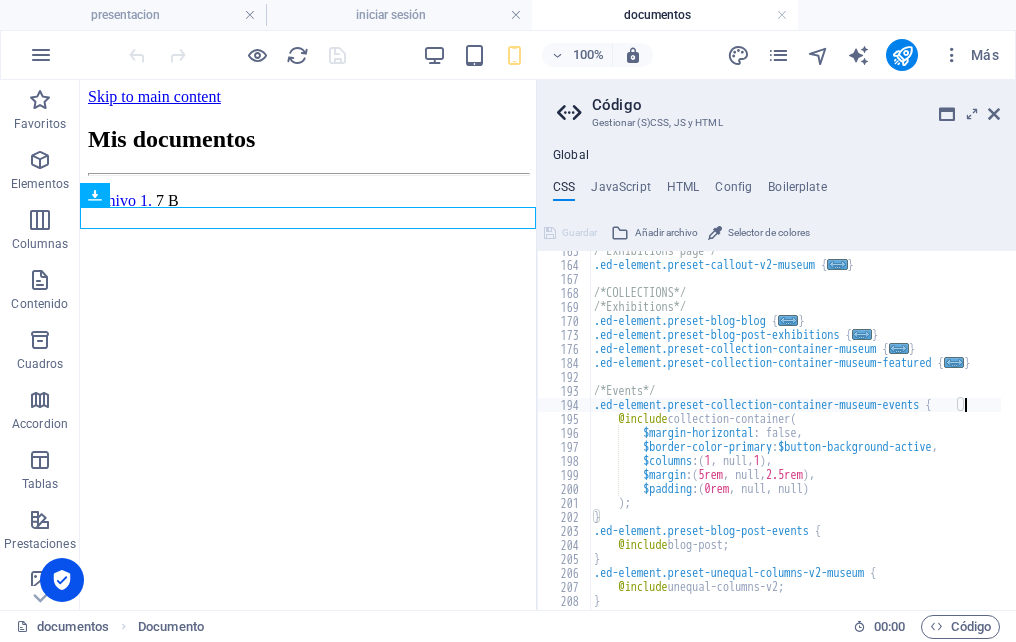 click on "..." at bounding box center [954, 362] 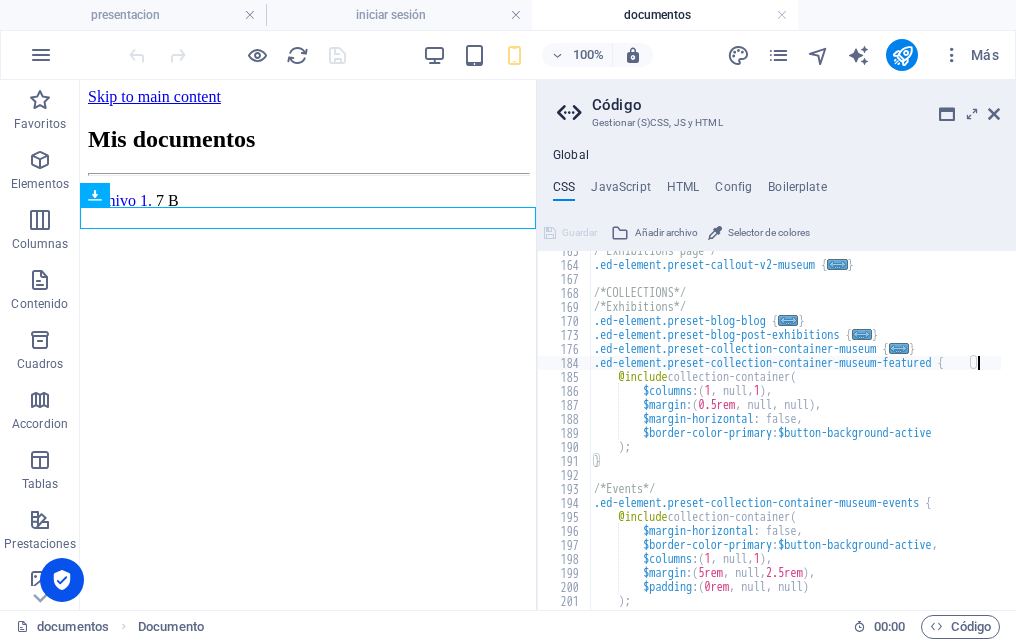 click on "..." at bounding box center [899, 348] 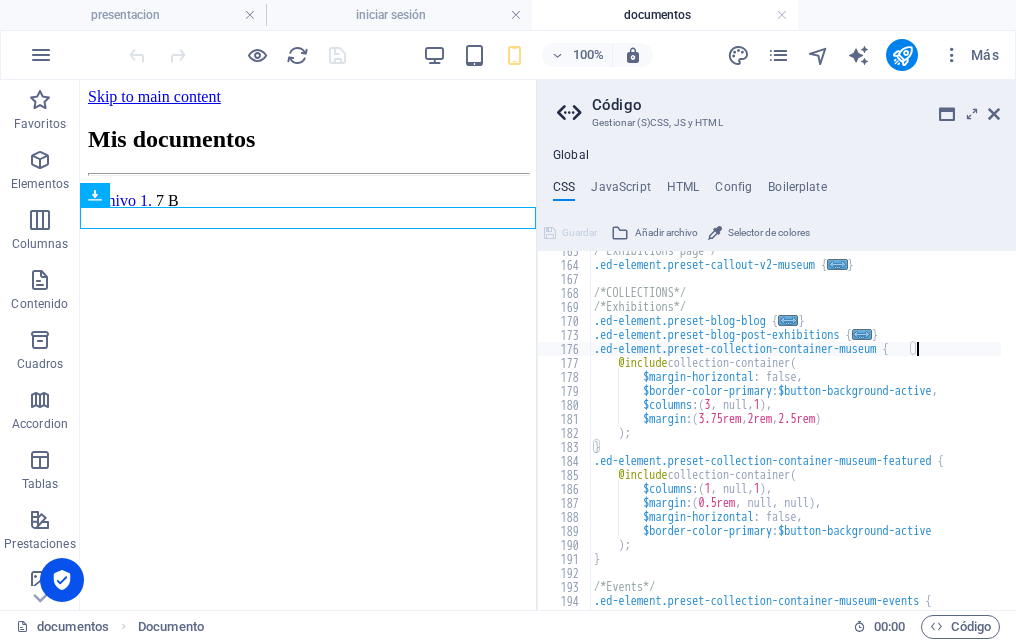 click on "..." at bounding box center (862, 334) 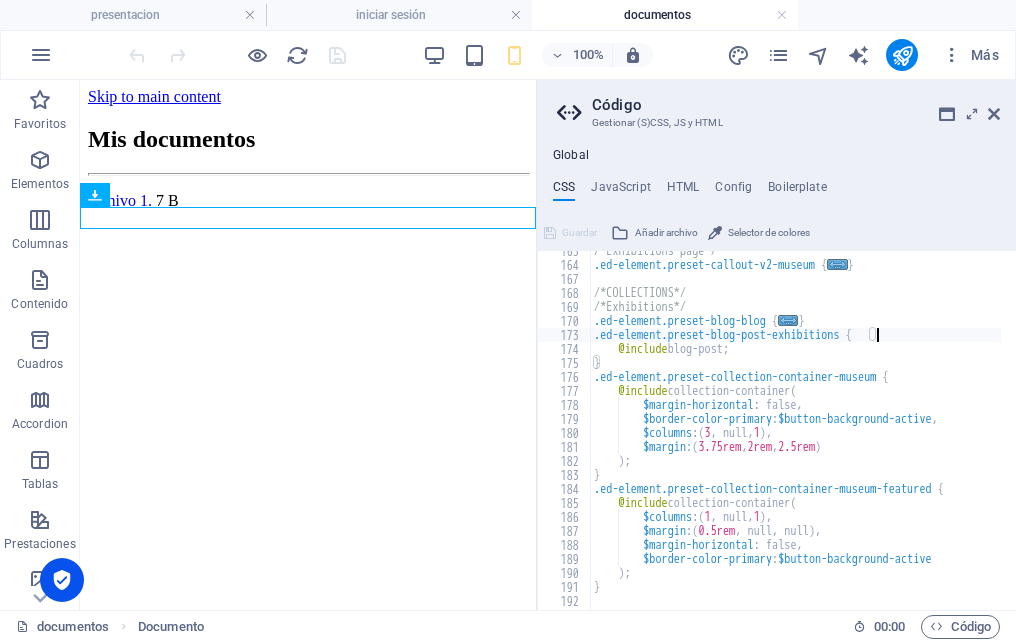 click on "..." at bounding box center [788, 320] 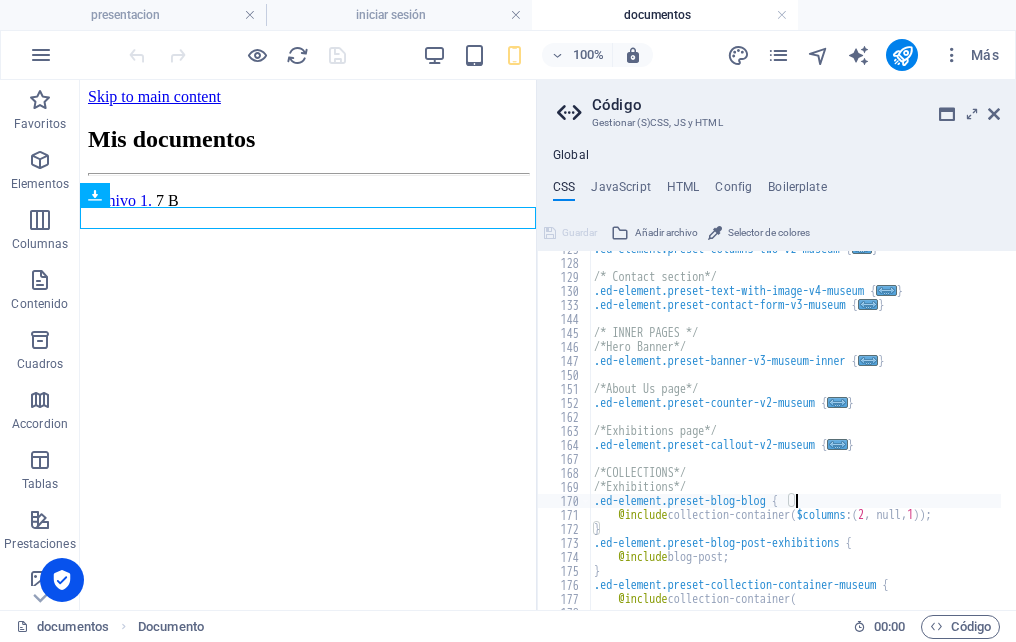 scroll, scrollTop: 509, scrollLeft: 0, axis: vertical 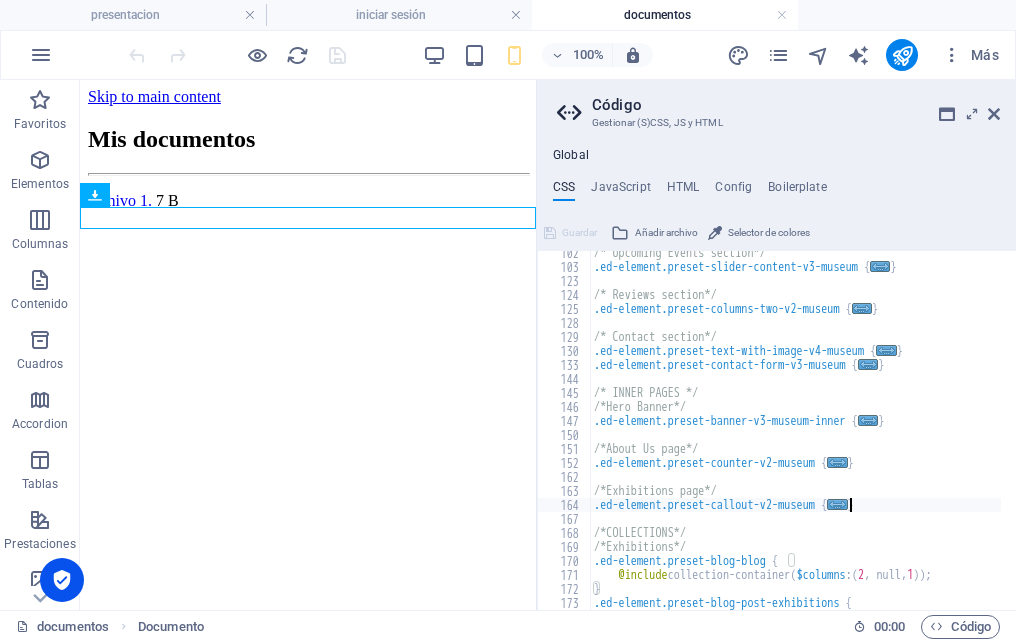 click on "..." at bounding box center (838, 504) 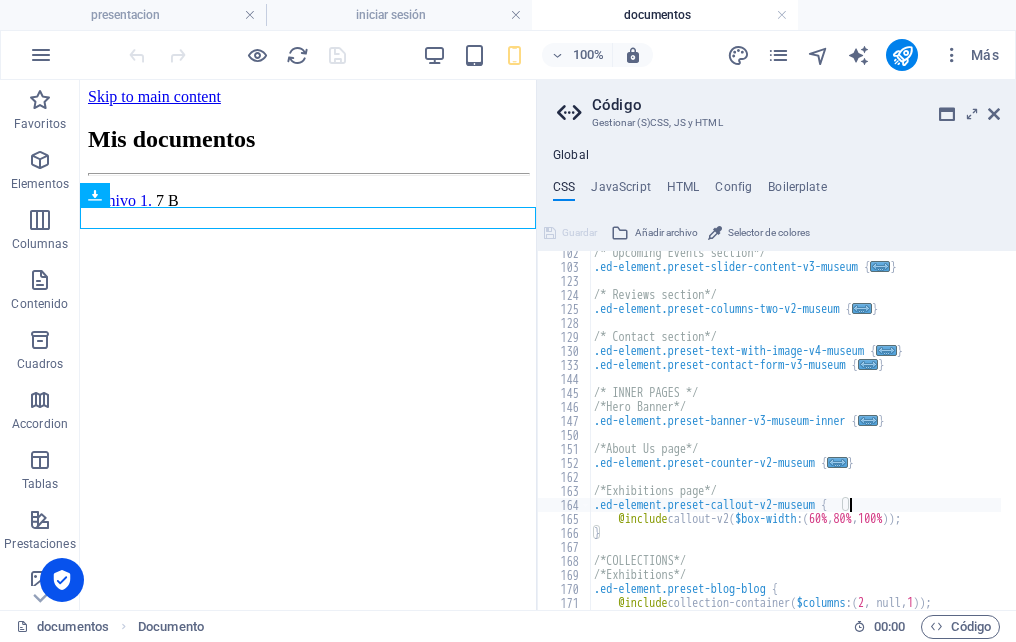 click on "..." at bounding box center (838, 462) 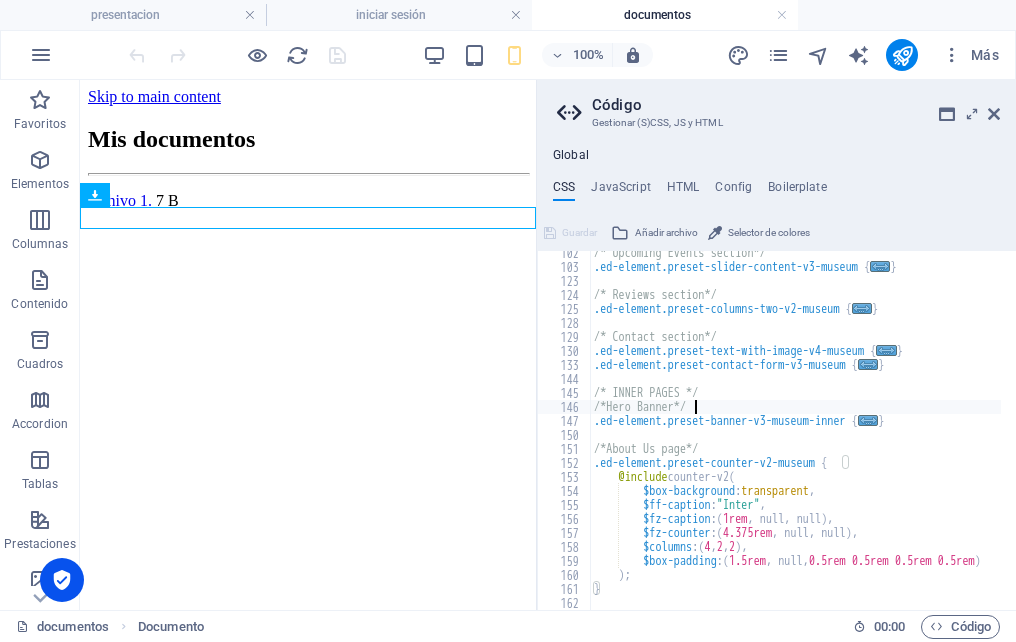 click on "/* Upcoming Events section*/ .ed-element.preset-slider-content-v3-museum   { ... } /* Reviews section*/ .ed-element.preset-columns-two-v2-museum   { ... } /* Contact section*/ .ed-element.preset-text-with-image-v4-museum   { ... } .ed-element.preset-contact-form-v3-museum   { ... } /* INNER PAGES */ /*Hero Banner*/ .ed-element.preset-banner-v3-museum-inner   { ... } /*About Us page*/ .ed-element.preset-counter-v2-museum   {      @include  counter-v2 (           $box-background :  transparent ,            $ff-caption :  "Inter" ,            $fz-caption :  ( 1rem , null, null ) ,            $fz-counter :  ( 4.375rem , null, null ) ,            $columns :  ( 4 ,  2 ,  2 ) ,            $box-padding :  ( 1.5rem , null,  0.5rem   0.5rem   0.5rem   0.5rem )      ) ; }" at bounding box center [927, 432] 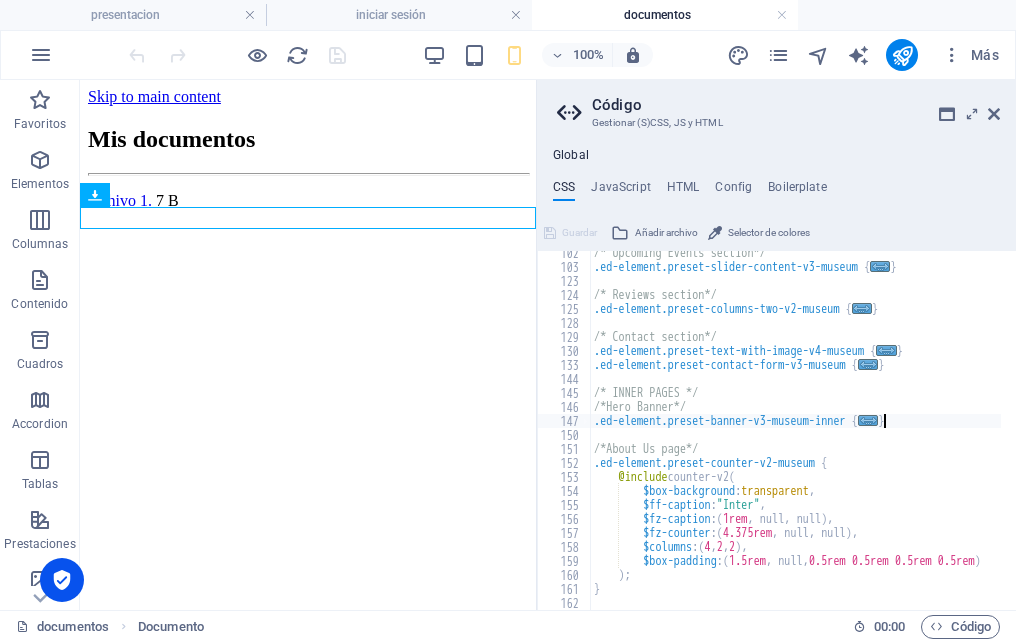 click on "..." at bounding box center (868, 420) 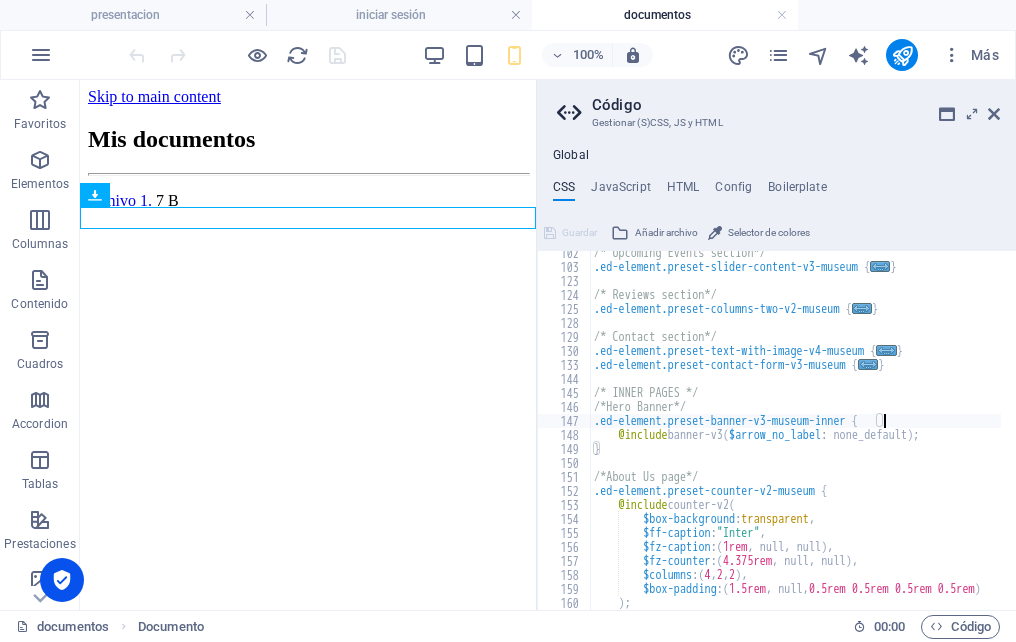 click on "..." at bounding box center (868, 364) 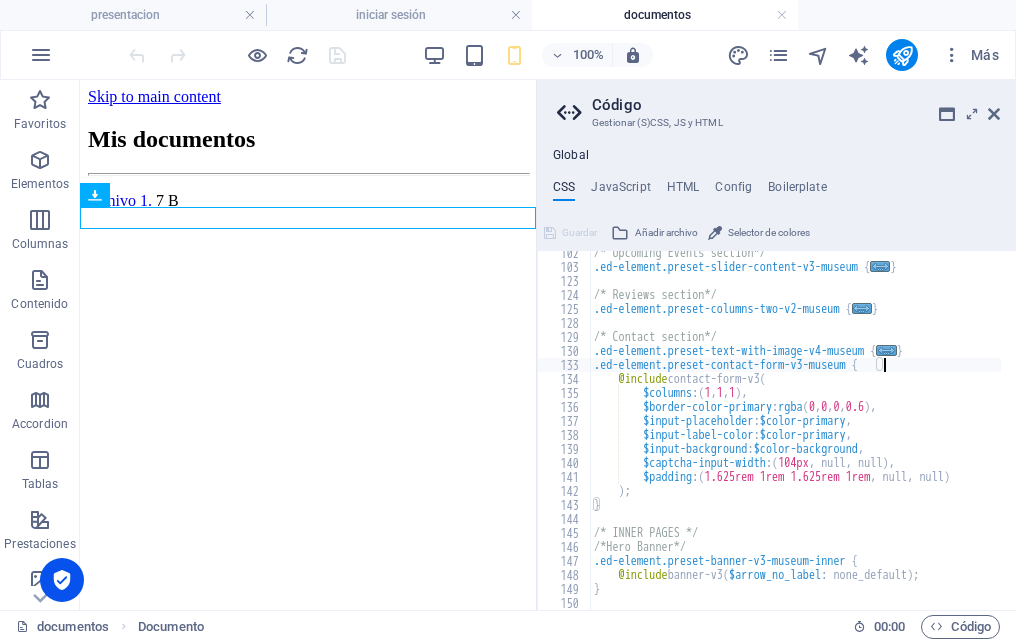 click on "..." at bounding box center (887, 350) 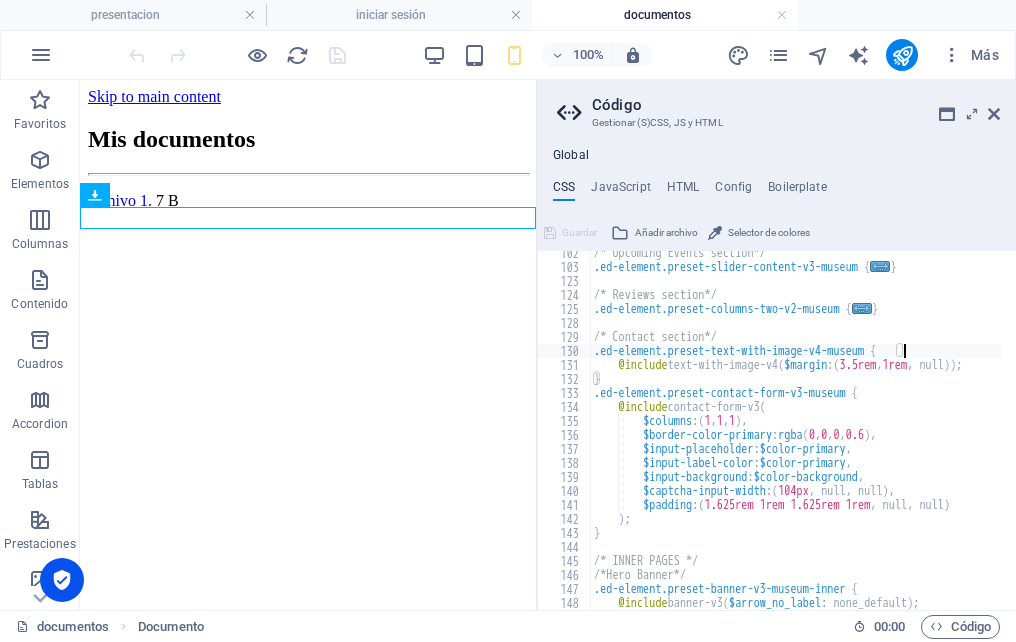 click on "..." at bounding box center [862, 308] 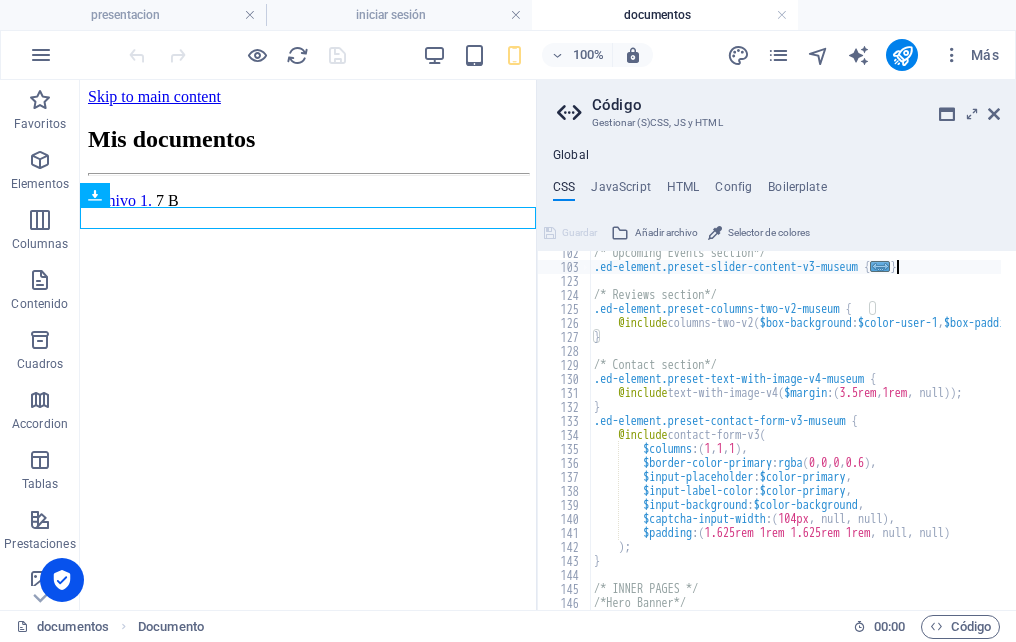 click on "..." at bounding box center (880, 266) 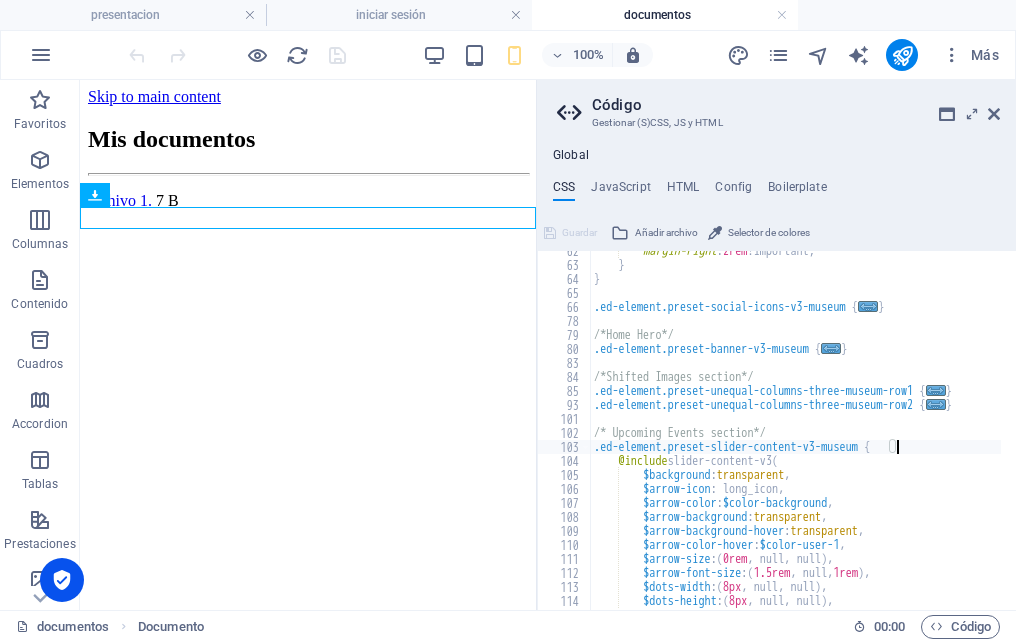 scroll, scrollTop: 269, scrollLeft: 0, axis: vertical 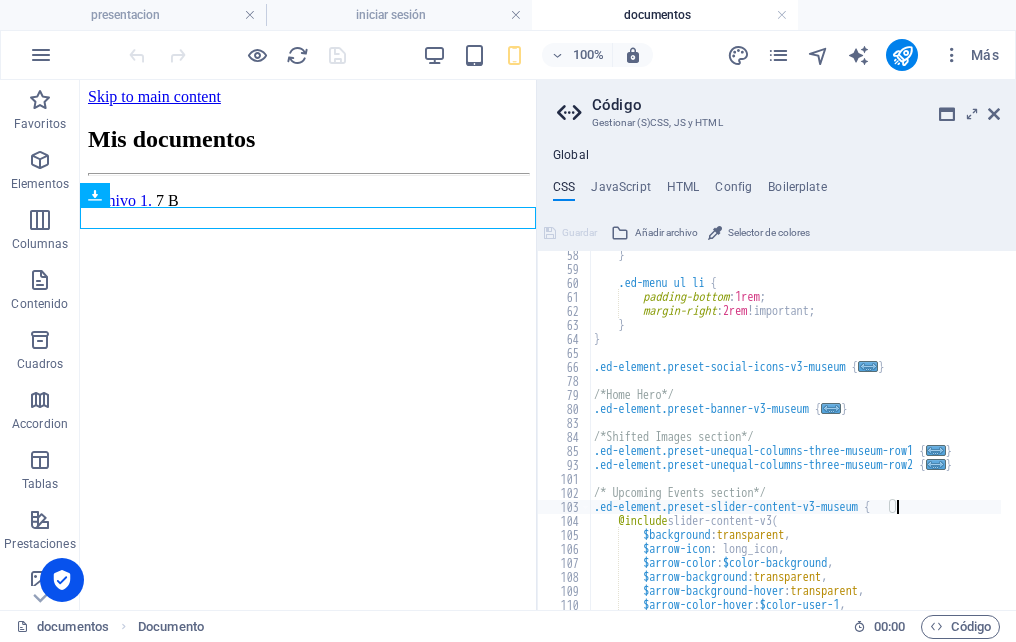 click on "..." at bounding box center [936, 464] 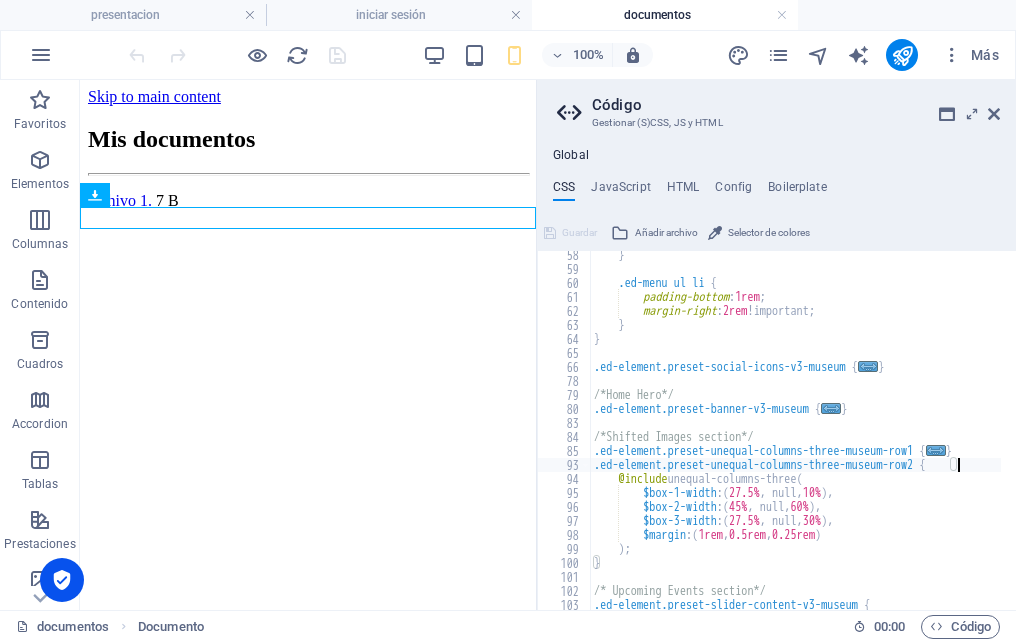 click on "..." at bounding box center (936, 450) 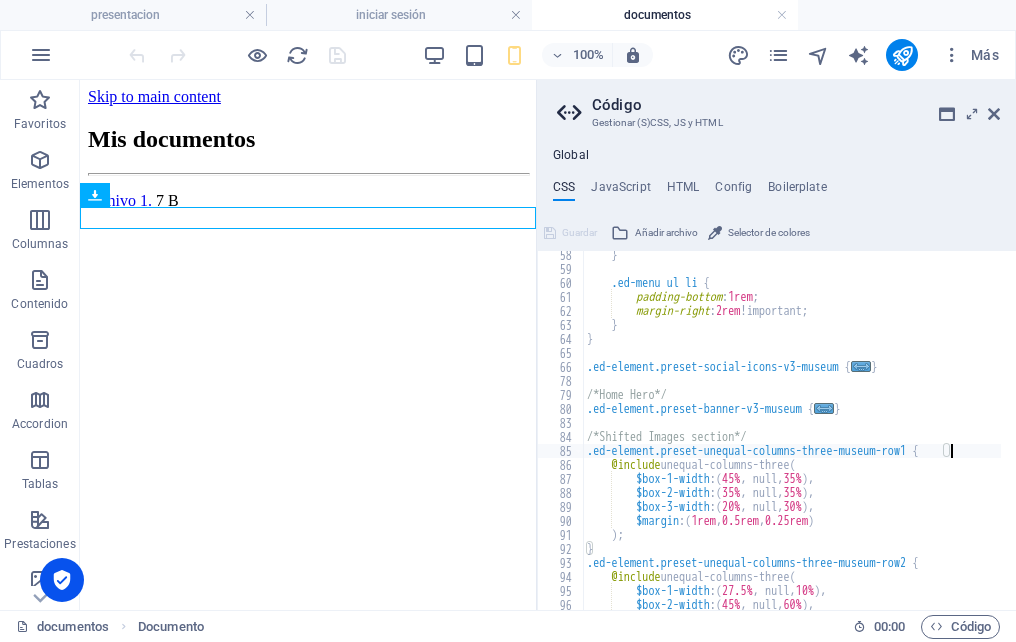 click on "}      .ed-menu   ul   li   {           padding-bottom :  1rem ;           margin-right :  2rem  !important;      } } .ed-element.preset-social-icons-v3-museum   { ... } /*Home Hero*/ .ed-element.preset-banner-v3-museum   { ... } /*Shifted Images section*/ .ed-element.preset-unequal-columns-three-museum-row1   {      @include  unequal-columns-three (           $box-1-width :  ( 45% , null,  35% ) ,            $box-2-width :  ( 35% , null,  35% ) ,            $box-3-width :  ( 20% , null,  30% ) ,            $margin :  ( 1rem ,  0.5rem ,  0.25rem )      ) ; } .ed-element.preset-unequal-columns-three-museum-row2   {      @include  unequal-columns-three (           $box-1-width :  ( 27.5% , null,  10% ) ,            $box-2-width :  ( 45% , null,  60% ) ," at bounding box center (981, 434) 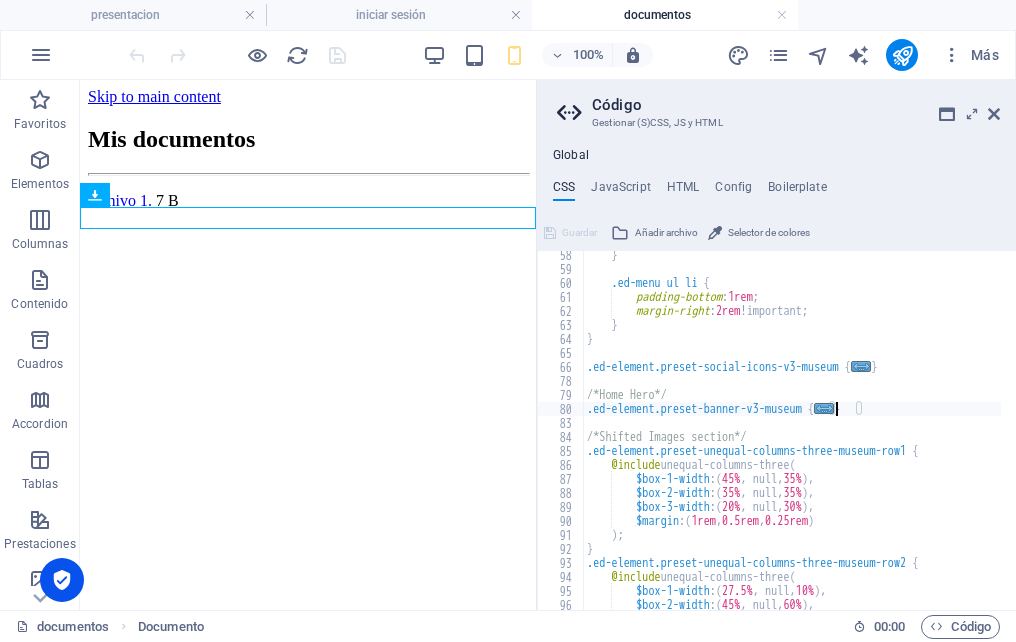 click on "..." at bounding box center [825, 408] 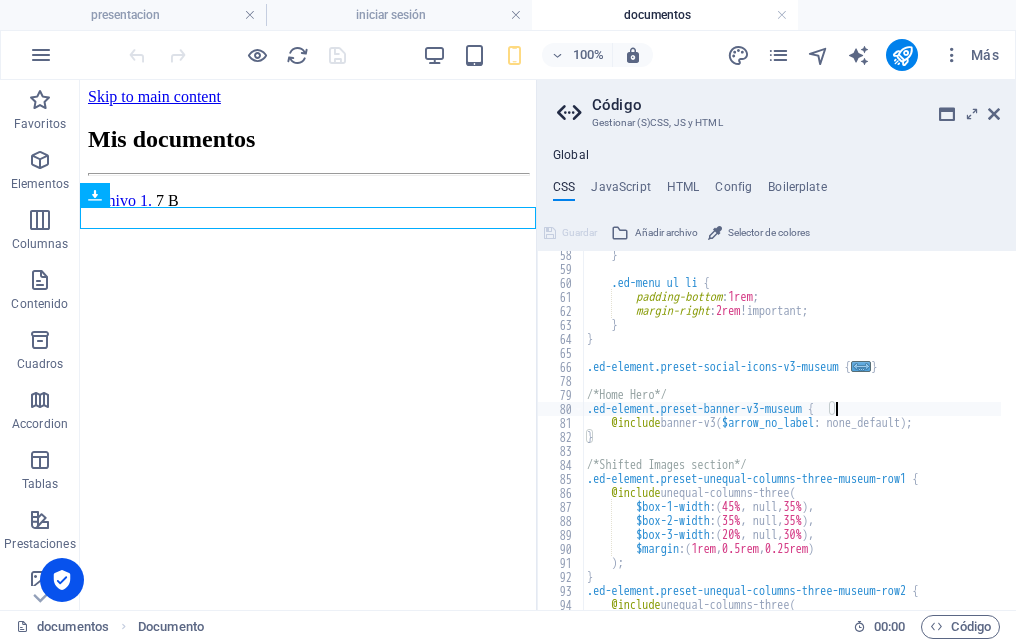 click on "..." at bounding box center (861, 366) 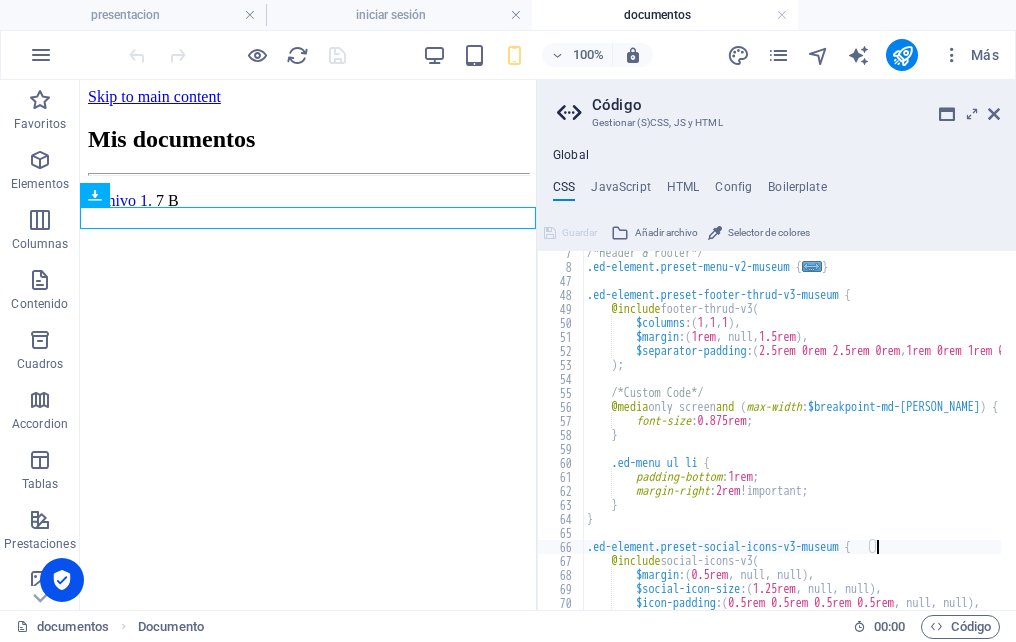 scroll, scrollTop: 0, scrollLeft: 0, axis: both 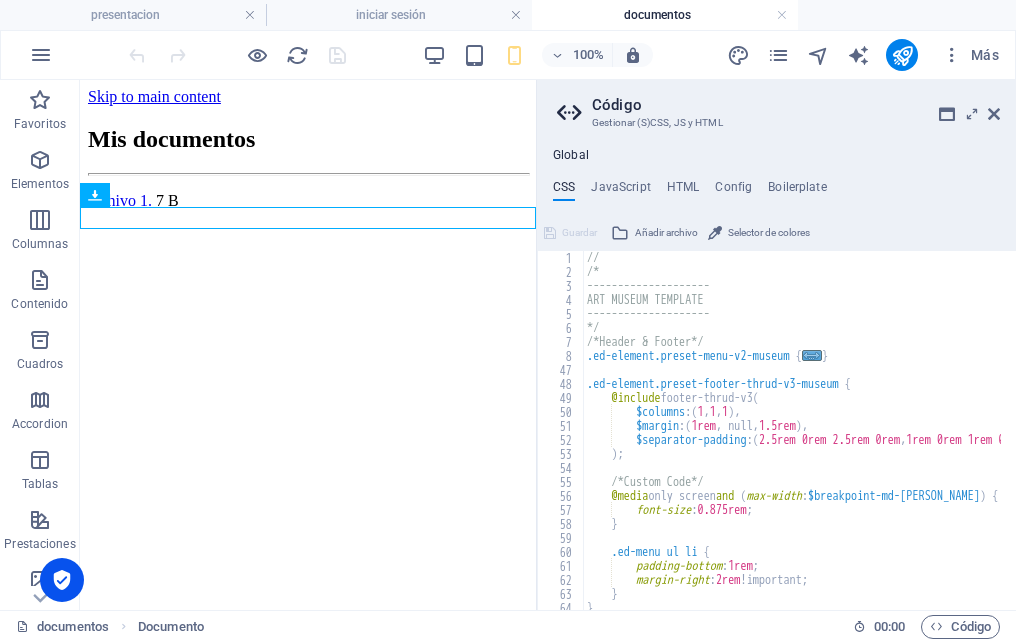 click on "..." at bounding box center (812, 355) 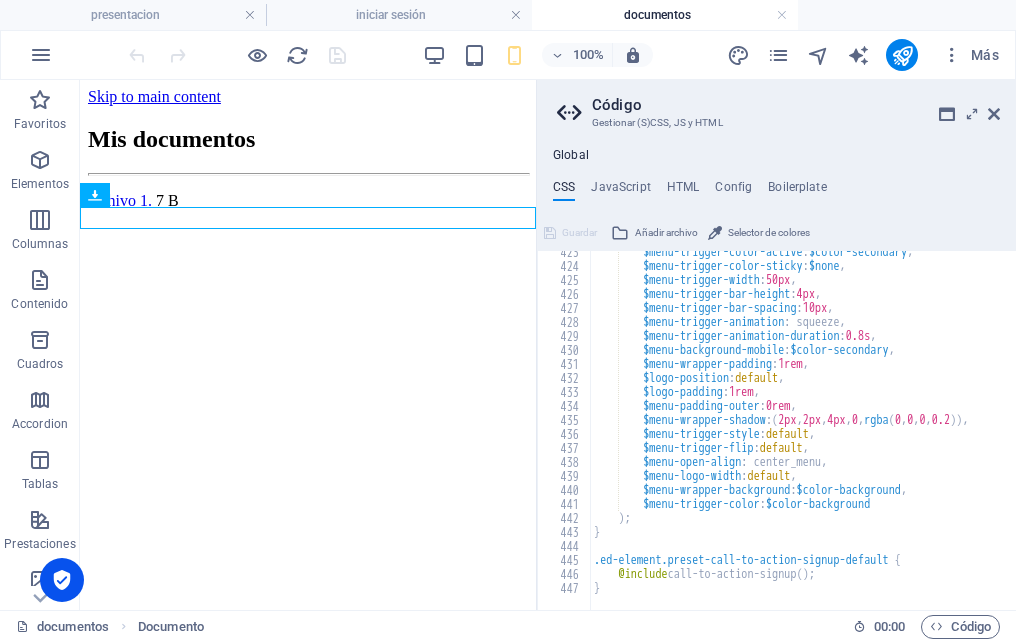 scroll, scrollTop: 5732, scrollLeft: 0, axis: vertical 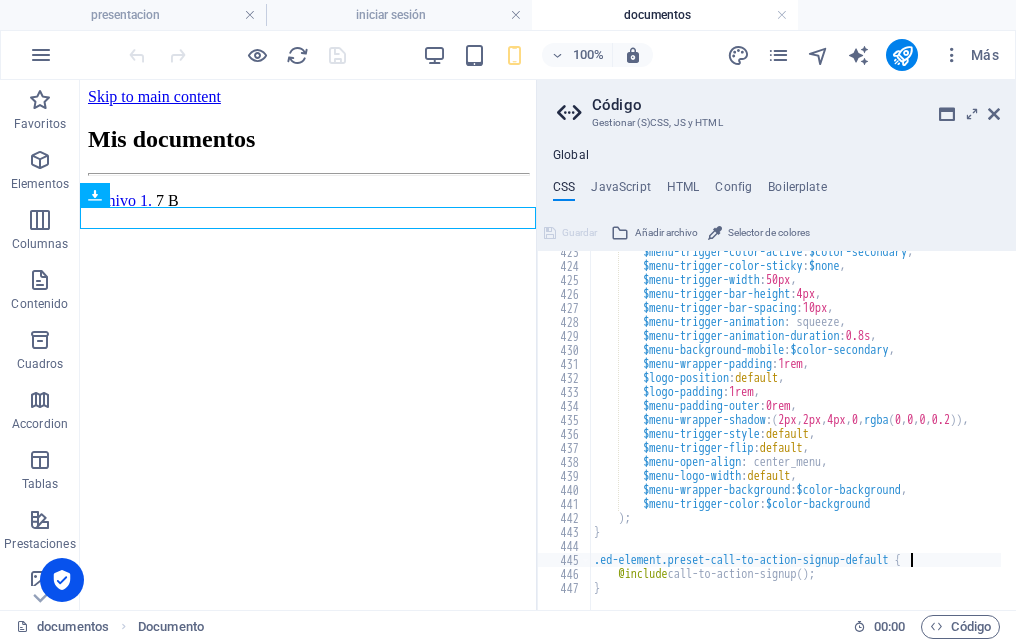 click on "$menu-trigger-color-active :  $color-secondary ,            $menu-trigger-color-sticky :  $none ,            $menu-trigger-width :  50px ,            $menu-trigger-bar-height :  4px ,            $menu-trigger-bar-spacing :  10px ,            $menu-trigger-animation : squeeze,            $menu-trigger-animation-duration :  0.8s ,            $menu-background-mobile :  $color-secondary ,            $menu-wrapper-padding :  1rem ,            $logo-position :  default ,            $logo-padding :  1rem ,            $menu-padding-outer :  0rem ,            $menu-wrapper-shadow :  ( 2px ,  2px ,  4px ,  0 ,  rgba ( 0 ,  0 ,  0 ,  0.2 )) ,            $menu-trigger-style :  default ,            $menu-trigger-flip :  default ,            $menu-open-align : center_menu,            $menu-logo-width :  default ,            $menu-wrapper-background :  $color-background ,            $menu-trigger-color :  $color-background      ) ; } .ed-element.preset-call-to-action-signup-default   {      @include ( ) ; }" at bounding box center (988, 431) 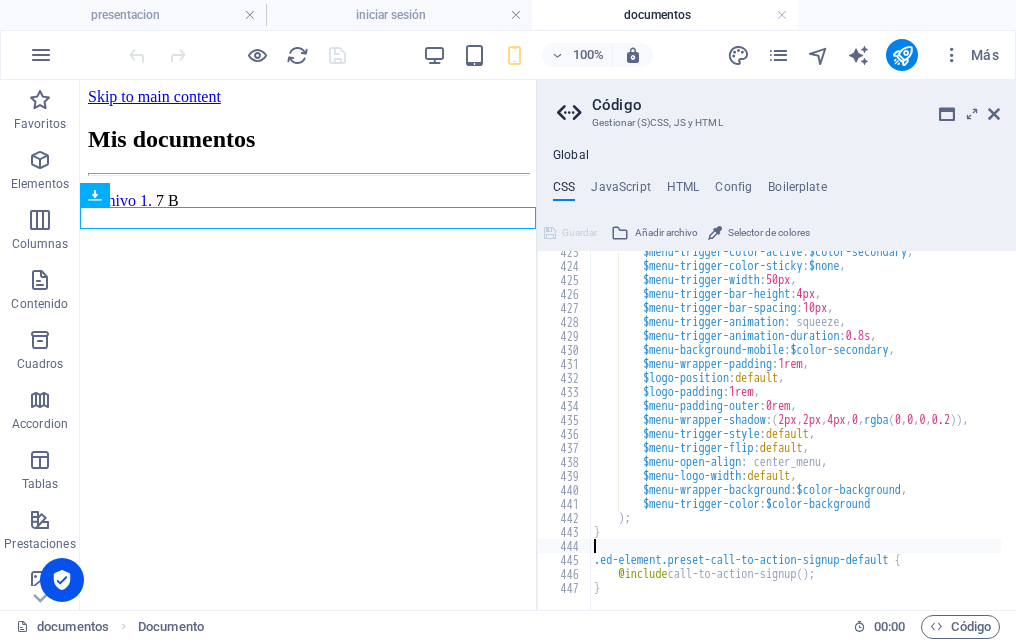 type on "@include call-to-action-signup();
}" 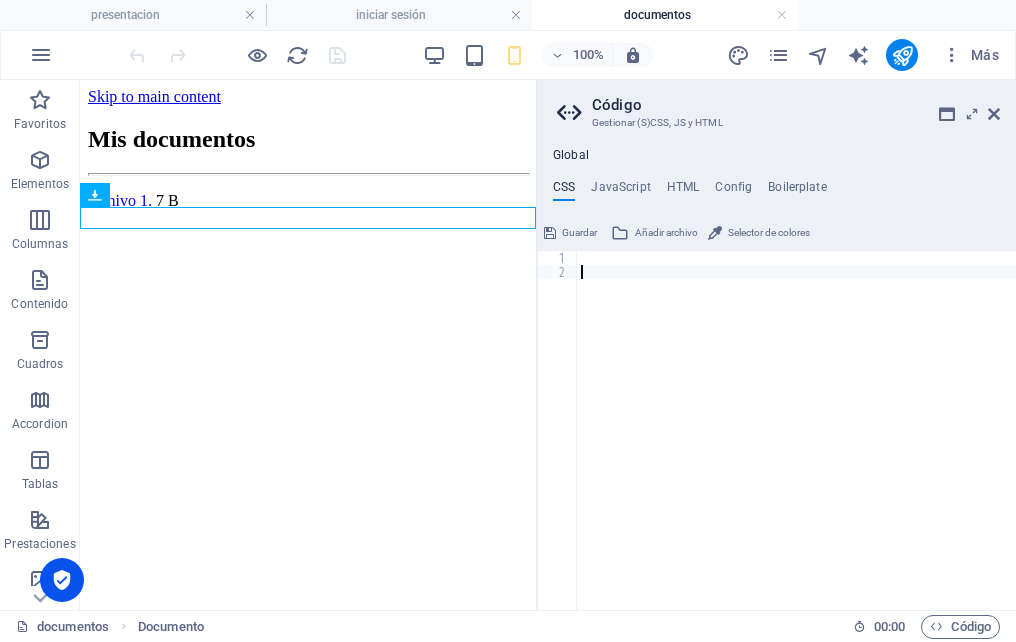 scroll, scrollTop: 5717, scrollLeft: 0, axis: vertical 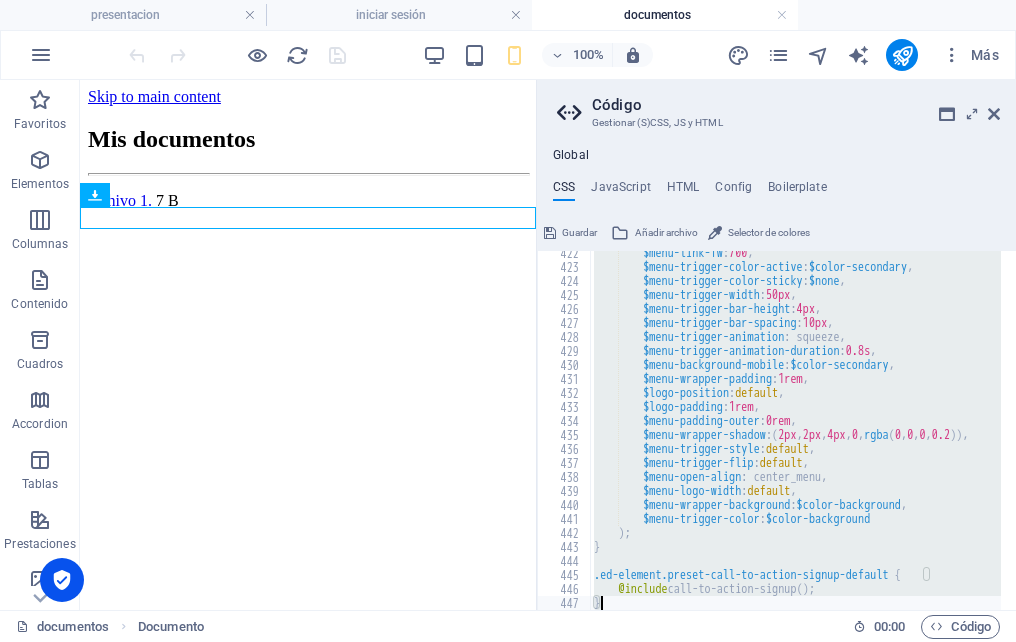 click on "@include call-to-action-signup();
} 422 423 424 425 426 427 428 429 430 431 432 433 434 435 436 437 438 439 440 441 442 443 444 445 446 447           $menu-link-fw :  700 ,            $menu-trigger-color-active :  $color-secondary ,            $menu-trigger-color-sticky :  $none ,            $menu-trigger-width :  50px ,            $menu-trigger-bar-height :  4px ,            $menu-trigger-bar-spacing :  10px ,            $menu-trigger-animation : squeeze,            $menu-trigger-animation-duration :  0.8s ,            $menu-background-mobile :  $color-secondary ,            $menu-wrapper-padding :  1rem ,            $logo-position :  default ,            $logo-padding :  1rem ,            $menu-padding-outer :  0rem ,            $menu-wrapper-shadow :  ( 2px ,  2px ,  4px ,  0 ,  rgba ( 0 ,  0 ,  0 ,  0.2 )) ,            $menu-trigger-style :  default ,            $menu-trigger-flip :  default ,            $menu-open-align : center_menu,            $menu-logo-width :  default ,            :  ,            :" at bounding box center [776, 430] 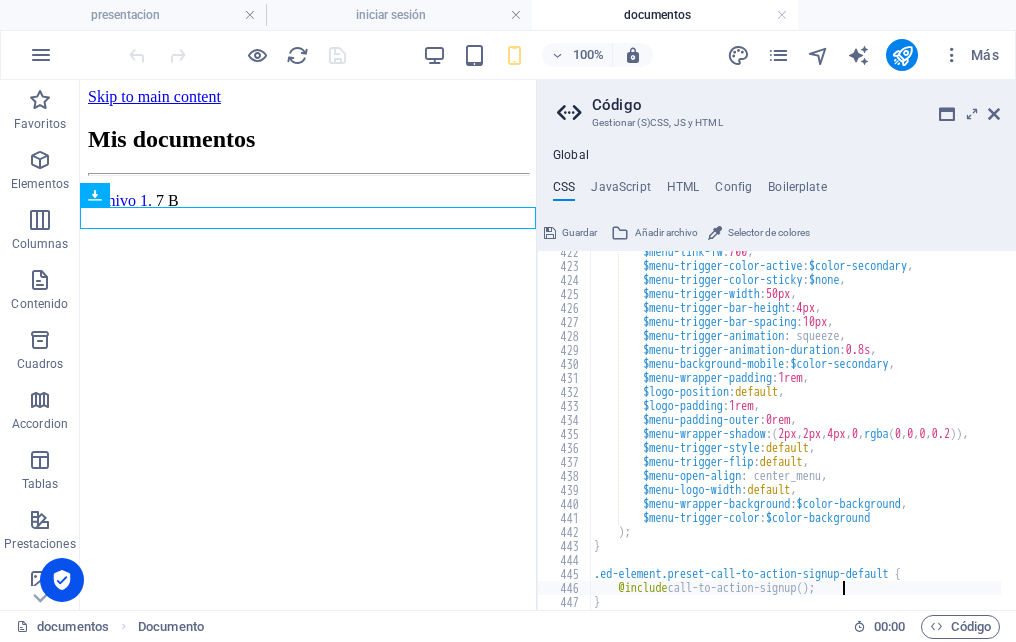 scroll, scrollTop: 5732, scrollLeft: 0, axis: vertical 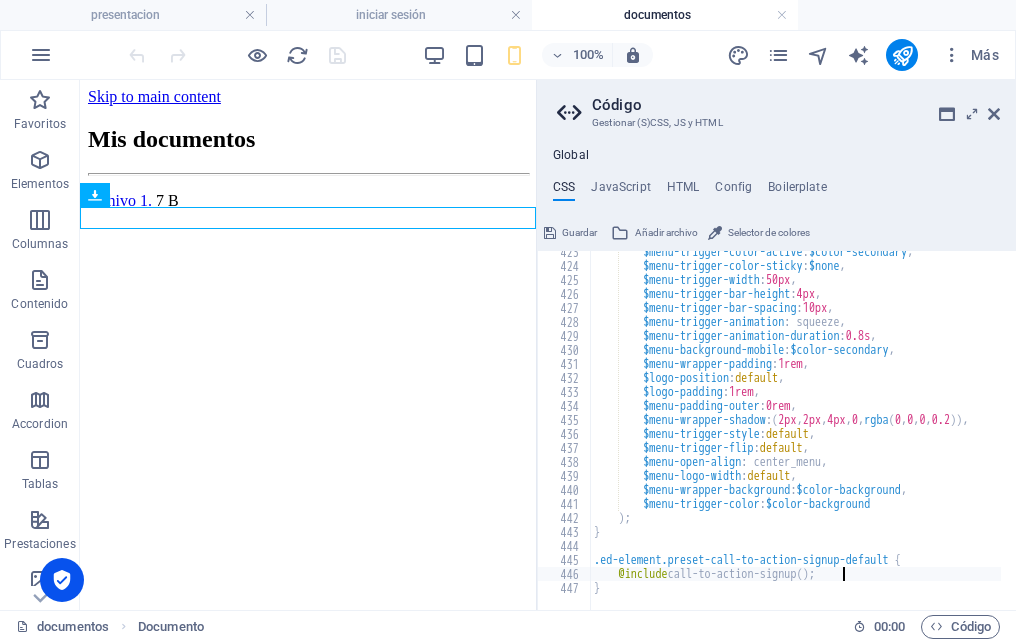 click on "$menu-trigger-color-active :  $color-secondary ,            $menu-trigger-color-sticky :  $none ,            $menu-trigger-width :  50px ,            $menu-trigger-bar-height :  4px ,            $menu-trigger-bar-spacing :  10px ,            $menu-trigger-animation : squeeze,            $menu-trigger-animation-duration :  0.8s ,            $menu-background-mobile :  $color-secondary ,            $menu-wrapper-padding :  1rem ,            $logo-position :  default ,            $logo-padding :  1rem ,            $menu-padding-outer :  0rem ,            $menu-wrapper-shadow :  ( 2px ,  2px ,  4px ,  0 ,  rgba ( 0 ,  0 ,  0 ,  0.2 )) ,            $menu-trigger-style :  default ,            $menu-trigger-flip :  default ,            $menu-open-align : center_menu,            $menu-logo-width :  default ,            $menu-wrapper-background :  $color-background ,            $menu-trigger-color :  $color-background      ) ; } .ed-element.preset-call-to-action-signup-default   {      @include ( ) ; }" at bounding box center [988, 431] 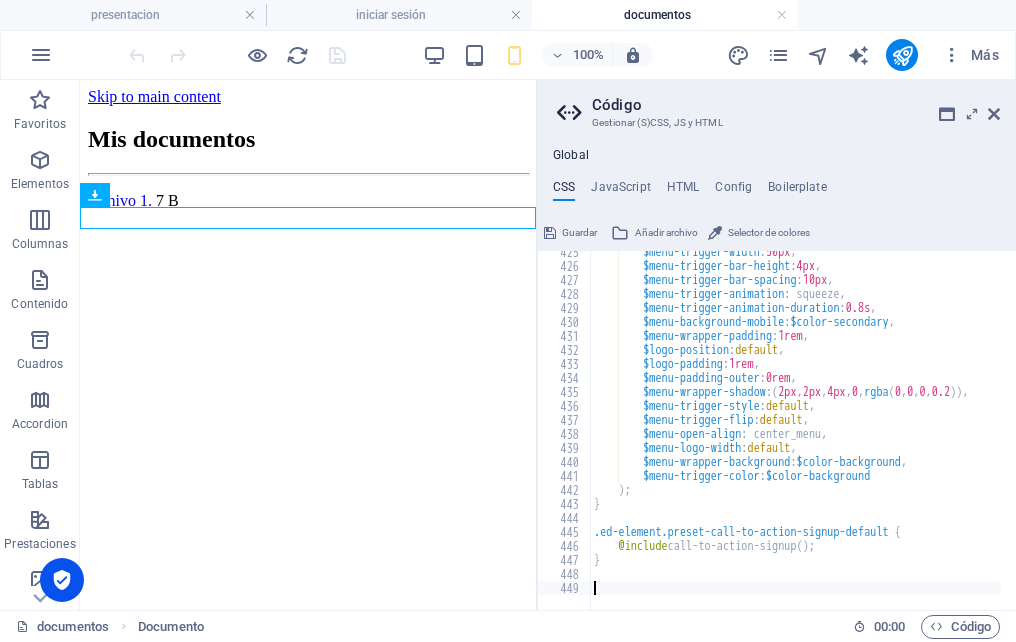 scroll, scrollTop: 5760, scrollLeft: 0, axis: vertical 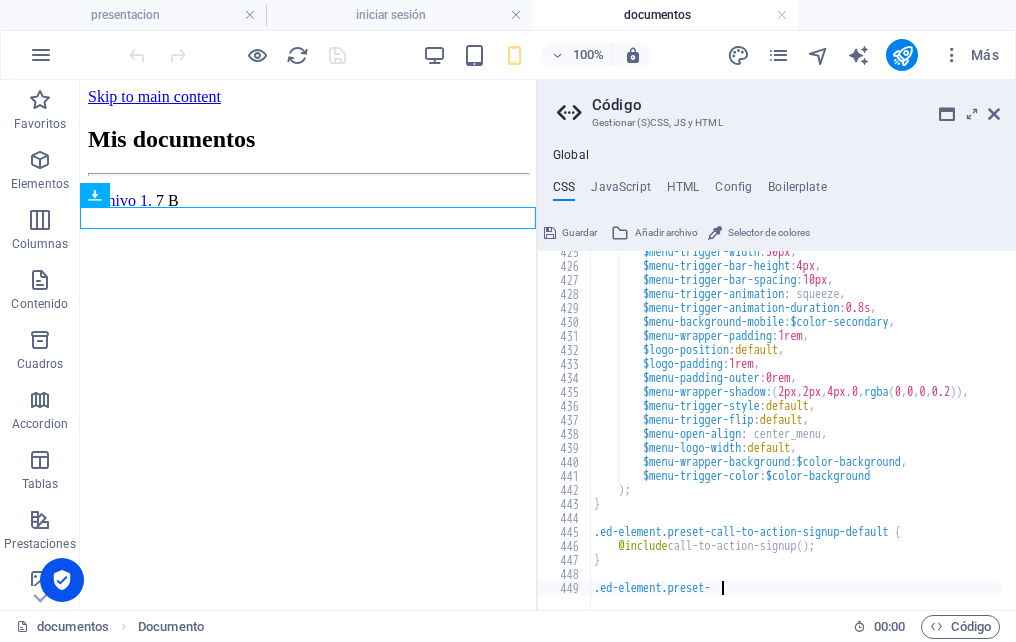 type on ".ed-element.preset-" 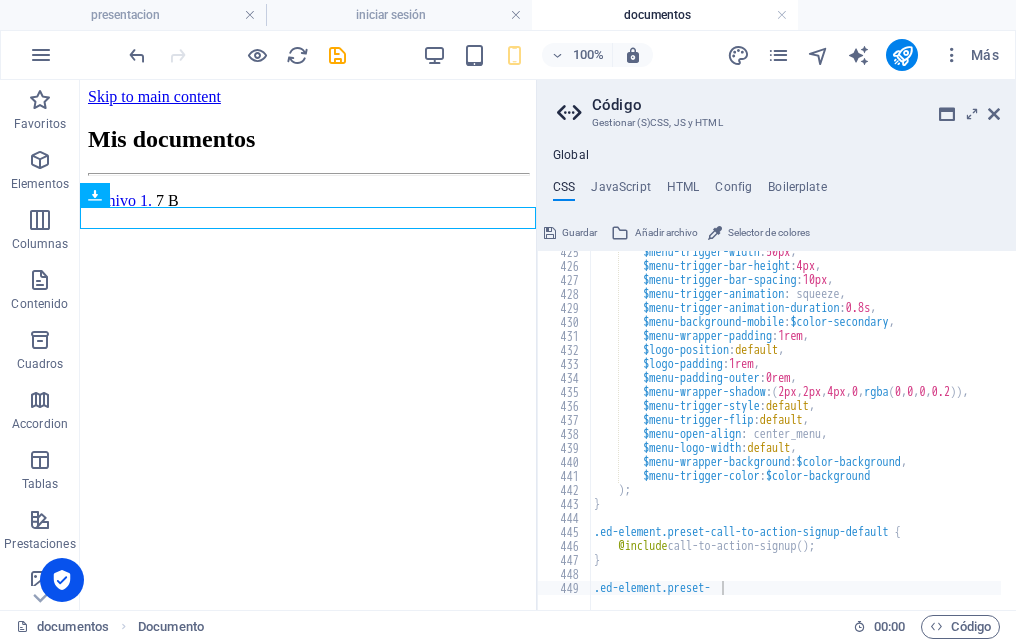 click on "Elementos" at bounding box center (40, 184) 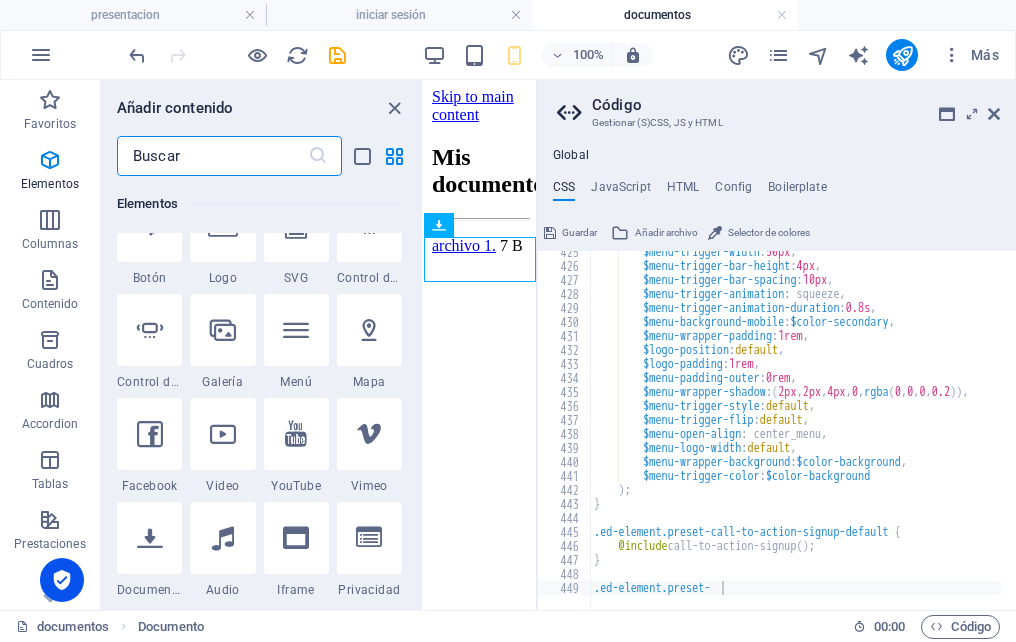 scroll, scrollTop: 677, scrollLeft: 0, axis: vertical 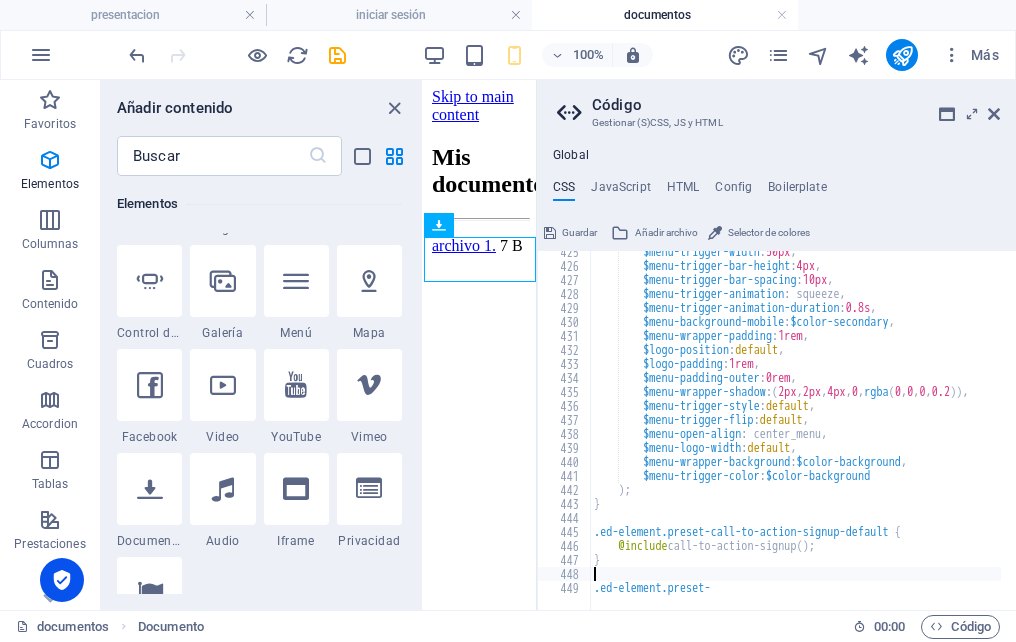 click on "$menu-trigger-width :  50px ,            $menu-trigger-bar-height :  4px ,            $menu-trigger-bar-spacing :  10px ,            $menu-trigger-animation : squeeze,            $menu-trigger-animation-duration :  0.8s ,            $menu-background-mobile :  $color-secondary ,            $menu-wrapper-padding :  1rem ,            $logo-position :  default ,            $logo-padding :  1rem ,            $menu-padding-outer :  0rem ,            $menu-wrapper-shadow :  ( 2px ,  2px ,  4px ,  0 ,  rgba ( 0 ,  0 ,  0 ,  0.2 )) ,            $menu-trigger-style :  default ,            $menu-trigger-flip :  default ,            $menu-open-align : center_menu,            $menu-logo-width :  default ,            $menu-wrapper-background :  $color-background ,            $menu-trigger-color :  $color-background      ) ; } .ed-element.preset-call-to-action-signup-default   {      @include  call-to-action-signup ( ) ; } .ed-element.preset-" at bounding box center (988, 431) 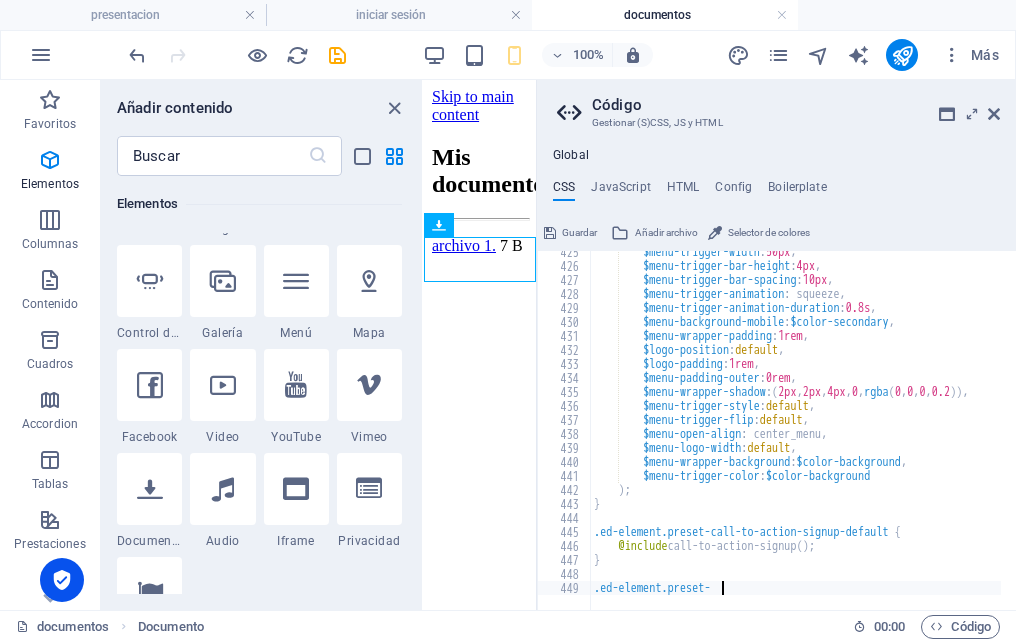 click on "$menu-trigger-width :  50px ,            $menu-trigger-bar-height :  4px ,            $menu-trigger-bar-spacing :  10px ,            $menu-trigger-animation : squeeze,            $menu-trigger-animation-duration :  0.8s ,            $menu-background-mobile :  $color-secondary ,            $menu-wrapper-padding :  1rem ,            $logo-position :  default ,            $logo-padding :  1rem ,            $menu-padding-outer :  0rem ,            $menu-wrapper-shadow :  ( 2px ,  2px ,  4px ,  0 ,  rgba ( 0 ,  0 ,  0 ,  0.2 )) ,            $menu-trigger-style :  default ,            $menu-trigger-flip :  default ,            $menu-open-align : center_menu,            $menu-logo-width :  default ,            $menu-wrapper-background :  $color-background ,            $menu-trigger-color :  $color-background      ) ; } .ed-element.preset-call-to-action-signup-default   {      @include  call-to-action-signup ( ) ; } .ed-element.preset-" at bounding box center [988, 431] 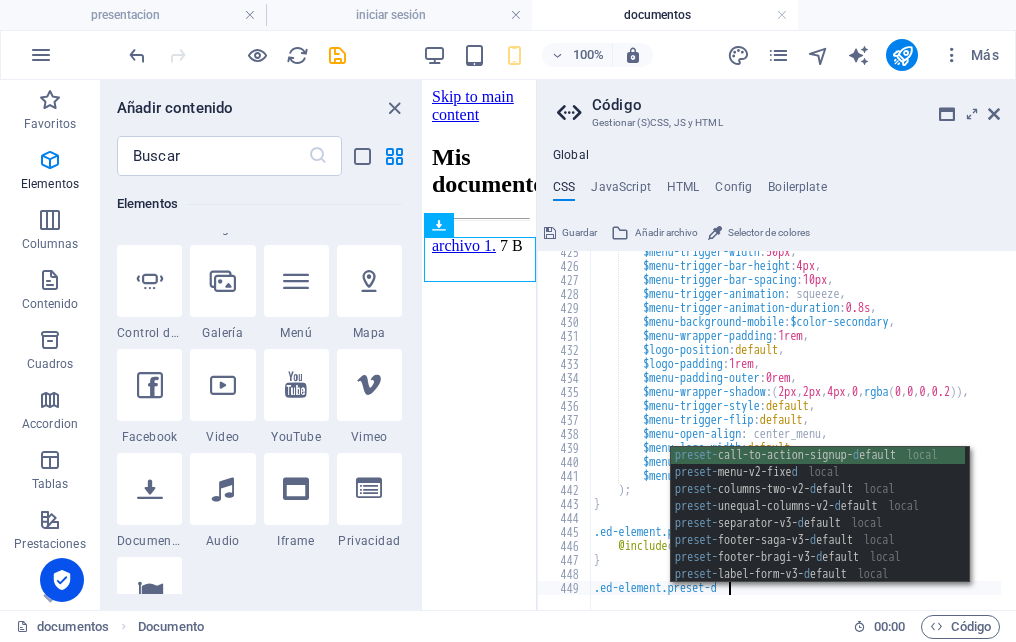 scroll, scrollTop: 0, scrollLeft: 10, axis: horizontal 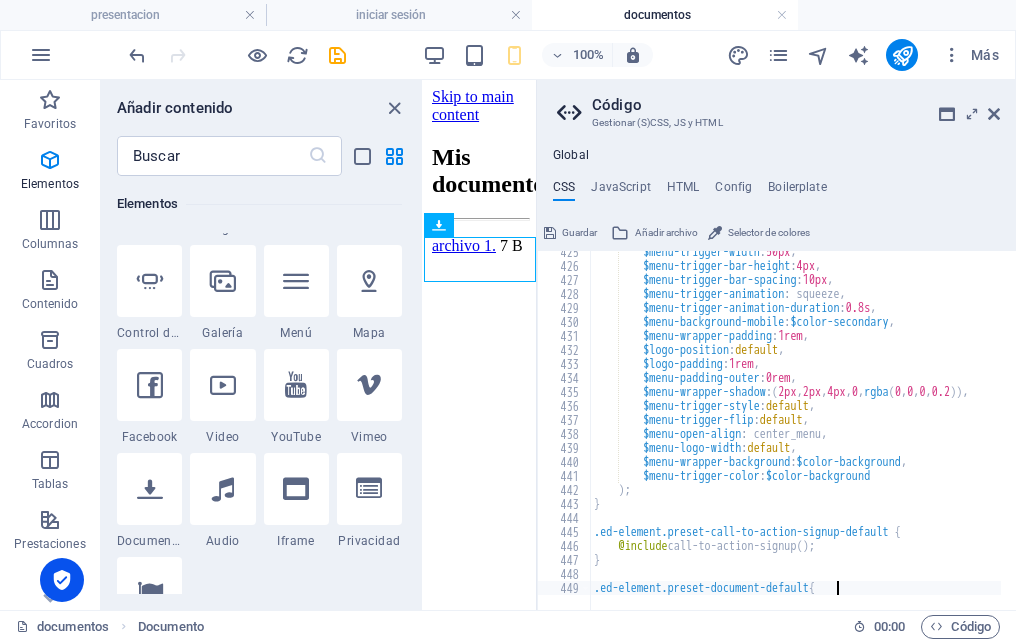 type on ".ed-element.preset-document-default{}" 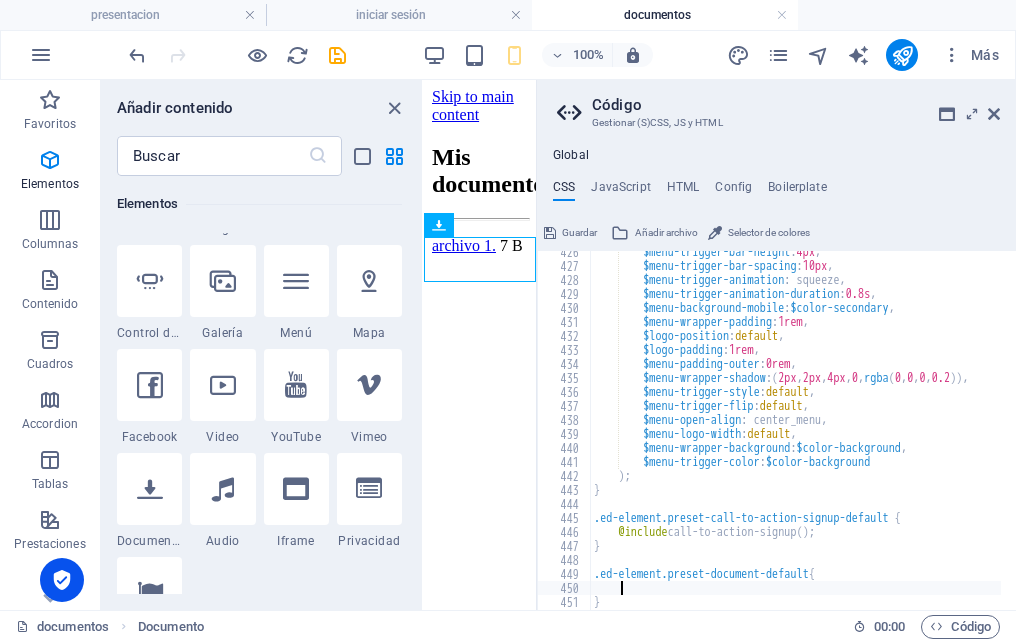 scroll, scrollTop: 0, scrollLeft: 1, axis: horizontal 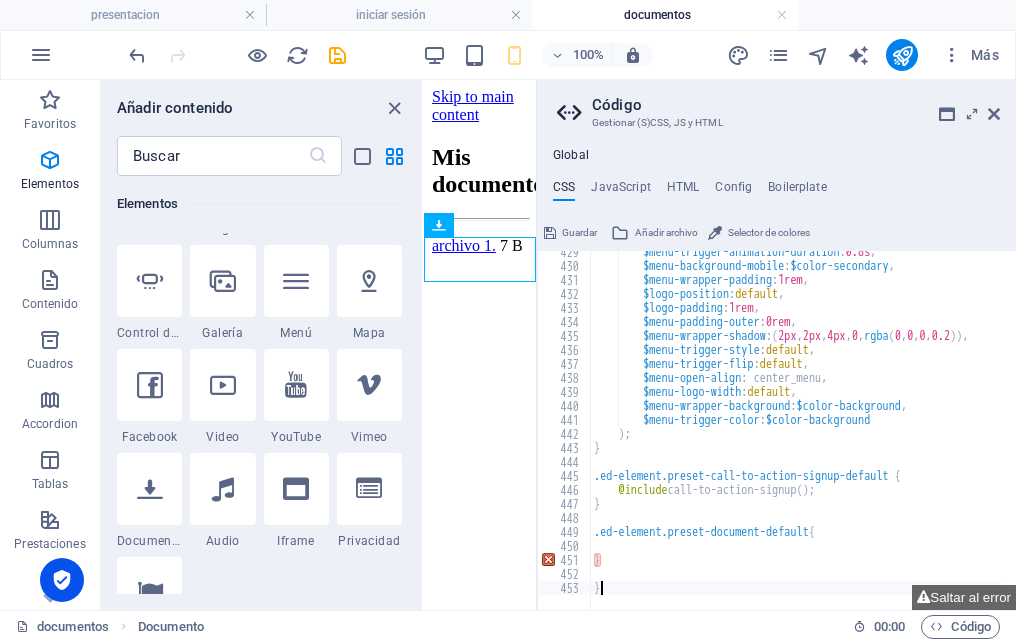 click on "$menu-trigger-animation-duration :  0.8s ,            $menu-background-mobile :  $color-secondary ,            $menu-wrapper-padding :  1rem ,            $logo-position :  default ,            $logo-padding :  1rem ,            $menu-padding-outer :  0rem ,            $menu-wrapper-shadow :  ( 2px ,  2px ,  4px ,  0 ,  rgba ( 0 ,  0 ,  0 ,  0.2 )) ,            $menu-trigger-style :  default ,            $menu-trigger-flip :  default ,            $menu-open-align : center_menu,            $menu-logo-width :  default ,            $menu-wrapper-background :  $color-background ,            $menu-trigger-color :  $color-background      ) ; } .ed-element.preset-call-to-action-signup-default   {      @include  call-to-action-signup ( ) ; } .ed-element.preset-document-default {      }      }" at bounding box center (988, 431) 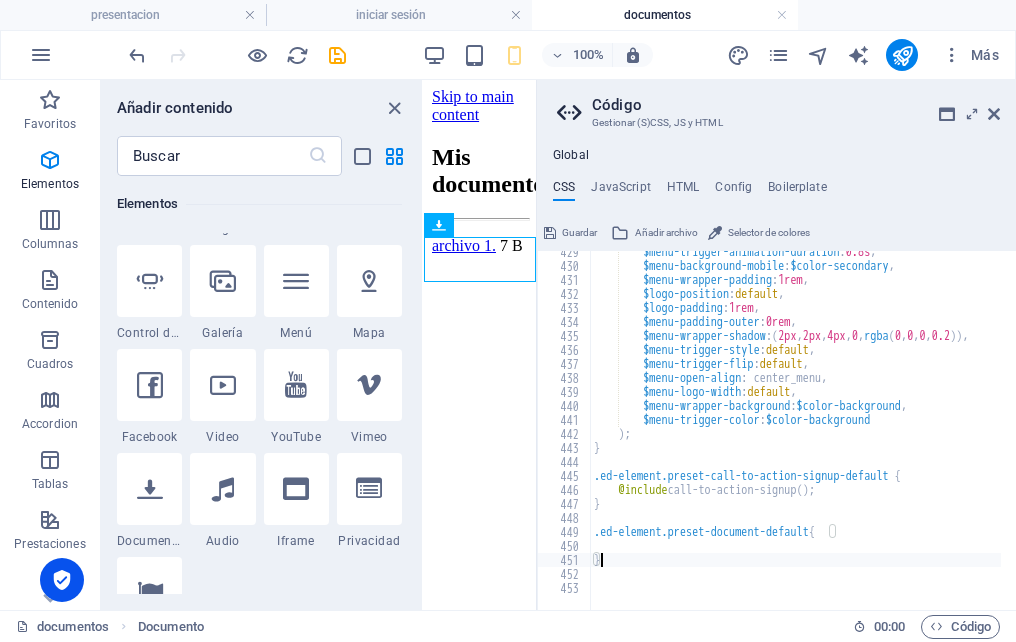 click on "$menu-trigger-animation-duration :  0.8s ,            $menu-background-mobile :  $color-secondary ,            $menu-wrapper-padding :  1rem ,            $logo-position :  default ,            $logo-padding :  1rem ,            $menu-padding-outer :  0rem ,            $menu-wrapper-shadow :  ( 2px ,  2px ,  4px ,  0 ,  rgba ( 0 ,  0 ,  0 ,  0.2 )) ,            $menu-trigger-style :  default ,            $menu-trigger-flip :  default ,            $menu-open-align : center_menu,            $menu-logo-width :  default ,            $menu-wrapper-background :  $color-background ,            $menu-trigger-color :  $color-background      ) ; } .ed-element.preset-call-to-action-signup-default   {      @include  call-to-action-signup ( ) ; } .ed-element.preset-document-default {      }" at bounding box center [988, 431] 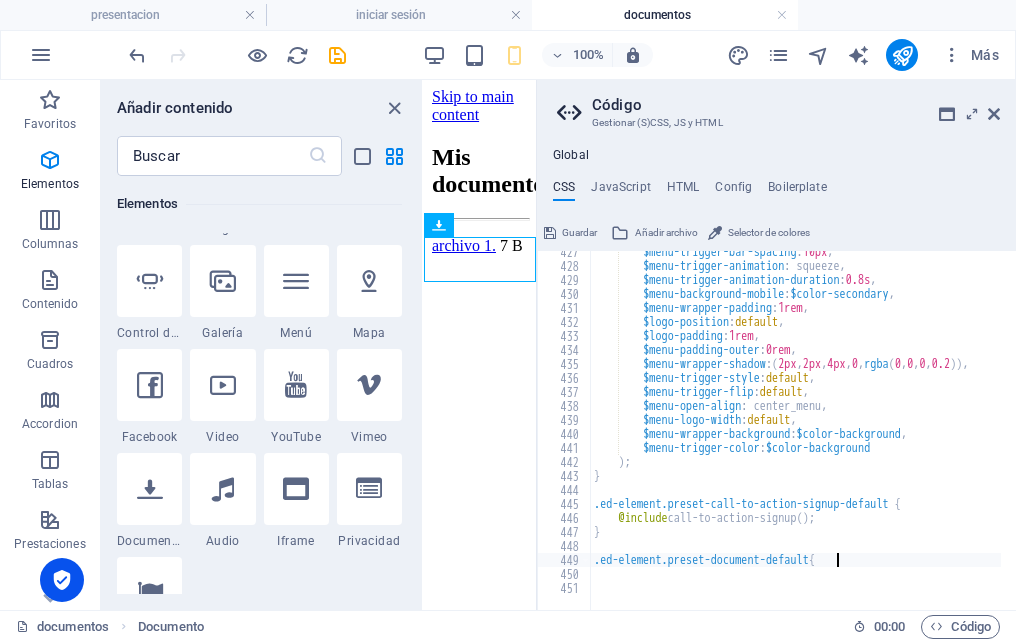 scroll, scrollTop: 5788, scrollLeft: 0, axis: vertical 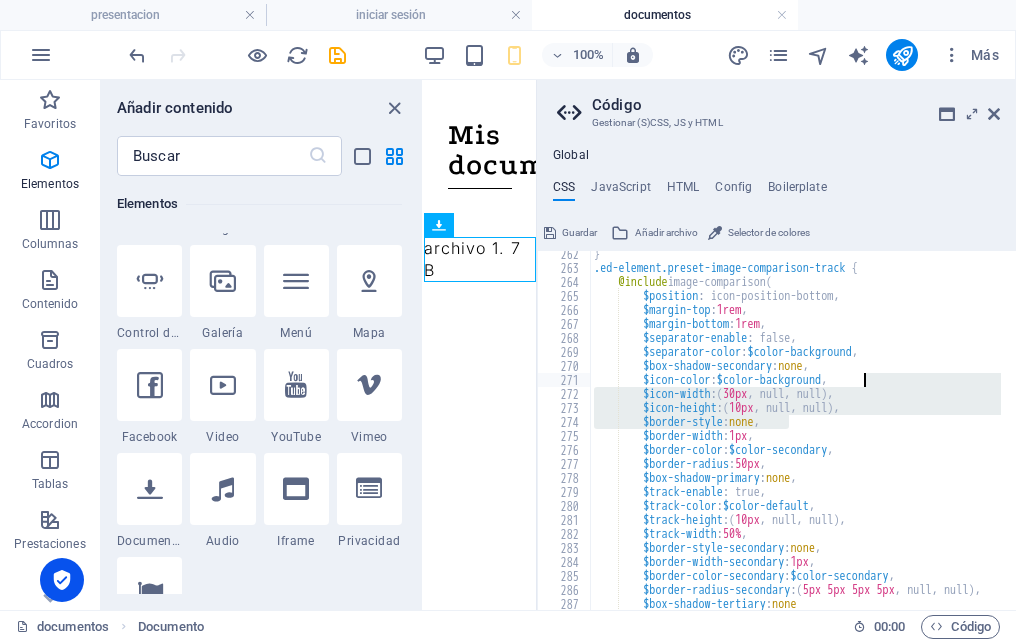 drag, startPoint x: 875, startPoint y: 417, endPoint x: 873, endPoint y: 381, distance: 36.05551 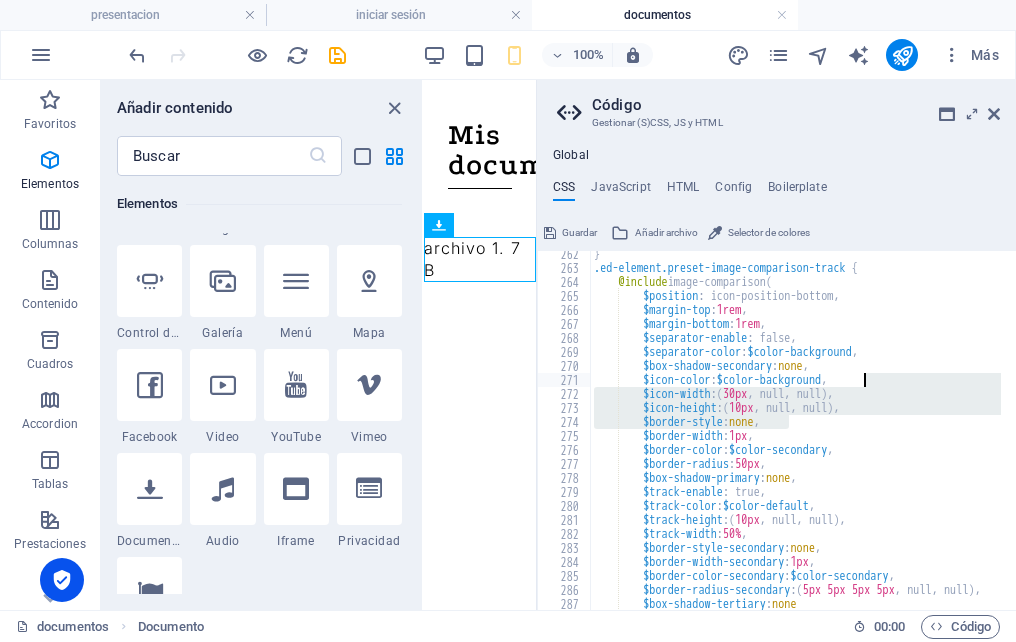 click on "} .ed-element.preset-image-comparison-track   {      @include  image-comparison (           $position : icon-position-bottom,            $margin-top :  1rem ,            $margin-bottom :  1rem ,            $separator-enable : false,            $separator-color :  $color-background ,            $box-shadow-secondary :  none ,            $icon-color :  $color-background ,            $icon-width :  ( 30px , null, null ) ,            $icon-height :  ( 10px , null, null ) ,            $border-style :  none ,            $border-width :  1px ,            $border-color :  $color-secondary ,            $border-radius :  50px ,            $box-shadow-primary :  none ,            $track-enable : true,            $track-color :  $color-default ,            $track-height :  ( 10px , null, null ) ,            $track-width :  50% ,            $border-style-secondary :  none ,            $border-width-secondary :  1px ,            $border-color-secondary :  $color-secondary ,            $border-radius-secondary :  ( 5px" at bounding box center (795, 430) 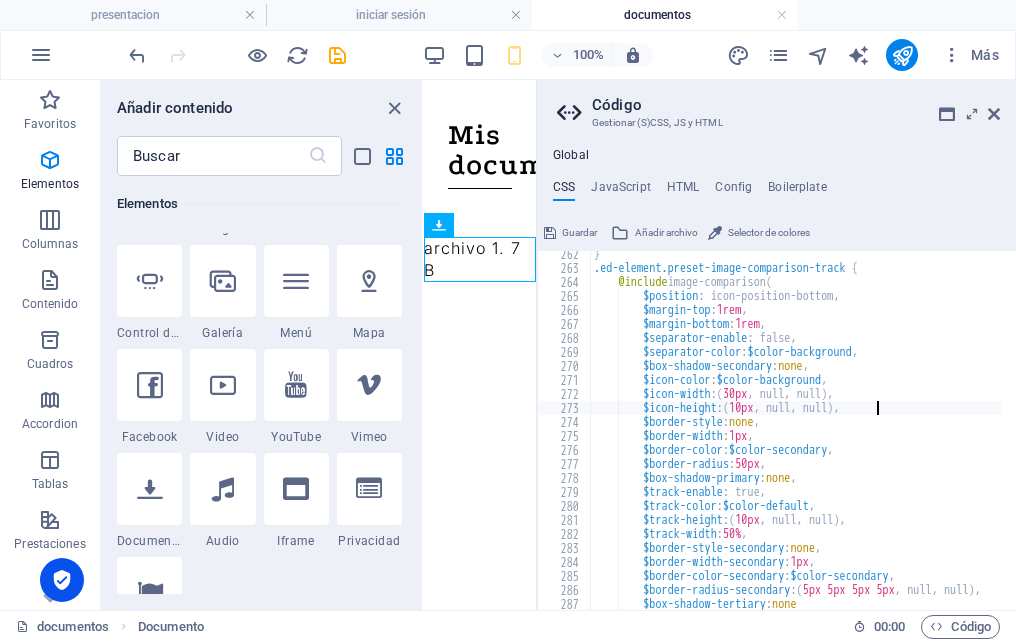 click on "} .ed-element.preset-image-comparison-track   {      @include  image-comparison (           $position : icon-position-bottom,            $margin-top :  1rem ,            $margin-bottom :  1rem ,            $separator-enable : false,            $separator-color :  $color-background ,            $box-shadow-secondary :  none ,            $icon-color :  $color-background ,            $icon-width :  ( 30px , null, null ) ,            $icon-height :  ( 10px , null, null ) ,            $border-style :  none ,            $border-width :  1px ,            $border-color :  $color-secondary ,            $border-radius :  50px ,            $box-shadow-primary :  none ,            $track-enable : true,            $track-color :  $color-default ,            $track-height :  ( 10px , null, null ) ,            $track-width :  50% ,            $border-style-secondary :  none ,            $border-width-secondary :  1px ,            $border-color-secondary :  $color-secondary ,            $border-radius-secondary :  ( 5px" at bounding box center [988, 433] 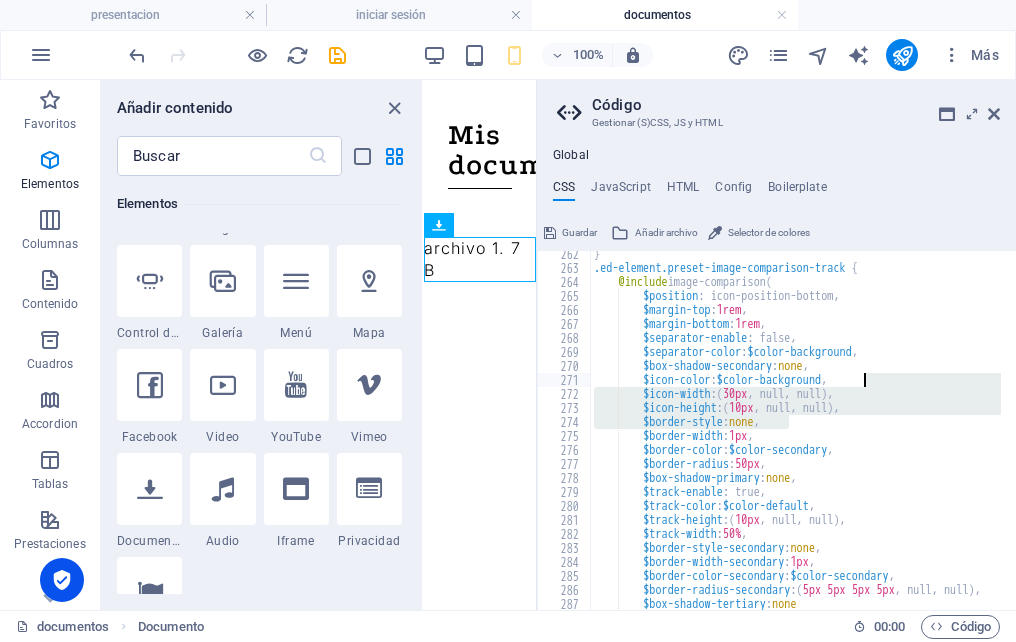 drag, startPoint x: 861, startPoint y: 423, endPoint x: 868, endPoint y: 384, distance: 39.623226 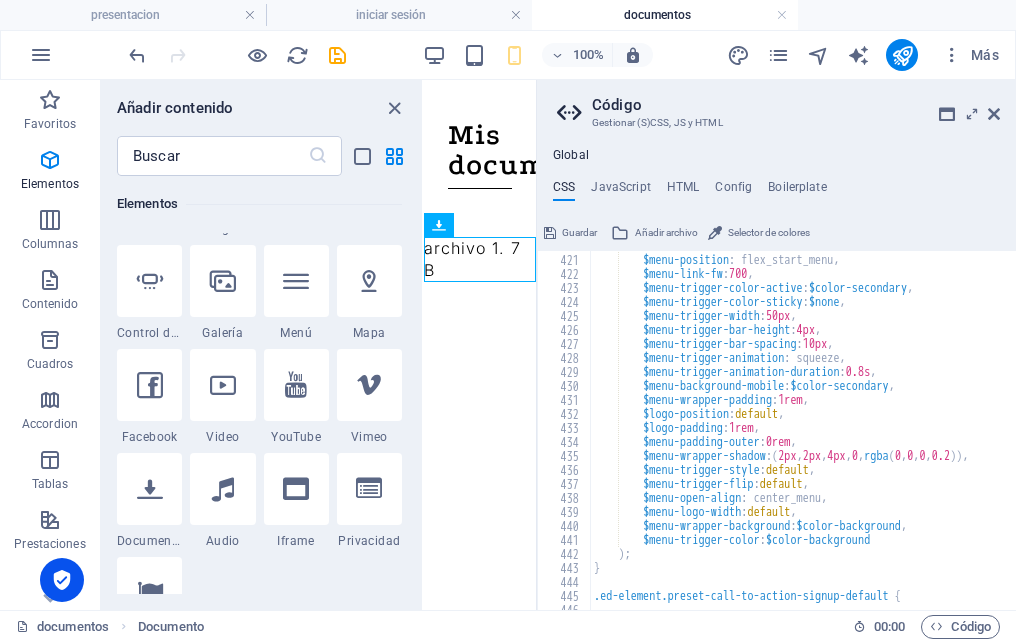 scroll, scrollTop: 5816, scrollLeft: 0, axis: vertical 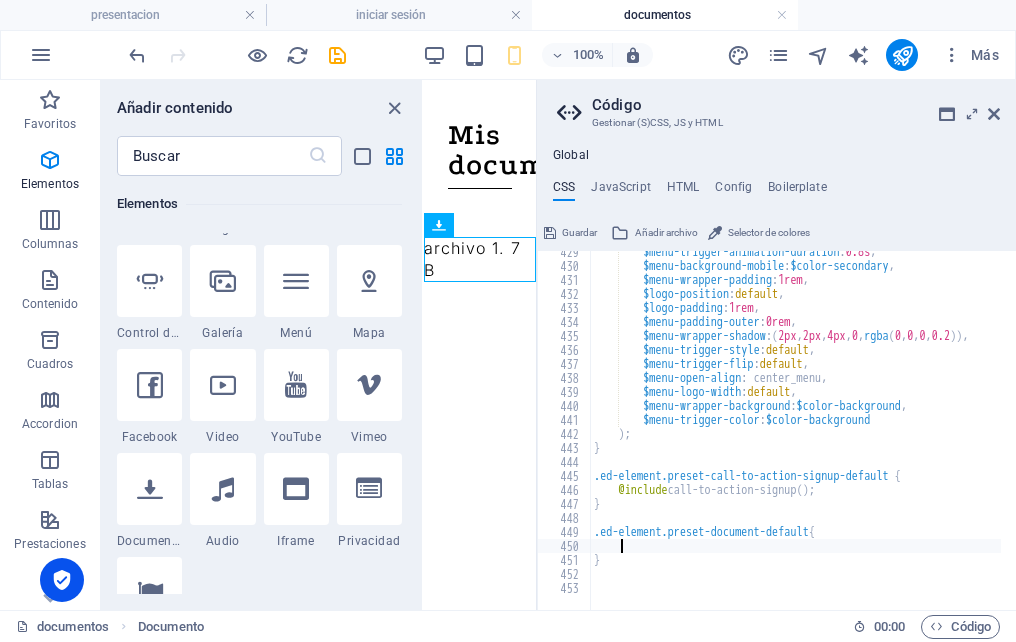click on "$menu-trigger-animation-duration :  0.8s ,            $menu-background-mobile :  $color-secondary ,            $menu-wrapper-padding :  1rem ,            $logo-position :  default ,            $logo-padding :  1rem ,            $menu-padding-outer :  0rem ,            $menu-wrapper-shadow :  ( 2px ,  2px ,  4px ,  0 ,  rgba ( 0 ,  0 ,  0 ,  0.2 )) ,            $menu-trigger-style :  default ,            $menu-trigger-flip :  default ,            $menu-open-align : center_menu,            $menu-logo-width :  default ,            $menu-wrapper-background :  $color-background ,            $menu-trigger-color :  $color-background      ) ; } .ed-element.preset-call-to-action-signup-default   {      @include  call-to-action-signup ( ) ; } .ed-element.preset-document-default {      }" at bounding box center (988, 431) 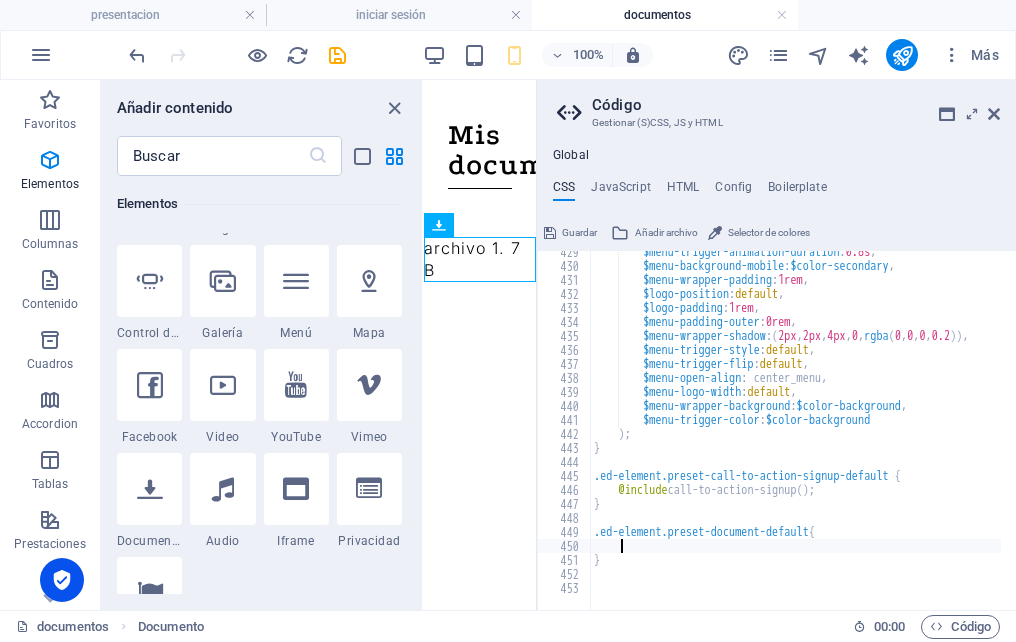 paste on "$border-style: none," 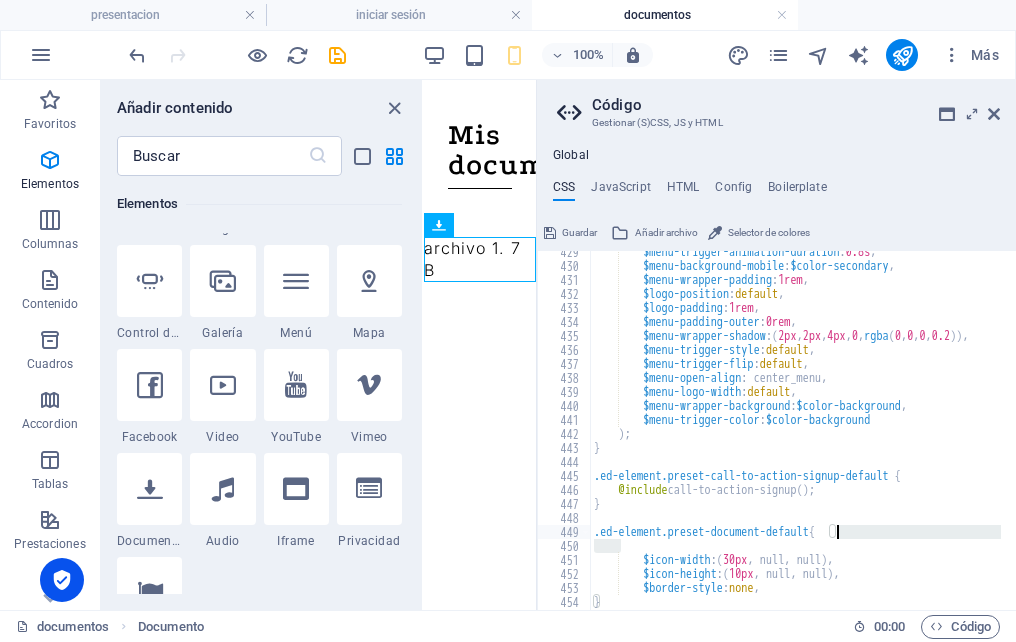 drag, startPoint x: 849, startPoint y: 543, endPoint x: 856, endPoint y: 534, distance: 11.401754 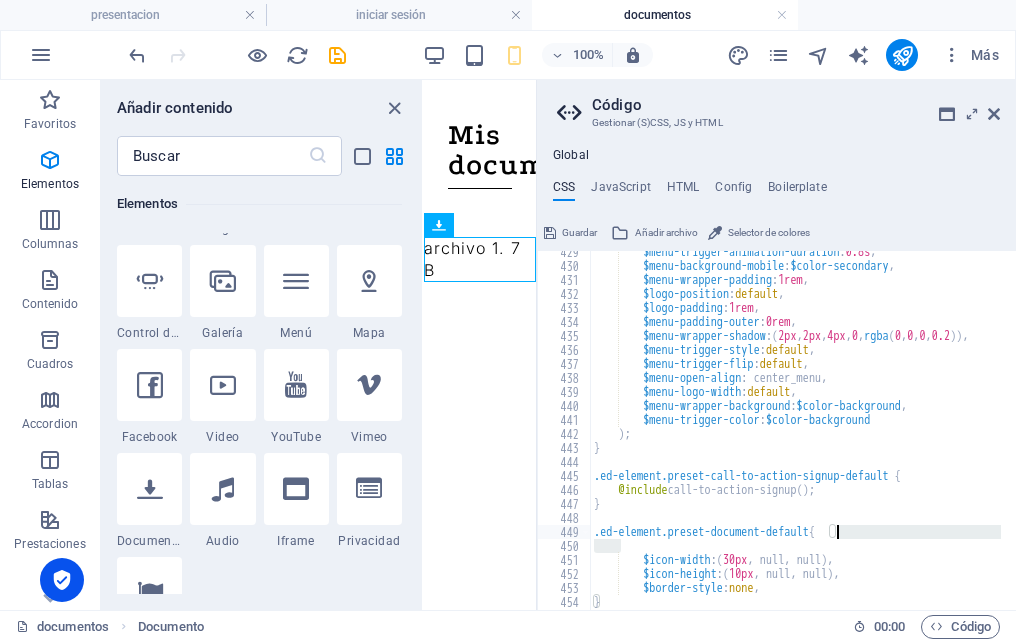 click on "$menu-trigger-animation-duration :  0.8s ,            $menu-background-mobile :  $color-secondary ,            $menu-wrapper-padding :  1rem ,            $logo-position :  default ,            $logo-padding :  1rem ,            $menu-padding-outer :  0rem ,            $menu-wrapper-shadow :  ( 2px ,  2px ,  4px ,  0 ,  rgba ( 0 ,  0 ,  0 ,  0.2 )) ,            $menu-trigger-style :  default ,            $menu-trigger-flip :  default ,            $menu-open-align : center_menu,            $menu-logo-width :  default ,            $menu-wrapper-background :  $color-background ,            $menu-trigger-color :  $color-background      ) ; } .ed-element.preset-call-to-action-signup-default   {      @include  call-to-action-signup ( ) ; } .ed-element.preset-document-default {                $icon-width :  ( 30px , null, null ) ,            $icon-height :  ( 10px , null, null ) ,            $border-style :  none ,  }" at bounding box center [988, 431] 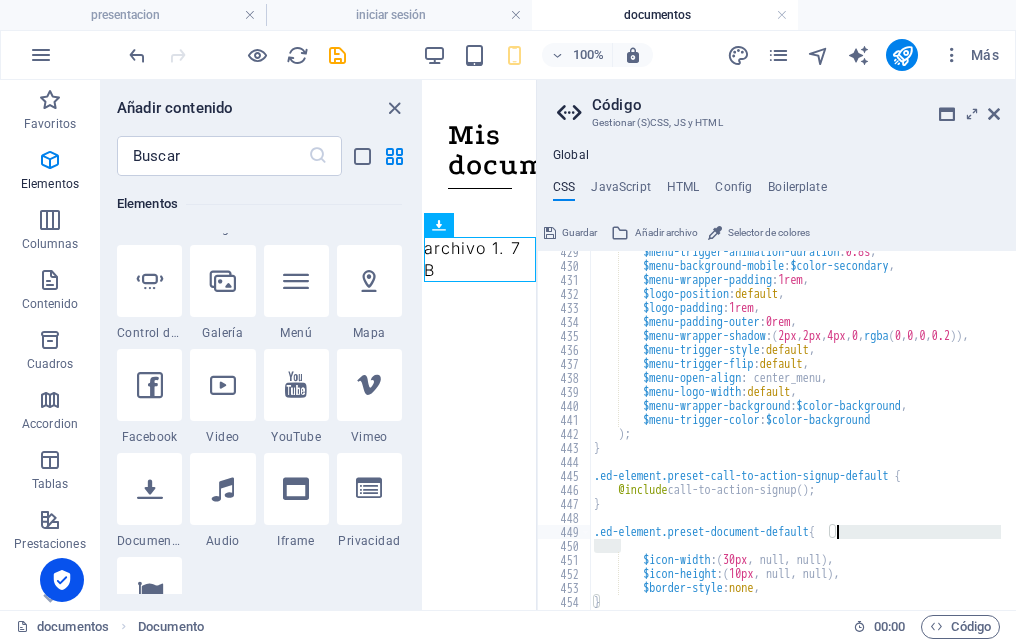 type on ".ed-element.preset-document-default{" 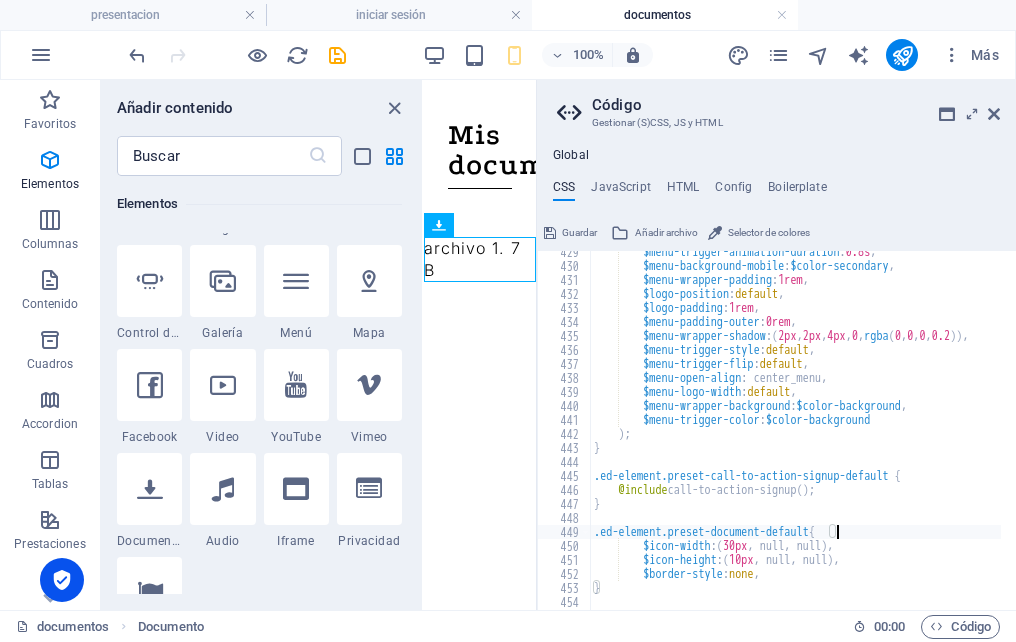 scroll, scrollTop: 5844, scrollLeft: 0, axis: vertical 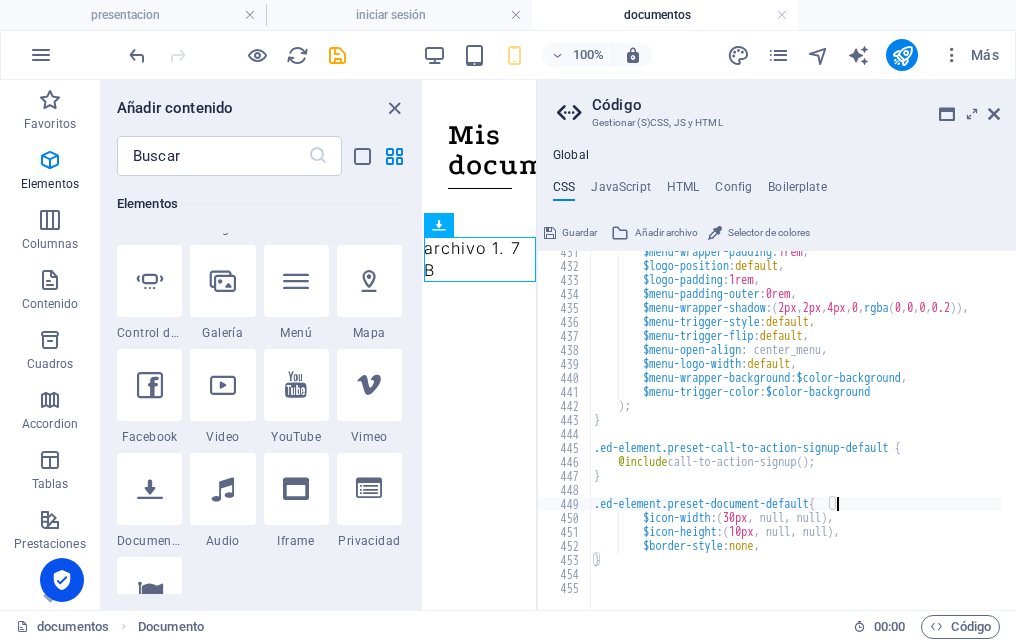 click on "Guardar" at bounding box center (579, 233) 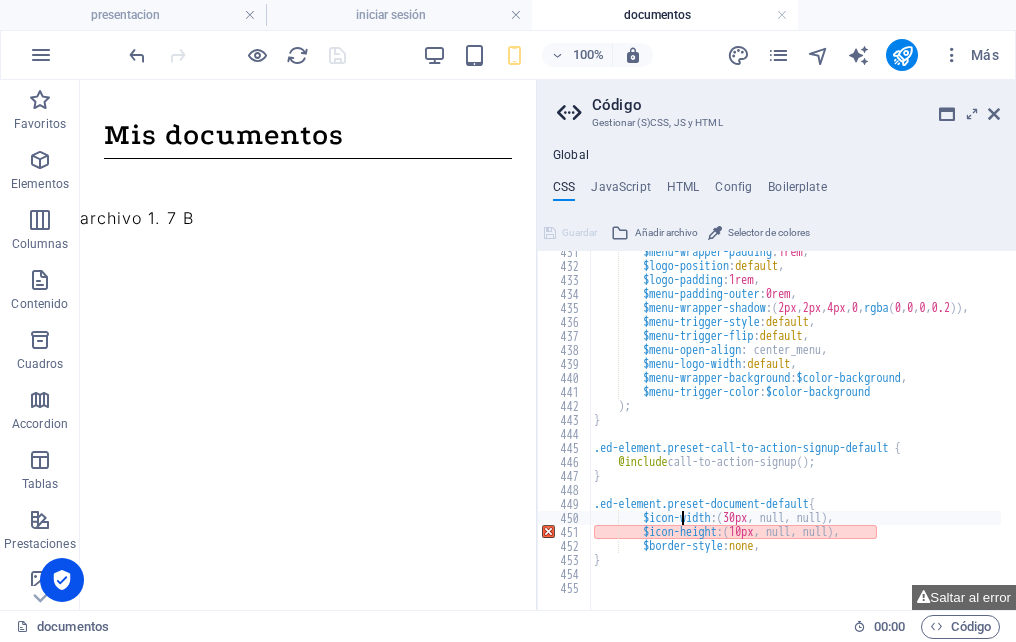 click on "$menu-wrapper-padding :  1rem ,            $logo-position :  default ,            $logo-padding :  1rem ,            $menu-padding-outer :  0rem ,            $menu-wrapper-shadow :  ( 2px ,  2px ,  4px ,  0 ,  rgba ( 0 ,  0 ,  0 ,  0.2 )) ,            $menu-trigger-style :  default ,            $menu-trigger-flip :  default ,            $menu-open-align : center_menu,            $menu-logo-width :  default ,            $menu-wrapper-background :  $color-background ,            $menu-trigger-color :  $color-background      ) ; } .ed-element.preset-call-to-action-signup-default   {      @include  call-to-action-signup ( ) ; } .ed-element.preset-document-default {           $icon-width :  ( 30px , null, null ) ,            $icon-height :  ( 10px , null, null ) ,            $border-style :  none ,  }" at bounding box center (988, 431) 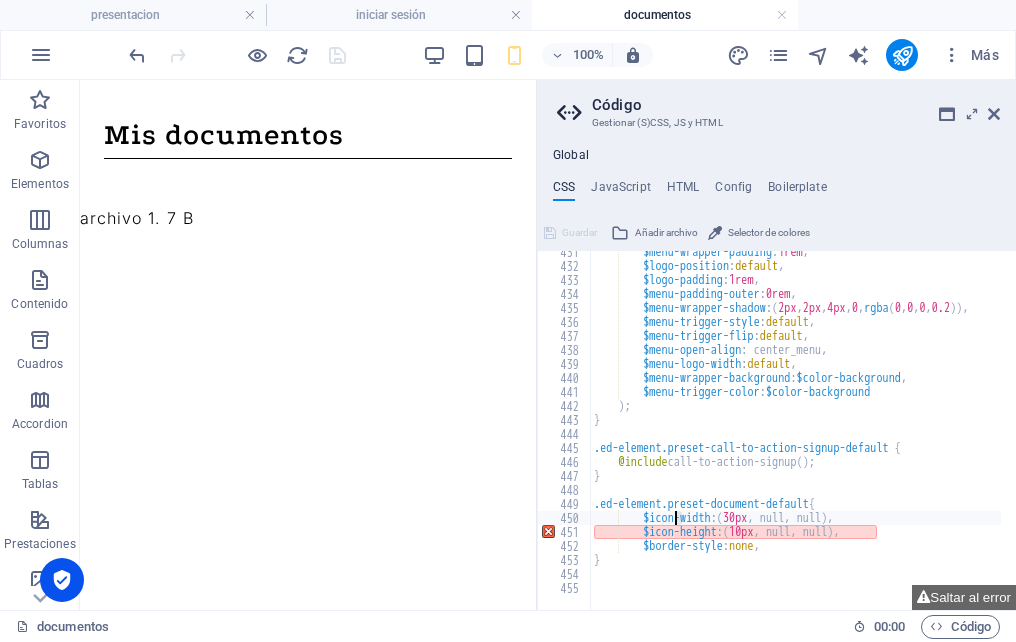 click on "$menu-wrapper-padding :  1rem ,            $logo-position :  default ,            $logo-padding :  1rem ,            $menu-padding-outer :  0rem ,            $menu-wrapper-shadow :  ( 2px ,  2px ,  4px ,  0 ,  rgba ( 0 ,  0 ,  0 ,  0.2 )) ,            $menu-trigger-style :  default ,            $menu-trigger-flip :  default ,            $menu-open-align : center_menu,            $menu-logo-width :  default ,            $menu-wrapper-background :  $color-background ,            $menu-trigger-color :  $color-background      ) ; } .ed-element.preset-call-to-action-signup-default   {      @include  call-to-action-signup ( ) ; } .ed-element.preset-document-default {           $icon-width :  ( 30px , null, null ) ,            $icon-height :  ( 10px , null, null ) ,            $border-style :  none ,  }" at bounding box center [795, 430] 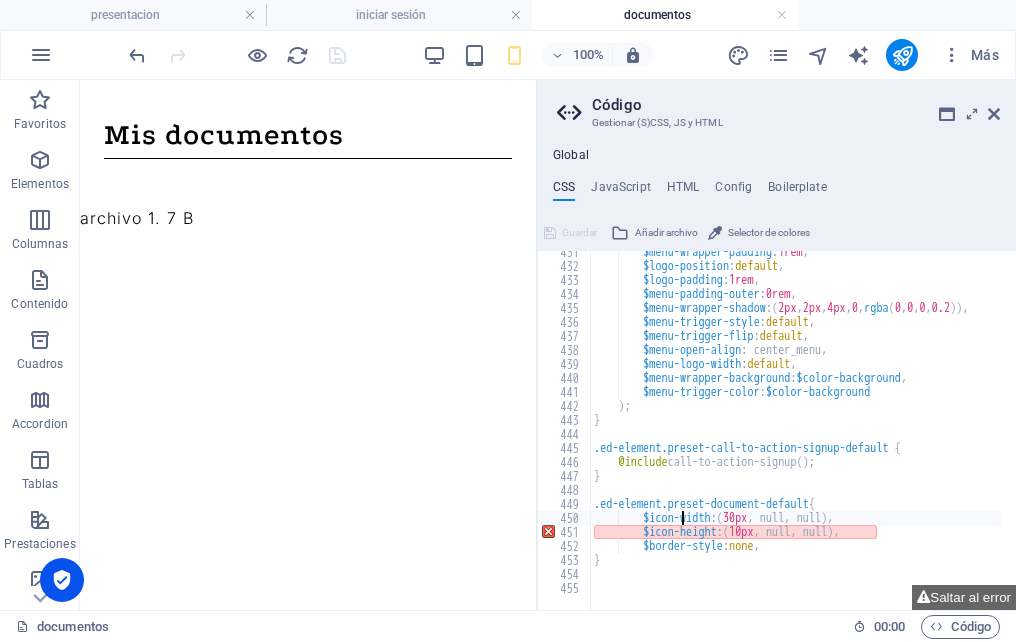click on "$menu-wrapper-padding :  1rem ,            $logo-position :  default ,            $logo-padding :  1rem ,            $menu-padding-outer :  0rem ,            $menu-wrapper-shadow :  ( 2px ,  2px ,  4px ,  0 ,  rgba ( 0 ,  0 ,  0 ,  0.2 )) ,            $menu-trigger-style :  default ,            $menu-trigger-flip :  default ,            $menu-open-align : center_menu,            $menu-logo-width :  default ,            $menu-wrapper-background :  $color-background ,            $menu-trigger-color :  $color-background      ) ; } .ed-element.preset-call-to-action-signup-default   {      @include  call-to-action-signup ( ) ; } .ed-element.preset-document-default {           $icon-width :  ( 30px , null, null ) ,            $icon-height :  ( 10px , null, null ) ,            $border-style :  none ,  }" at bounding box center [988, 431] 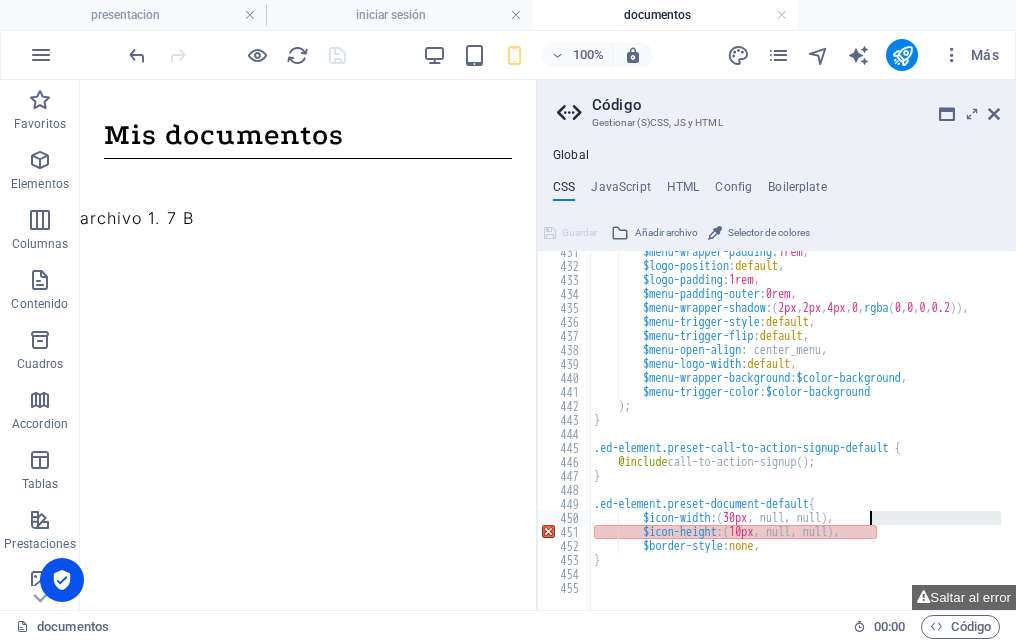 drag, startPoint x: 903, startPoint y: 535, endPoint x: 899, endPoint y: 522, distance: 13.601471 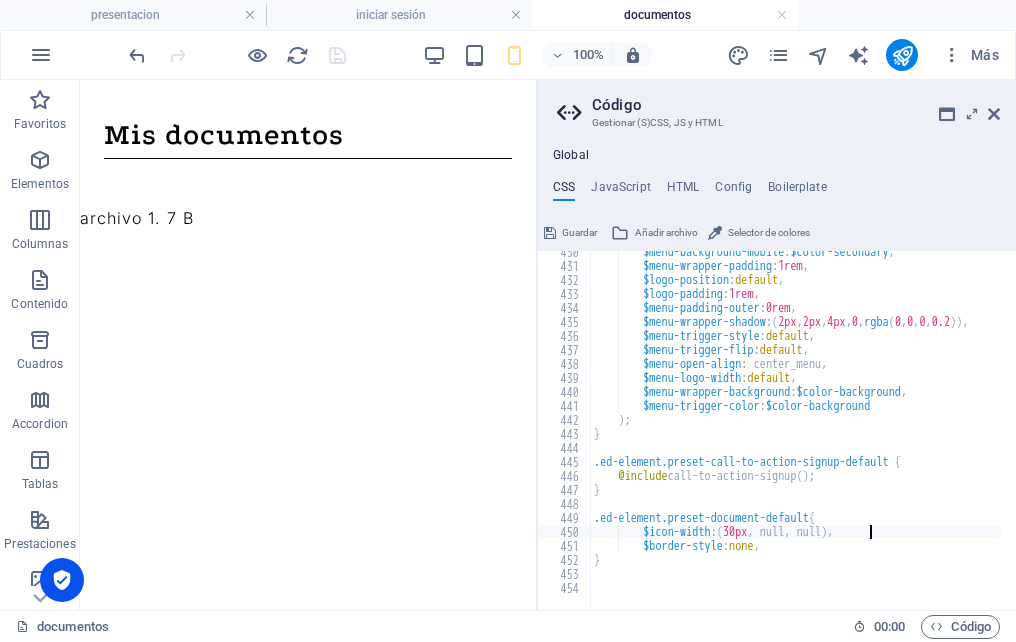 click on "Guardar" at bounding box center (579, 233) 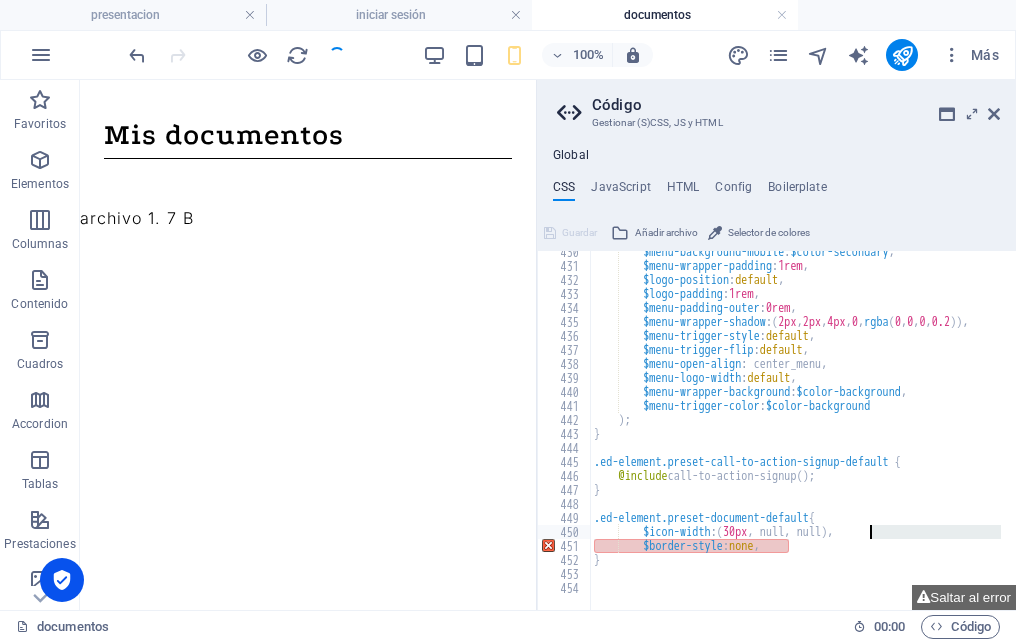 drag, startPoint x: 875, startPoint y: 544, endPoint x: 869, endPoint y: 531, distance: 14.3178215 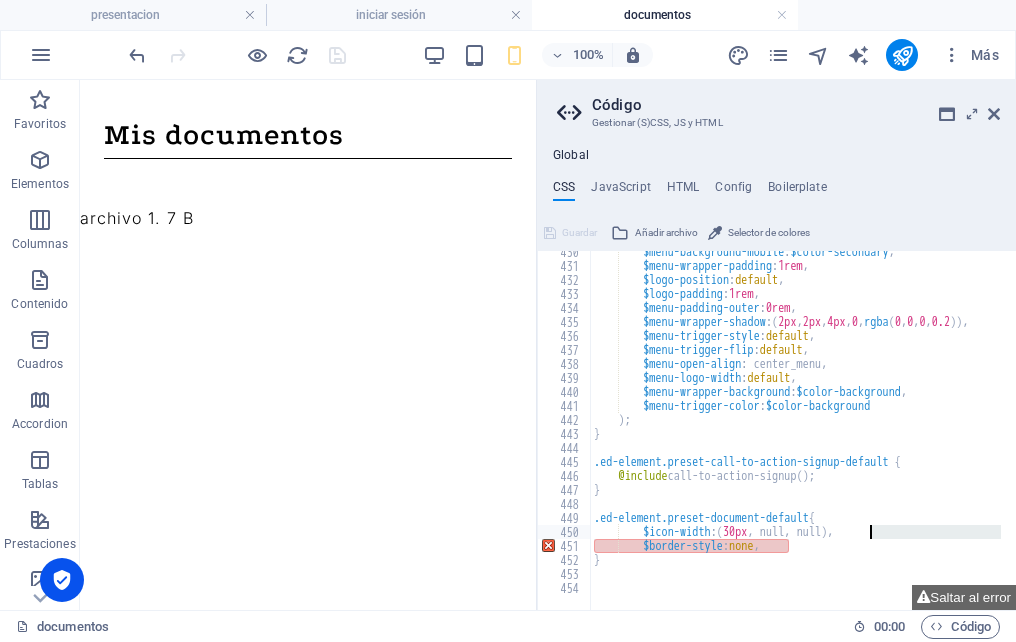 type on "$icon-width: (30px, null, null)," 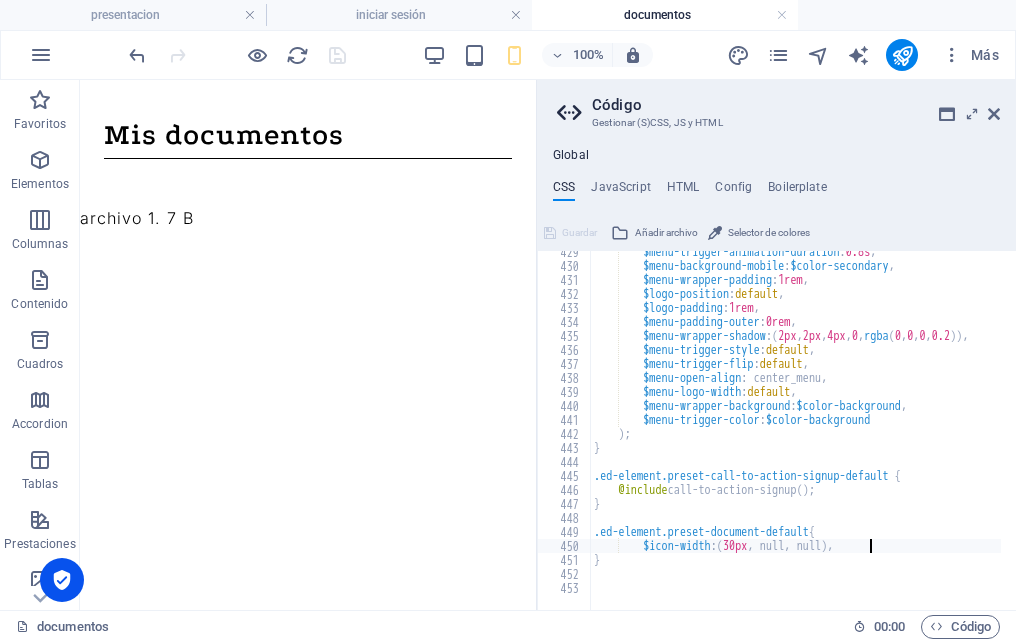 scroll, scrollTop: 5816, scrollLeft: 0, axis: vertical 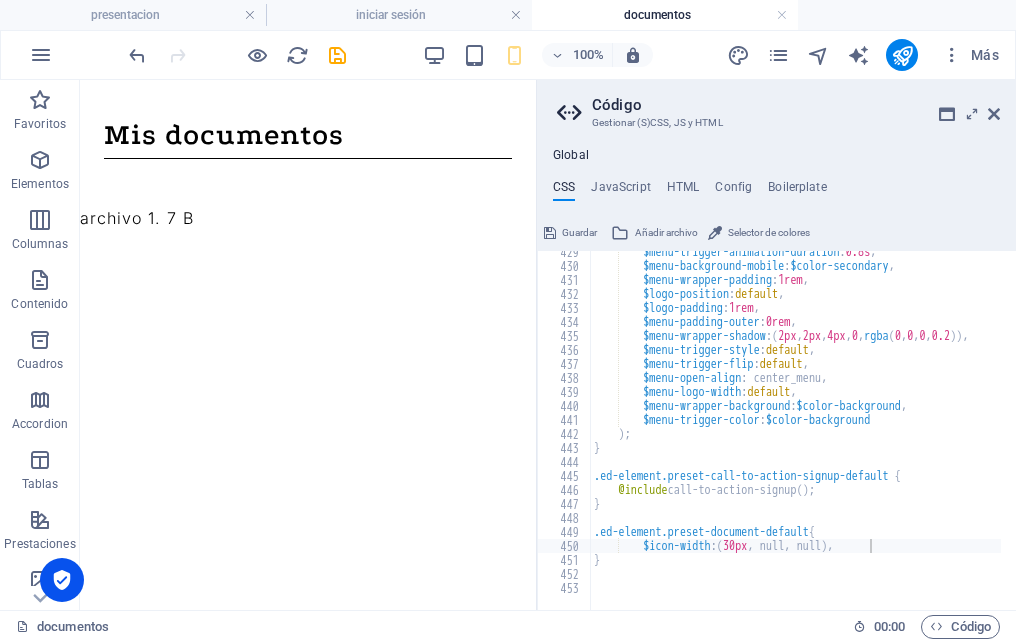 click on "Guardar" at bounding box center [579, 233] 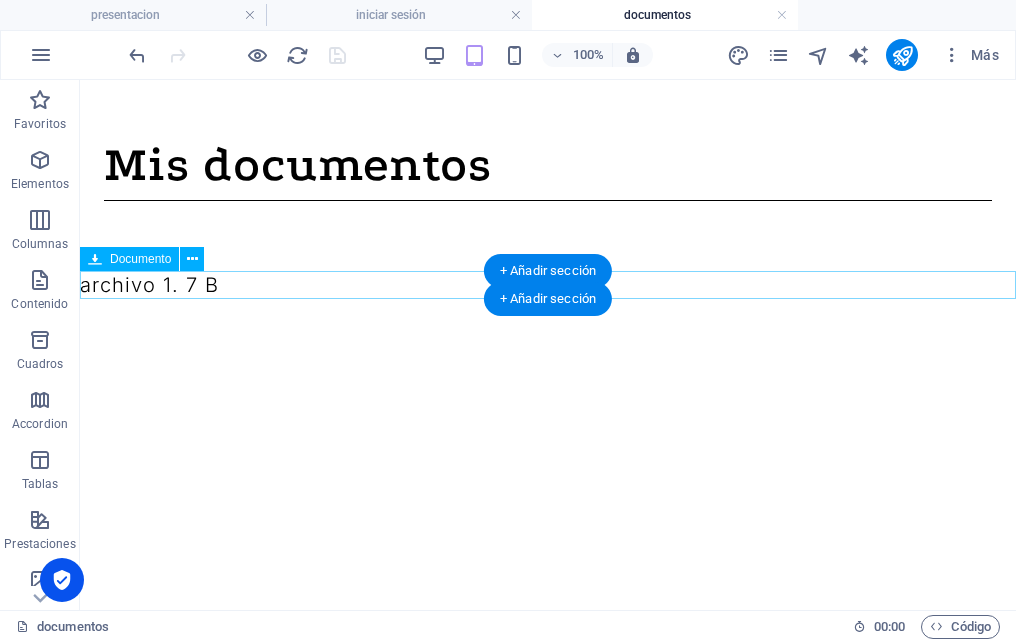 click on "archivo 1.   7 B" at bounding box center [548, 285] 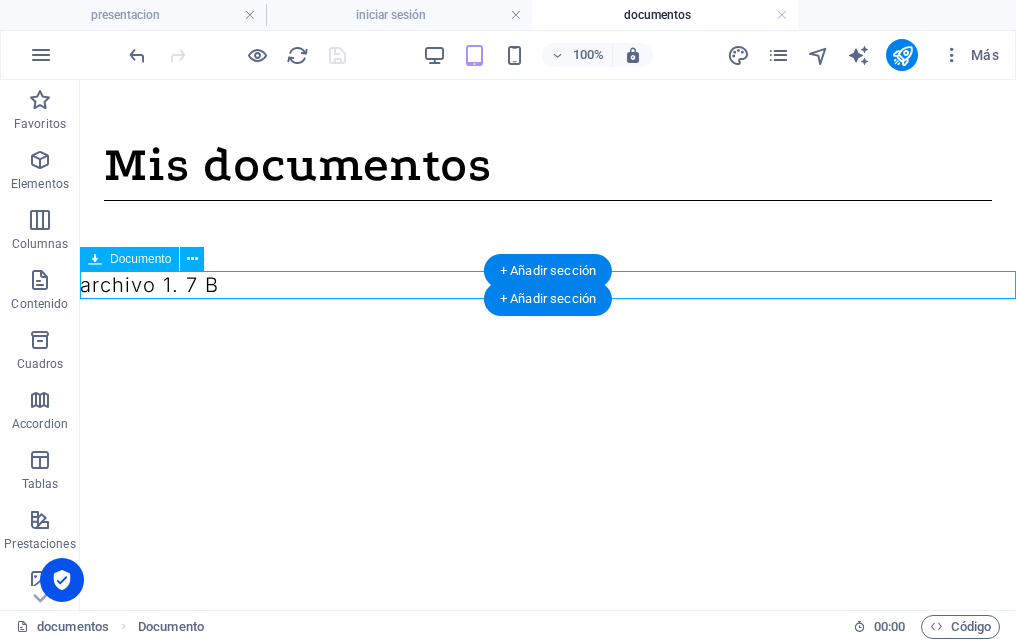 click on "archivo 1.   7 B" at bounding box center (548, 285) 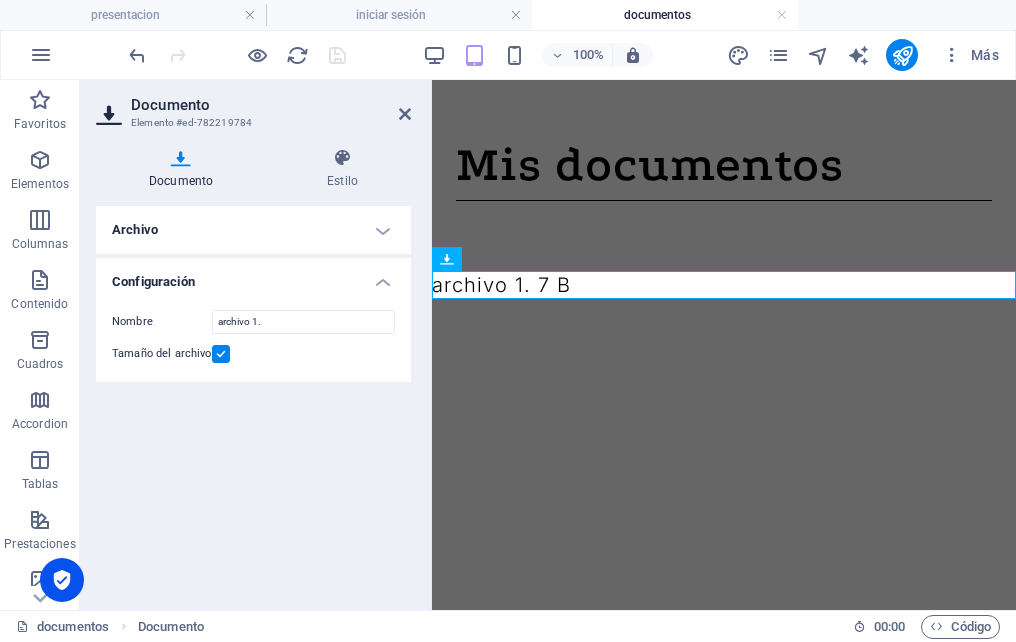 click at bounding box center (405, 114) 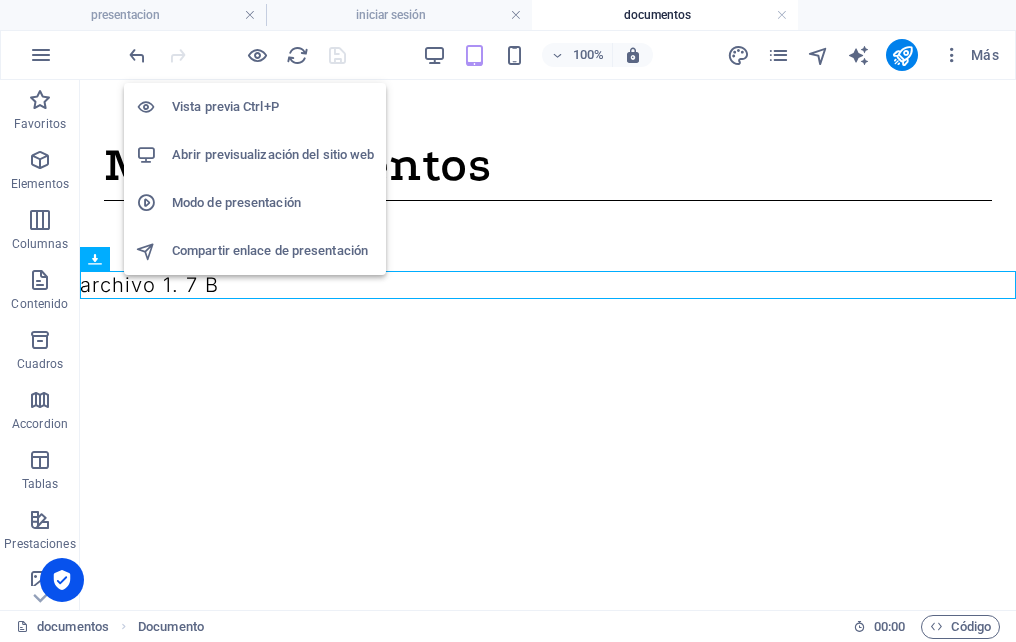 click at bounding box center [257, 55] 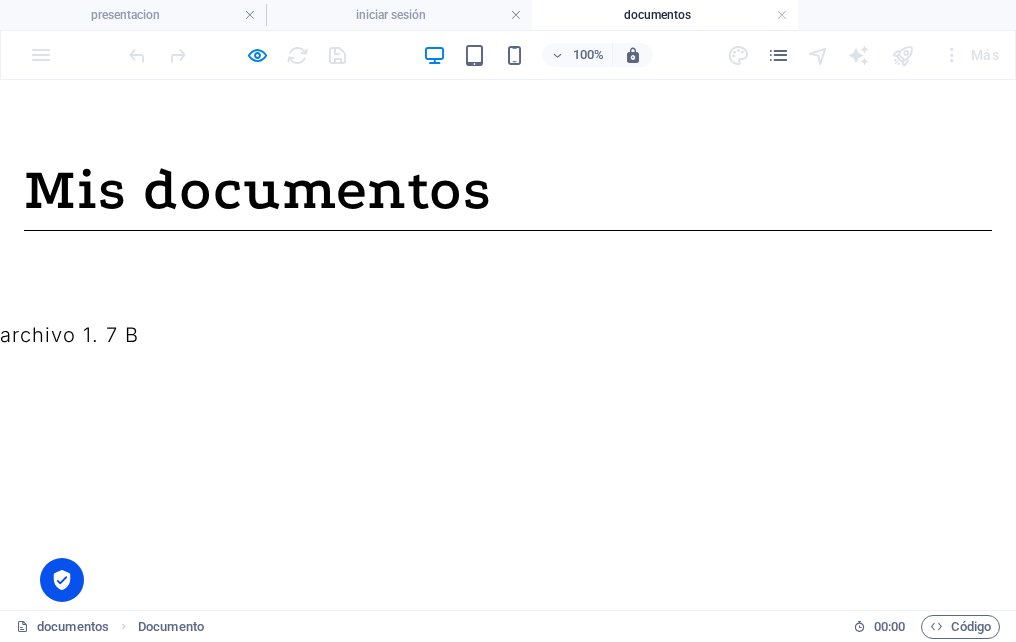 click at bounding box center (237, 55) 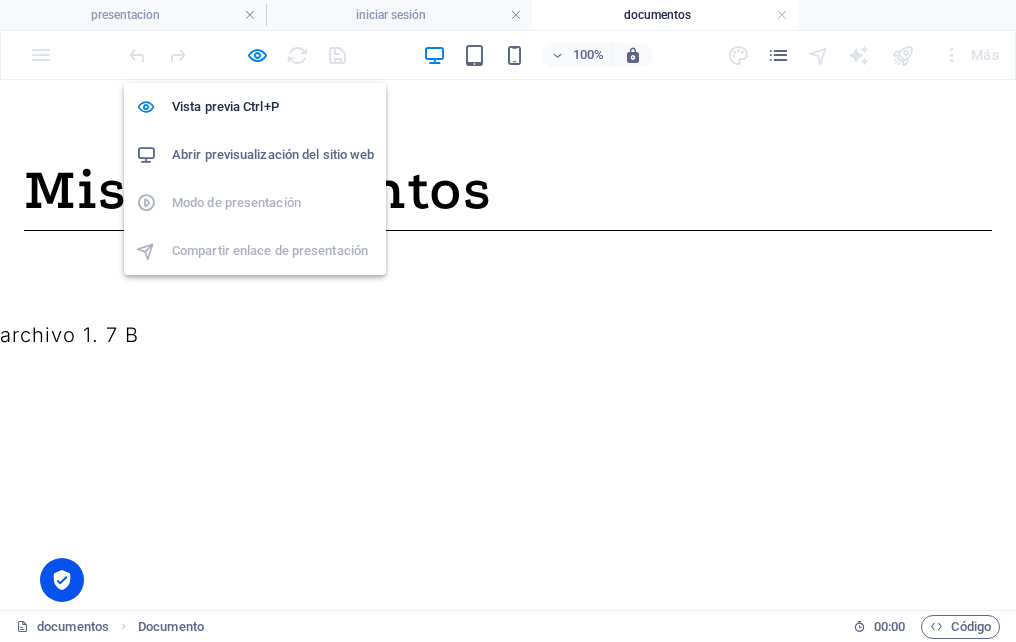 click at bounding box center [257, 55] 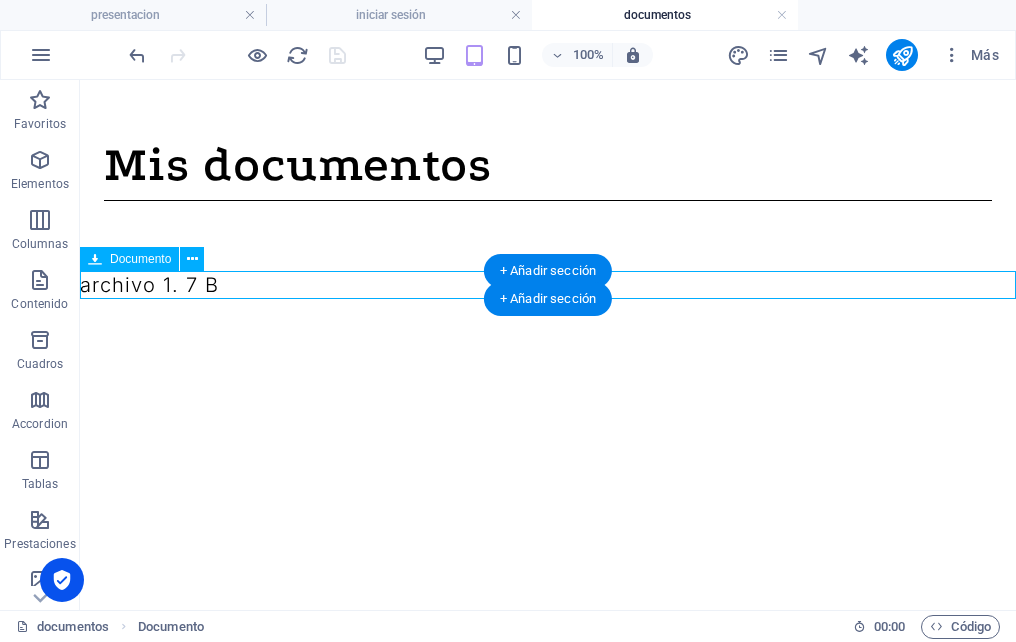 click on "archivo 1.   7 B" at bounding box center [548, 285] 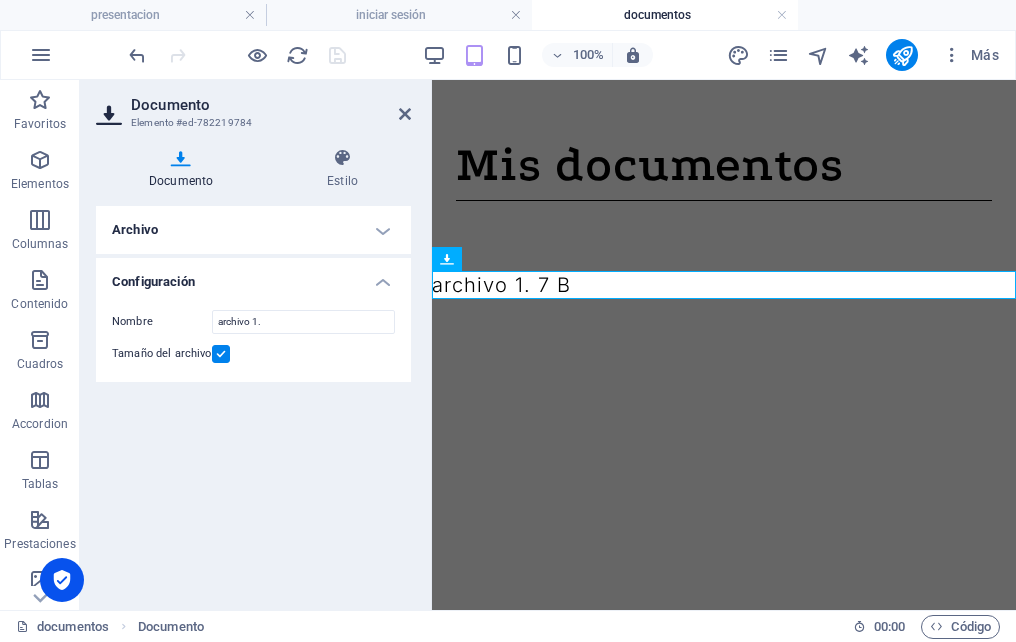 click on "Estilo" at bounding box center (342, 169) 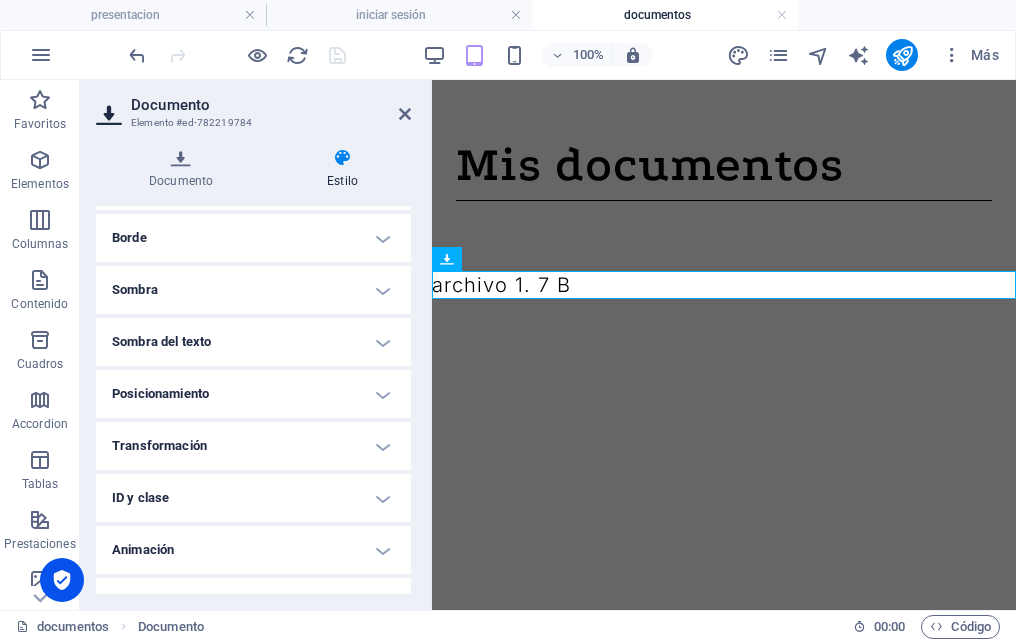 scroll, scrollTop: 147, scrollLeft: 0, axis: vertical 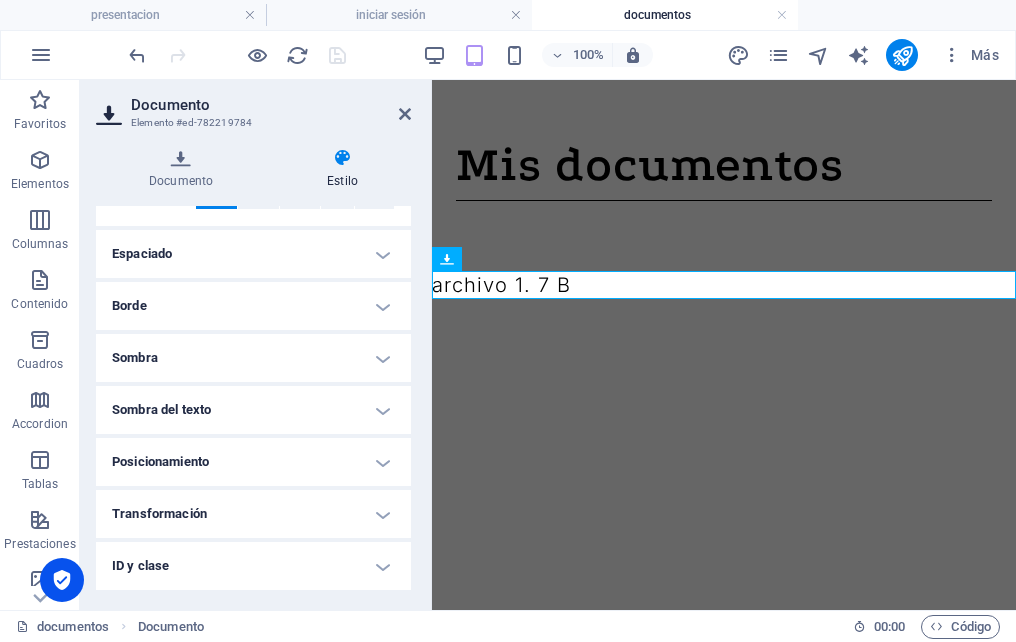 click on "Posicionamiento" at bounding box center [253, 462] 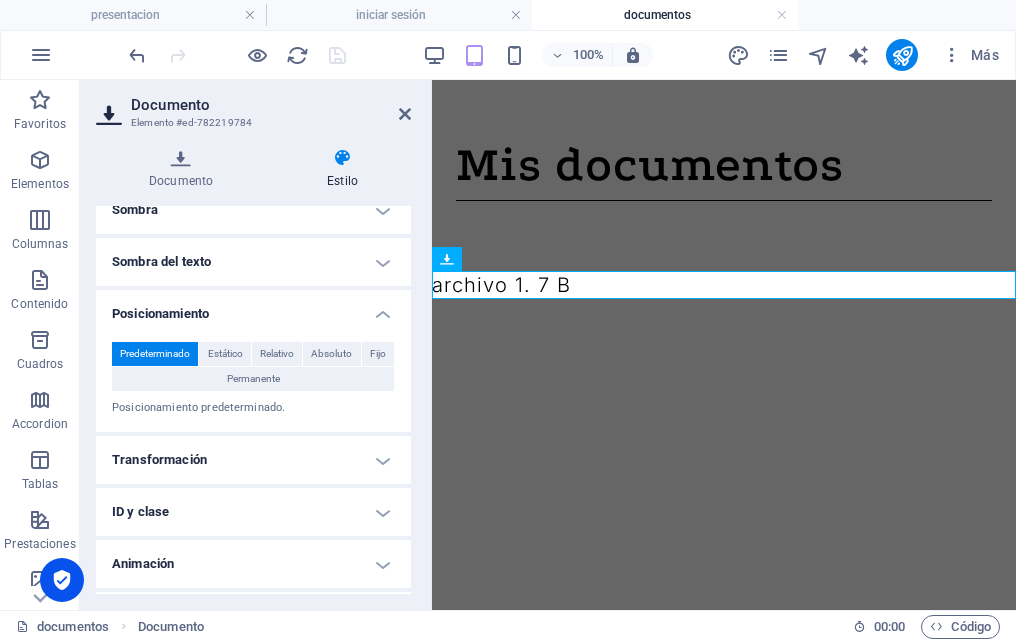 scroll, scrollTop: 341, scrollLeft: 0, axis: vertical 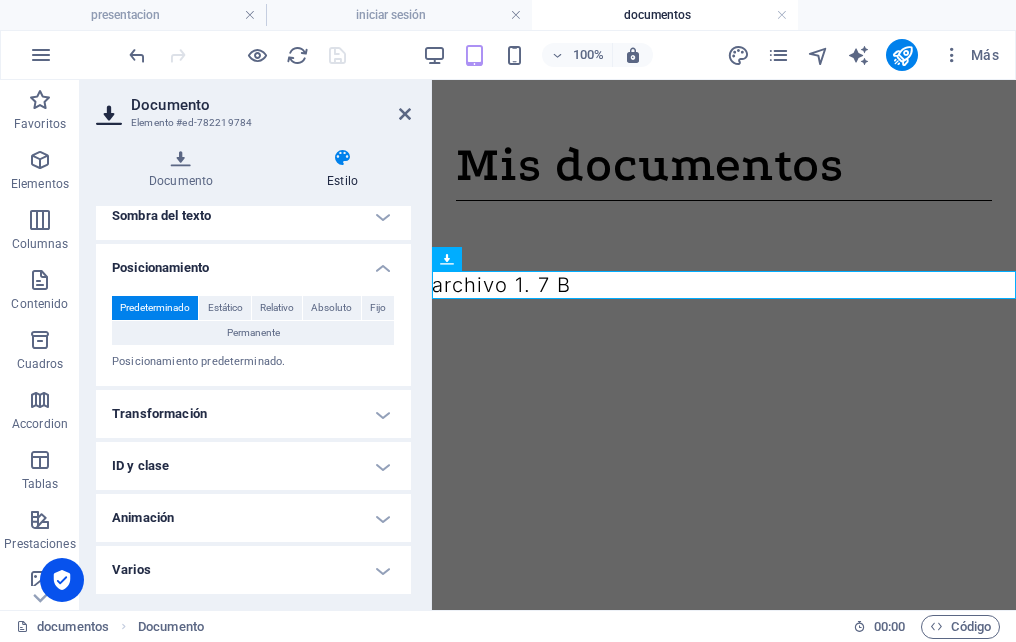 click on "Transformación" at bounding box center (253, 414) 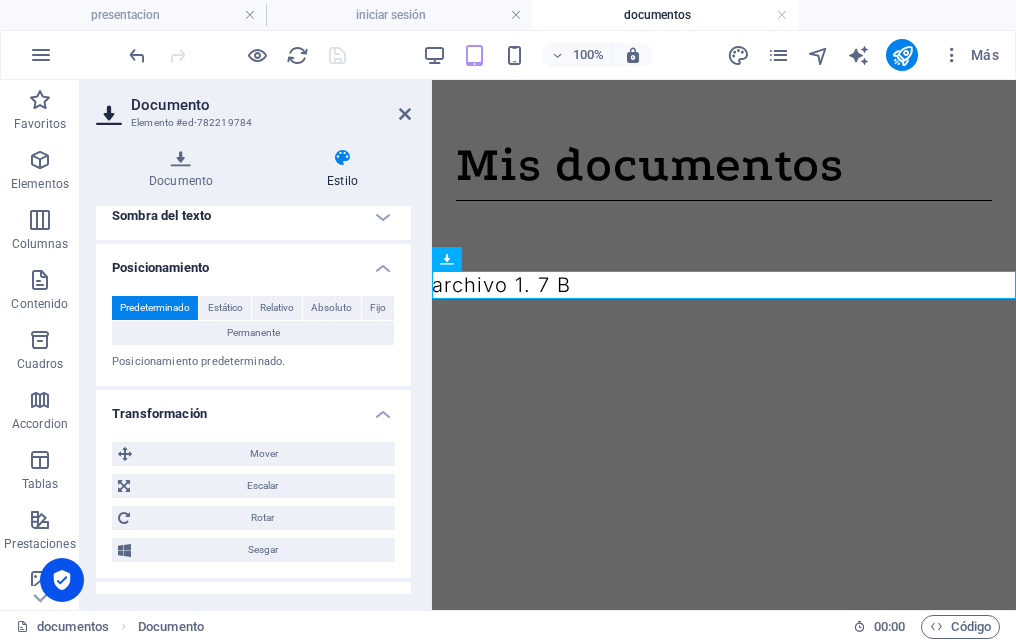 click on "Posicionamiento" at bounding box center [253, 262] 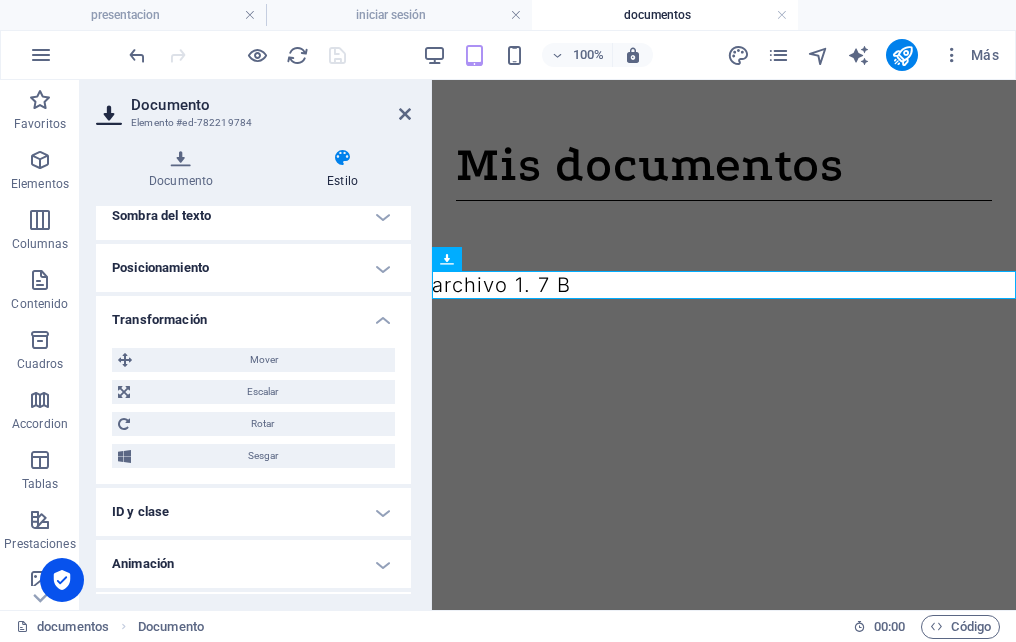 click on "Mover" at bounding box center [263, 360] 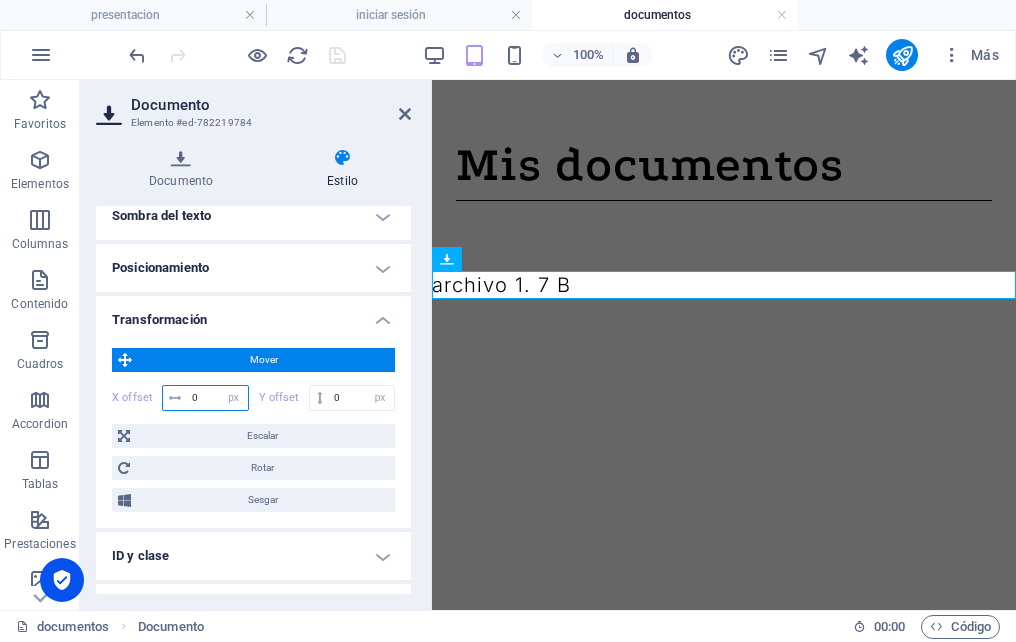 drag, startPoint x: 203, startPoint y: 395, endPoint x: 187, endPoint y: 396, distance: 16.03122 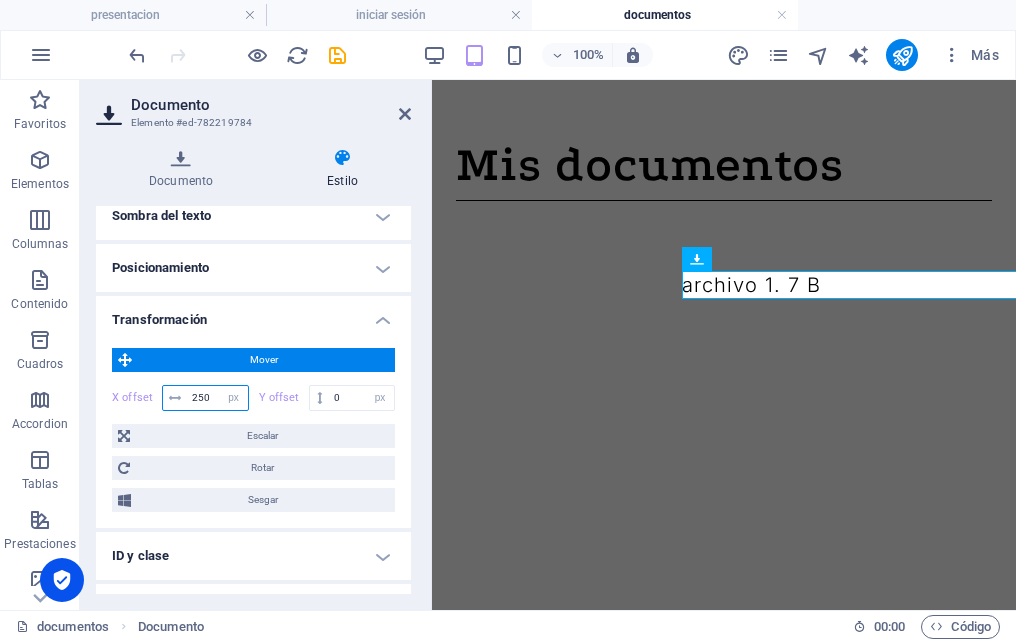type on "250" 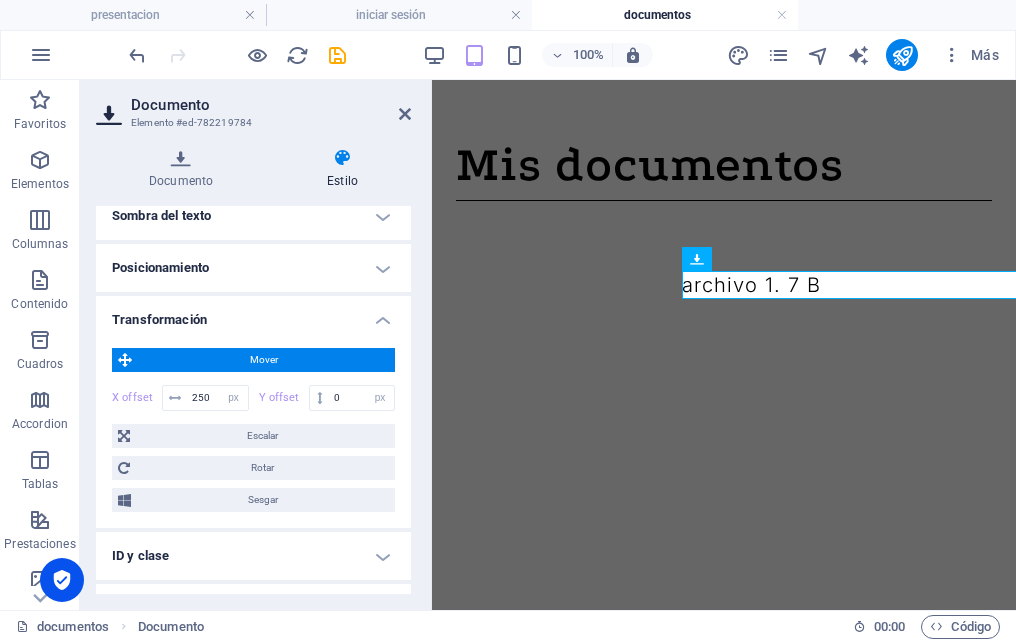 click on "Skip to main content
Mis documentos archivo 1.   7 B" at bounding box center (724, 189) 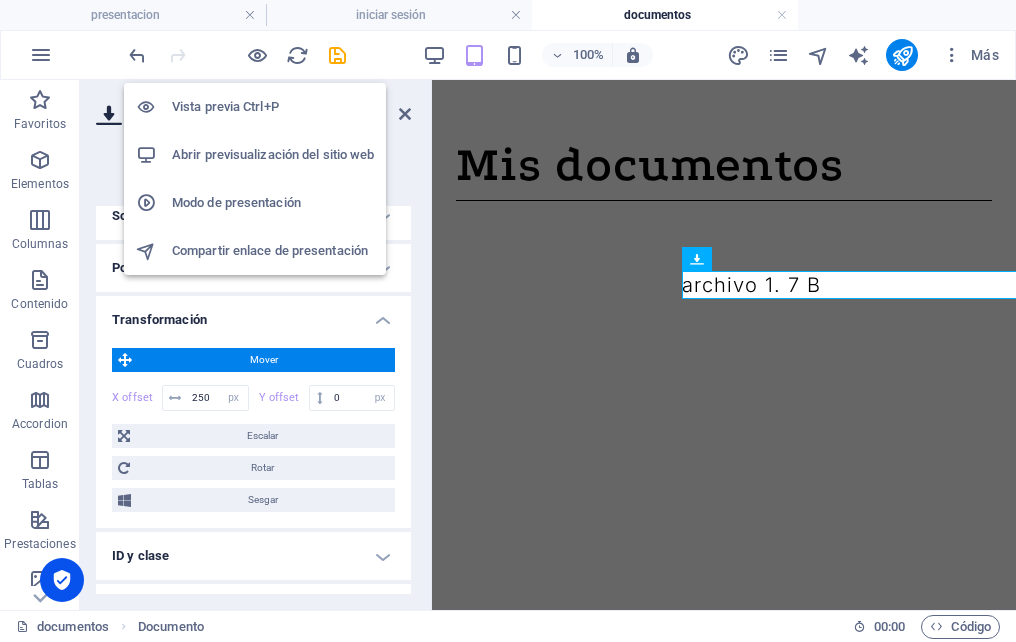 click at bounding box center [257, 55] 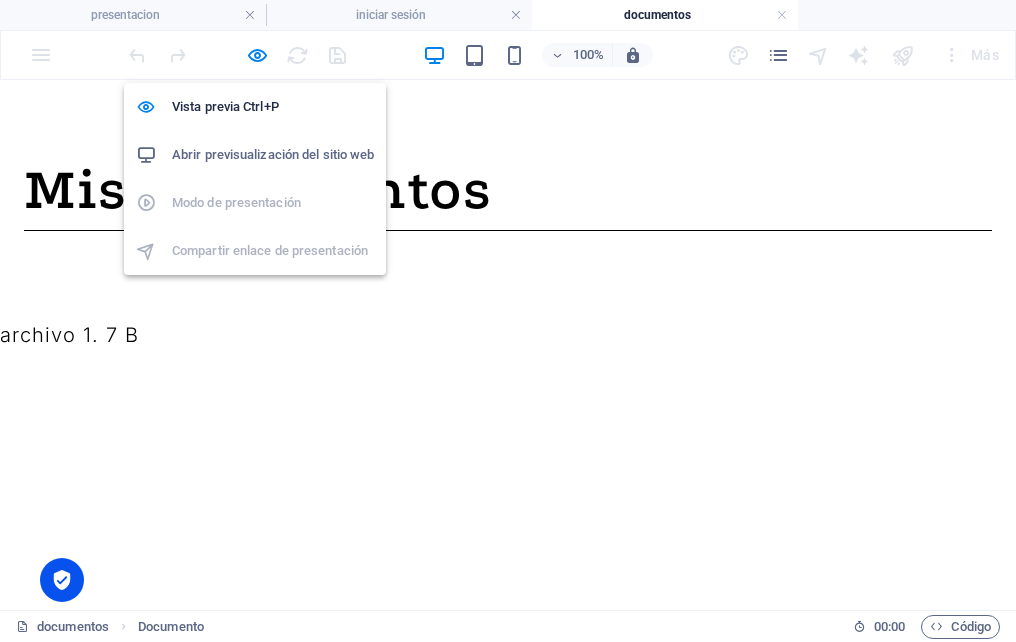 click at bounding box center (257, 55) 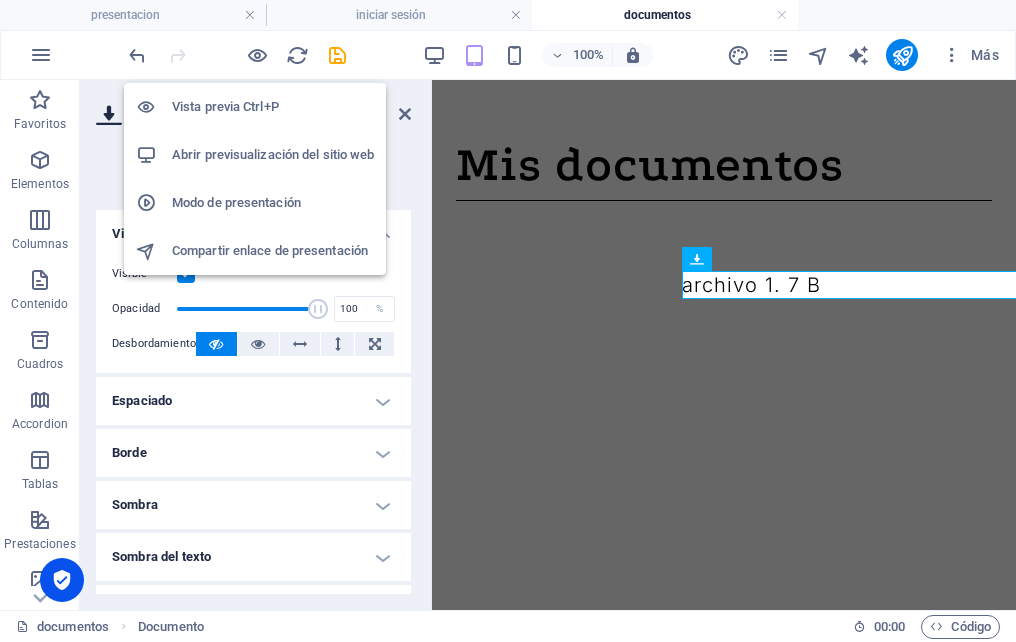 click at bounding box center [257, 55] 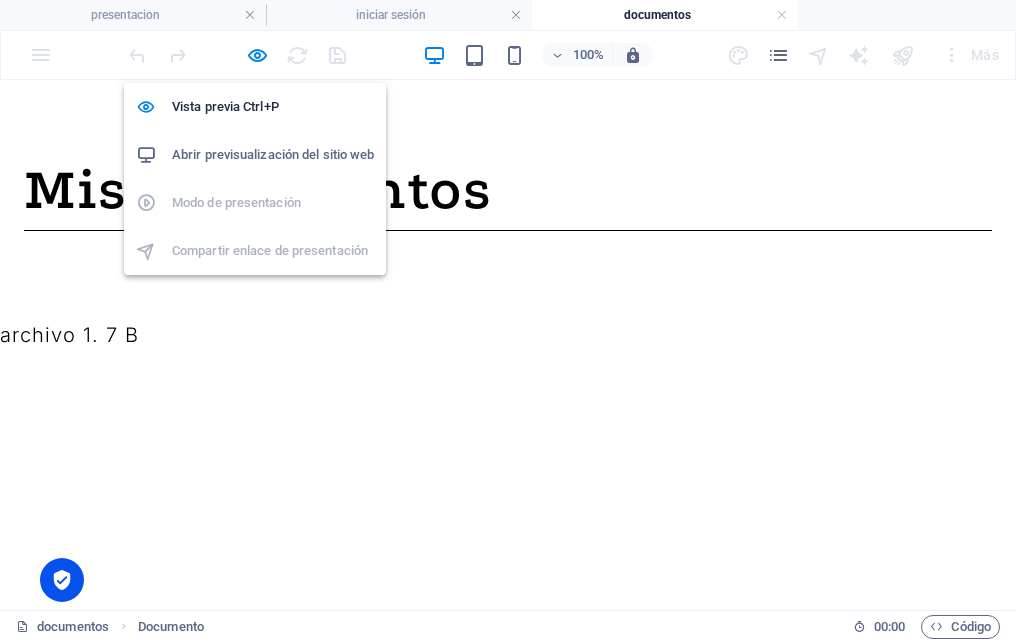 click at bounding box center (257, 55) 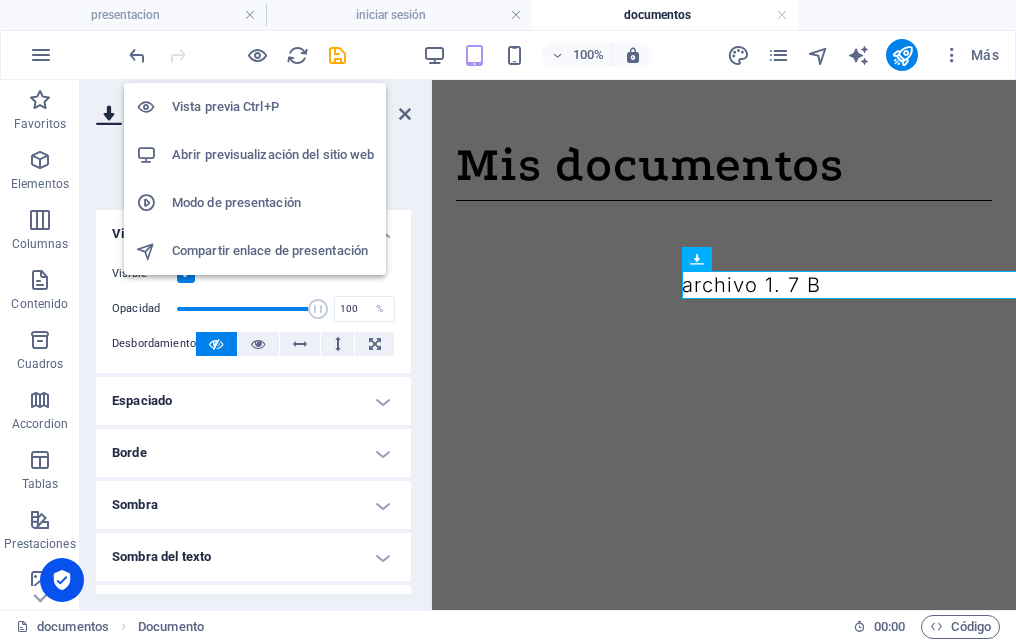 click at bounding box center [257, 55] 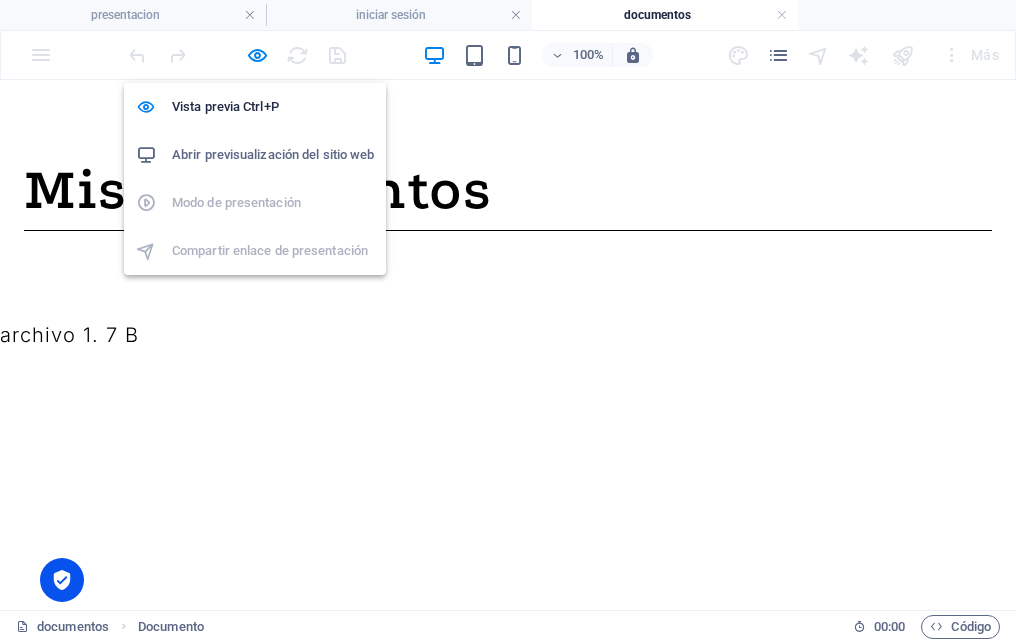 click at bounding box center (257, 55) 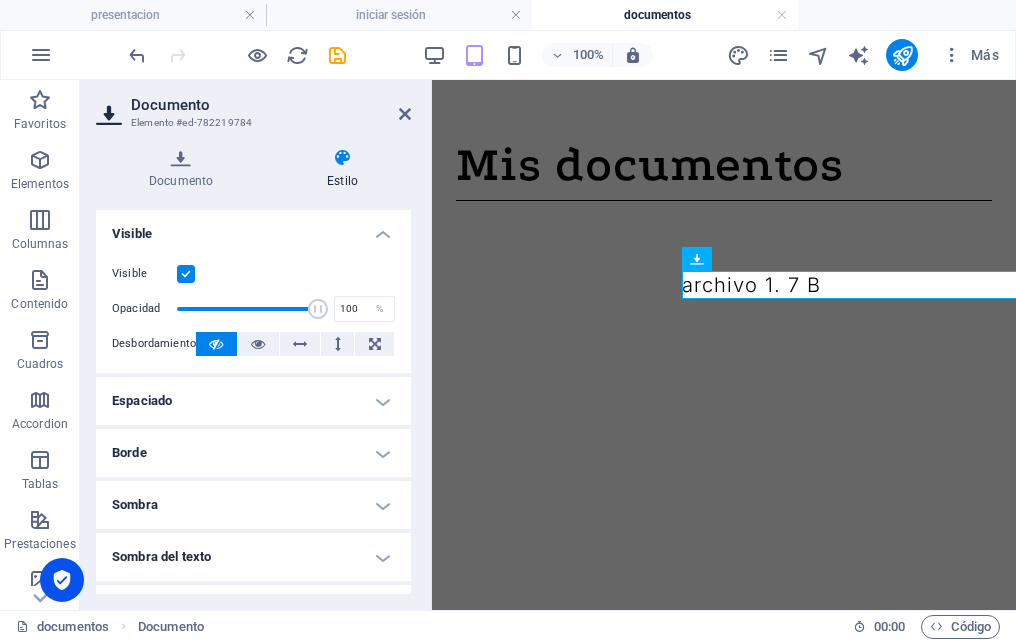 click at bounding box center [405, 114] 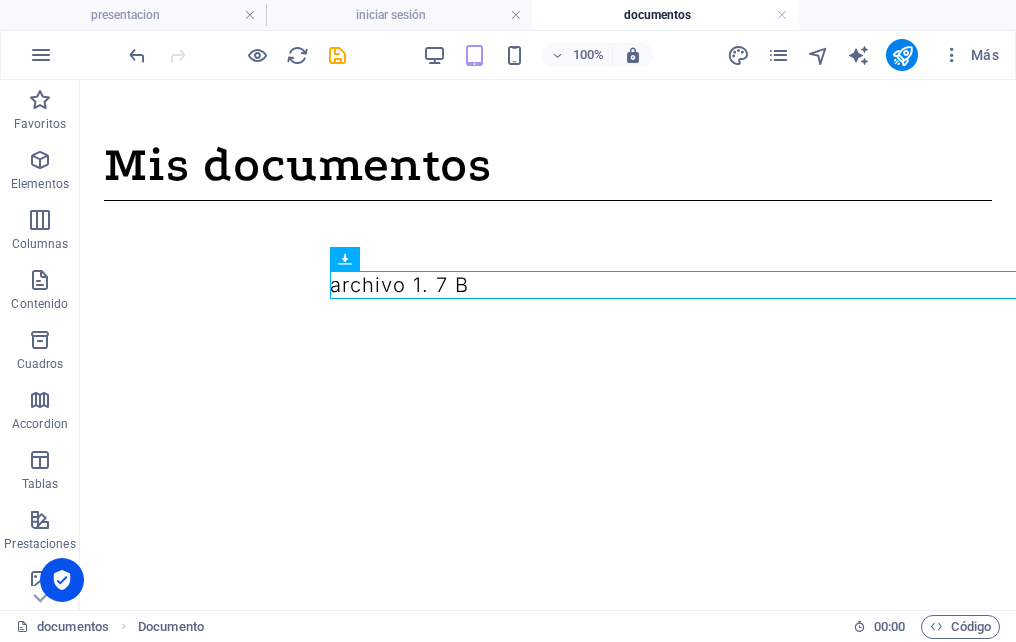 click on "Código" at bounding box center (960, 627) 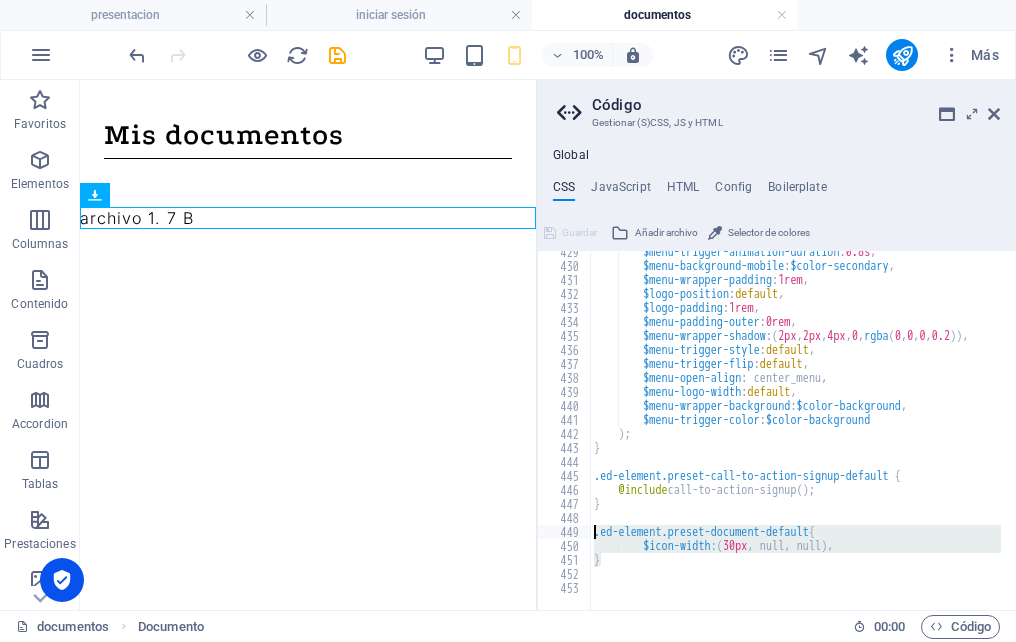 drag, startPoint x: 605, startPoint y: 560, endPoint x: 590, endPoint y: 537, distance: 27.45906 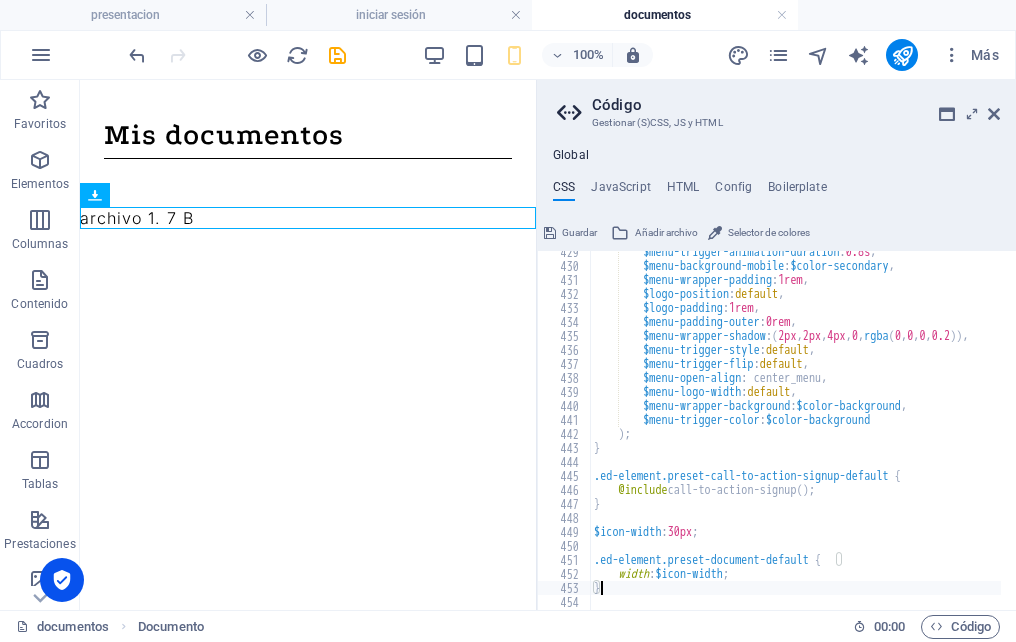 click on "Guardar" at bounding box center [570, 233] 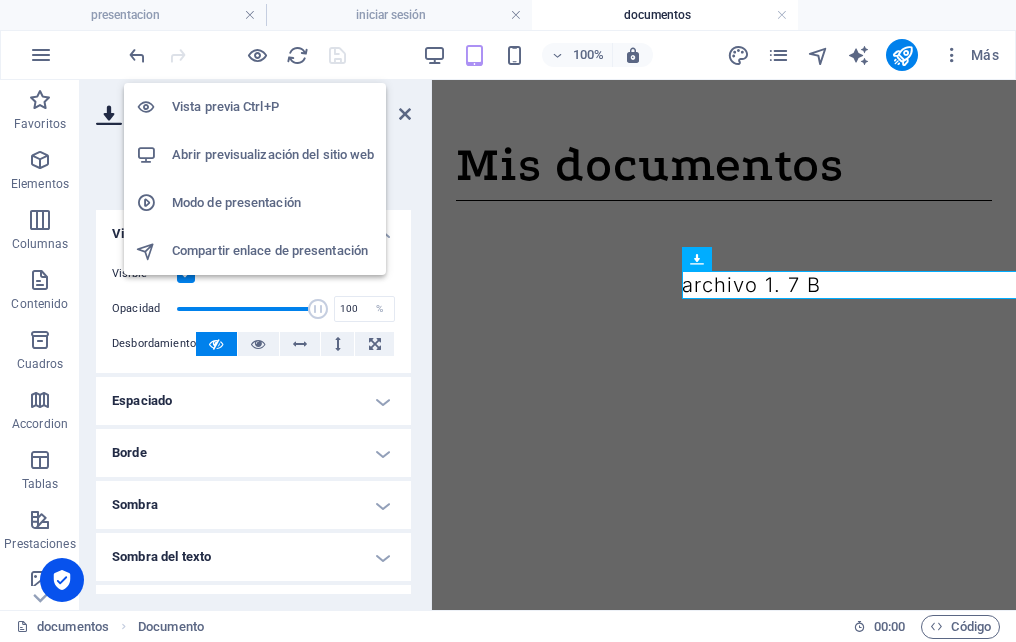 click at bounding box center [257, 55] 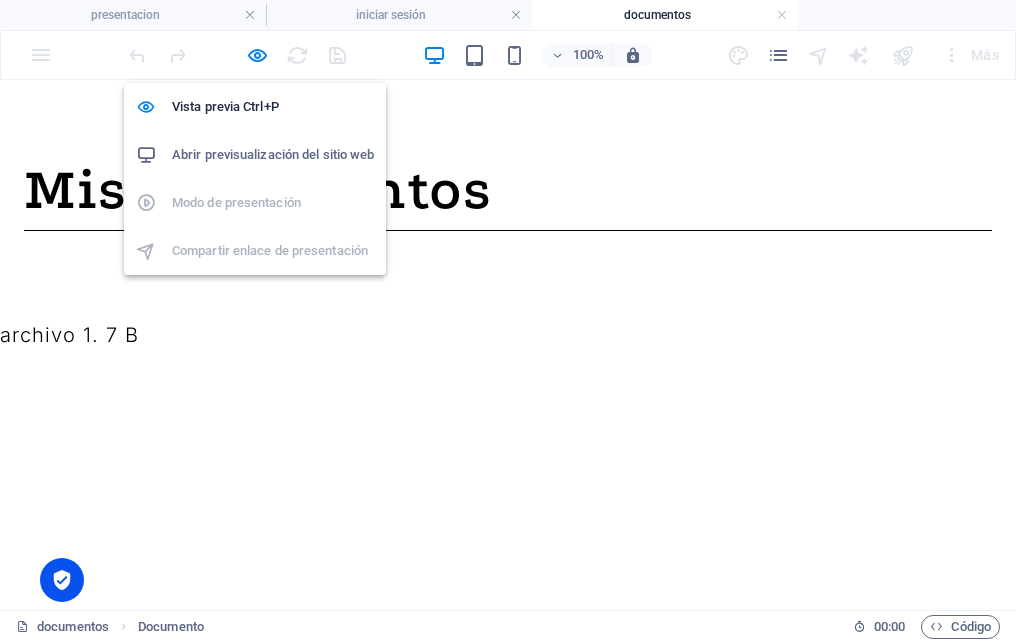 click at bounding box center [257, 55] 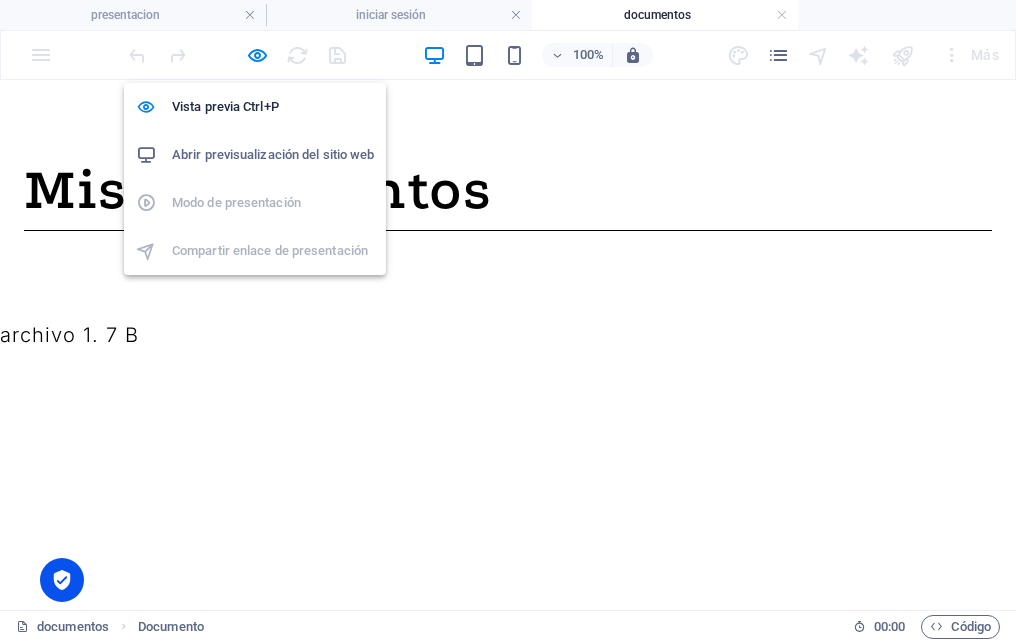 select on "px" 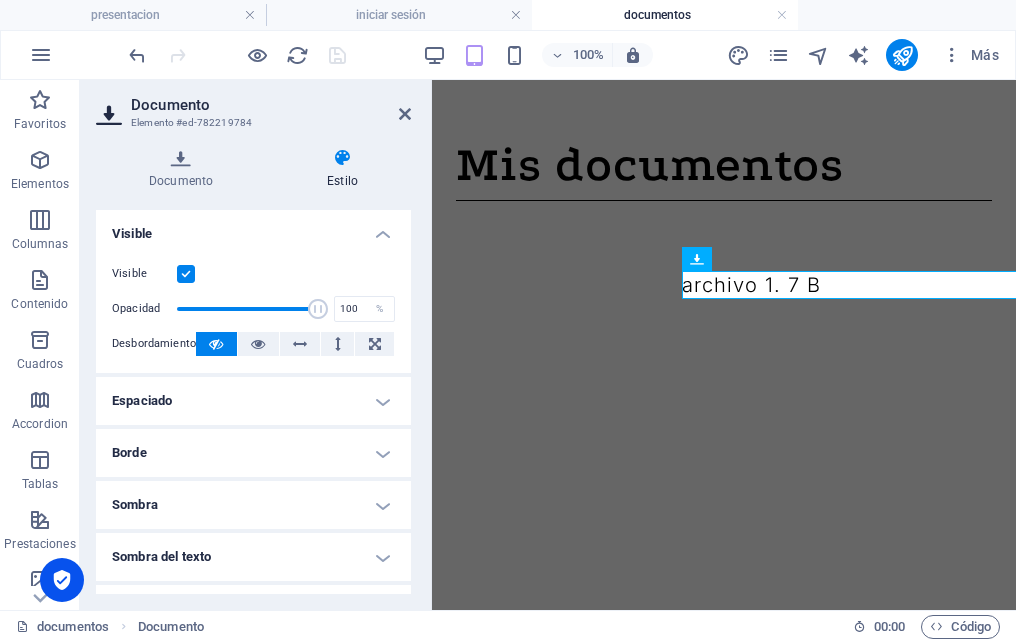 click on "Documento Elemento #ed-782219784" at bounding box center (253, 106) 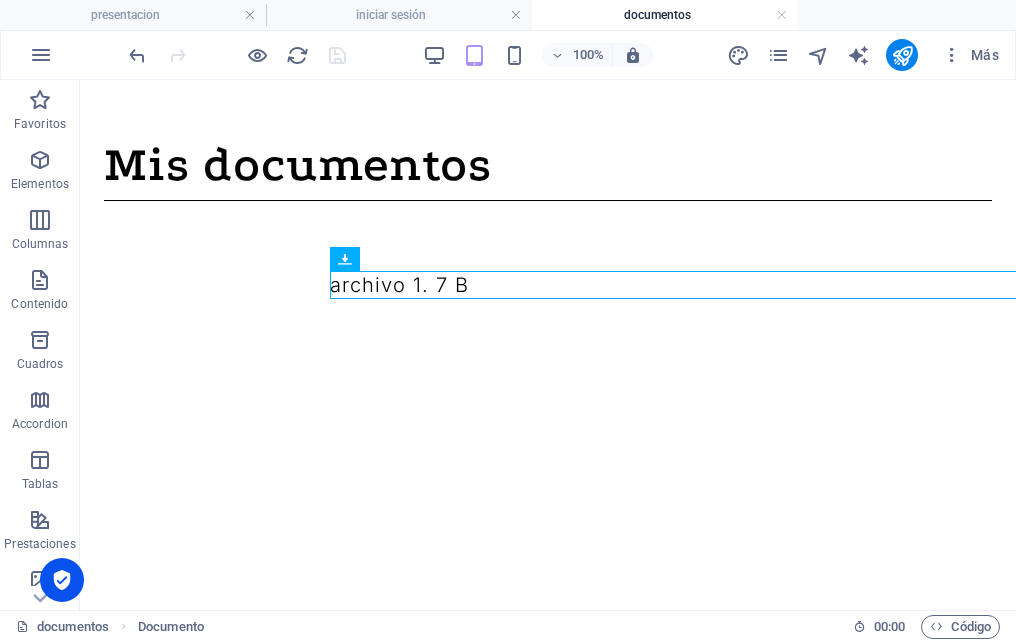 click on "Código" at bounding box center (960, 627) 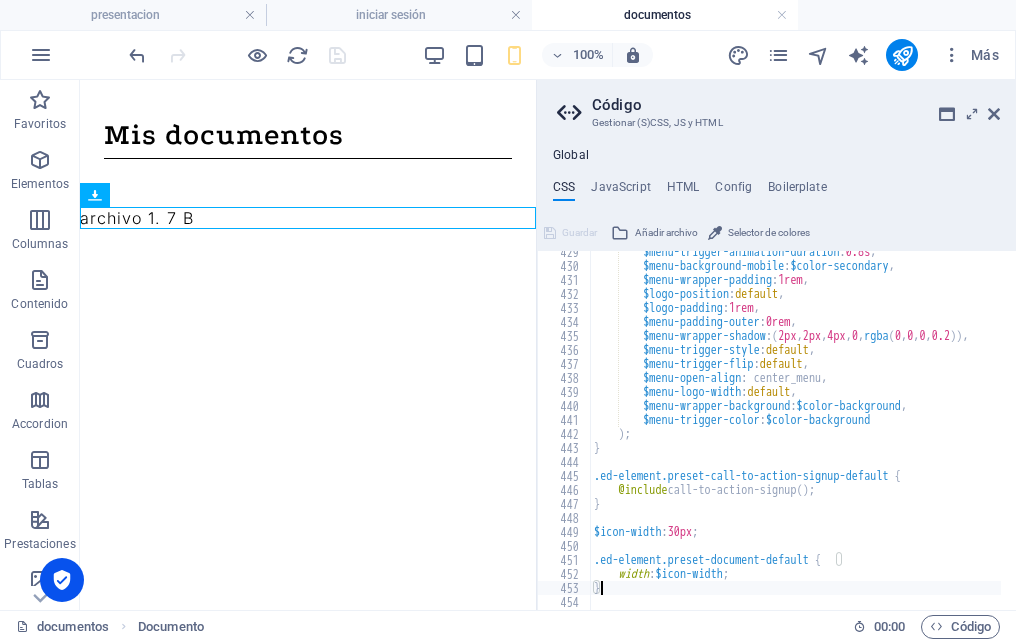 scroll, scrollTop: 5844, scrollLeft: 0, axis: vertical 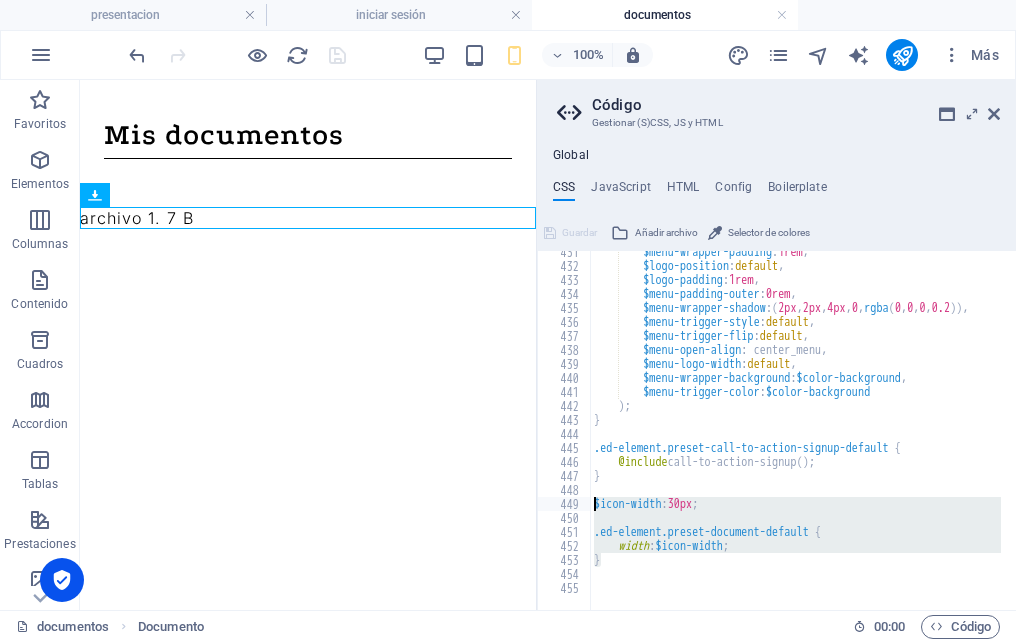 drag, startPoint x: 612, startPoint y: 561, endPoint x: 591, endPoint y: 508, distance: 57.00877 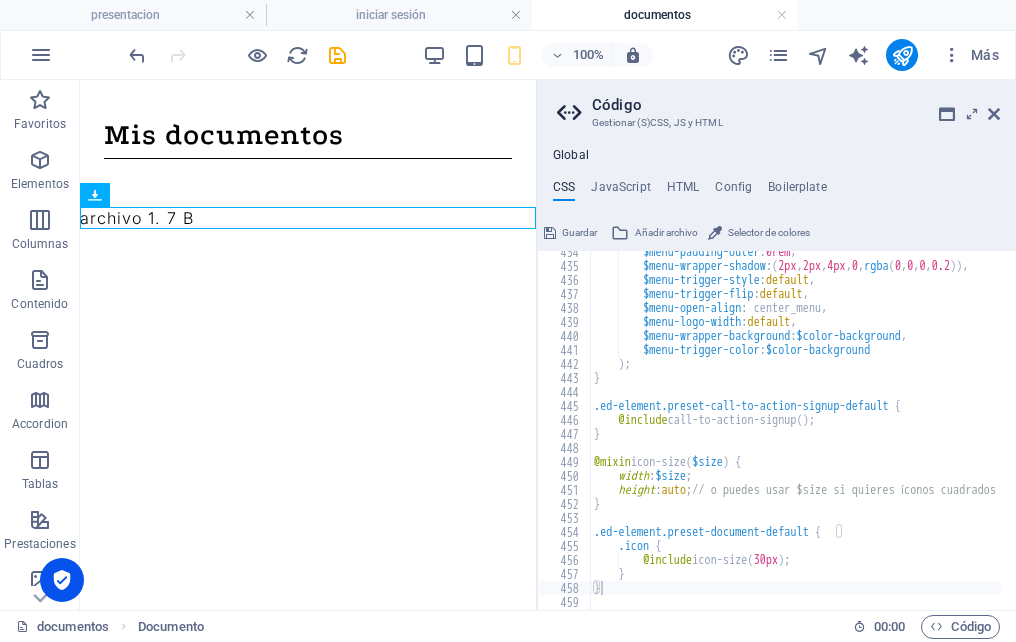 click on "Guardar" at bounding box center [579, 233] 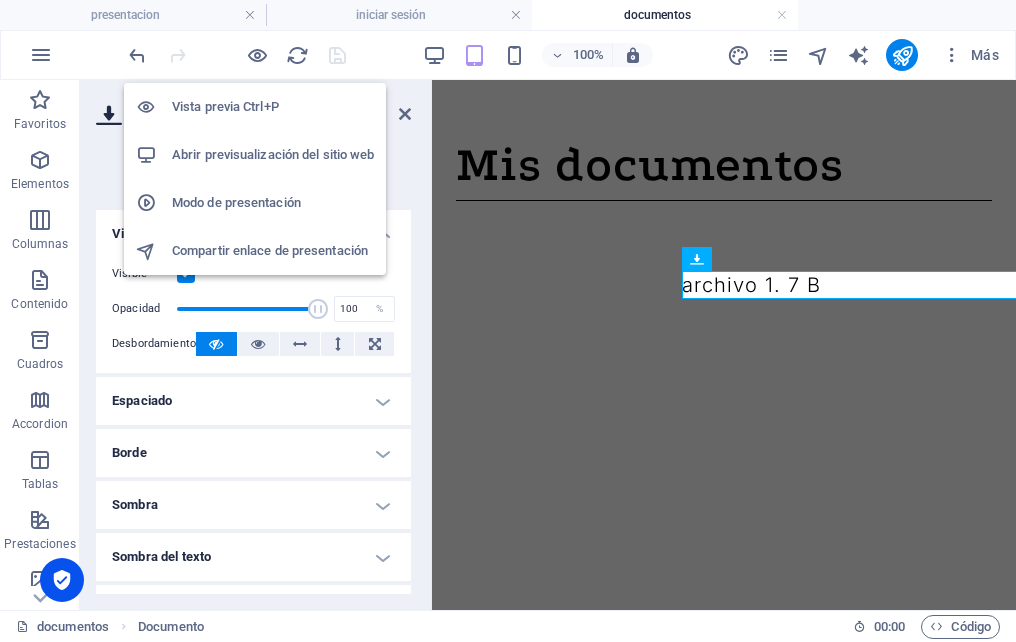 click at bounding box center [257, 55] 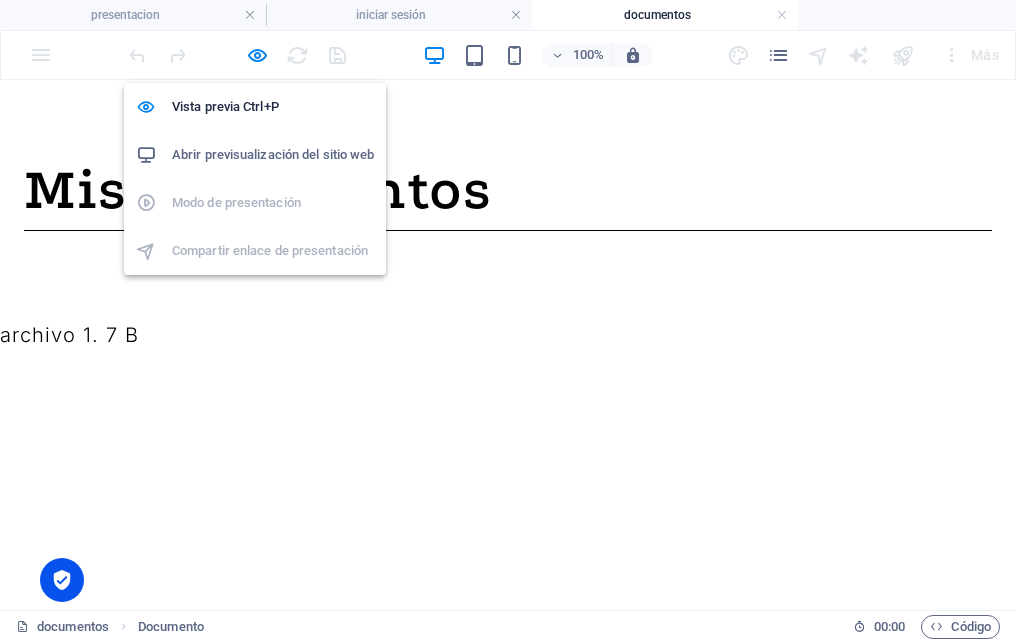 click at bounding box center [257, 55] 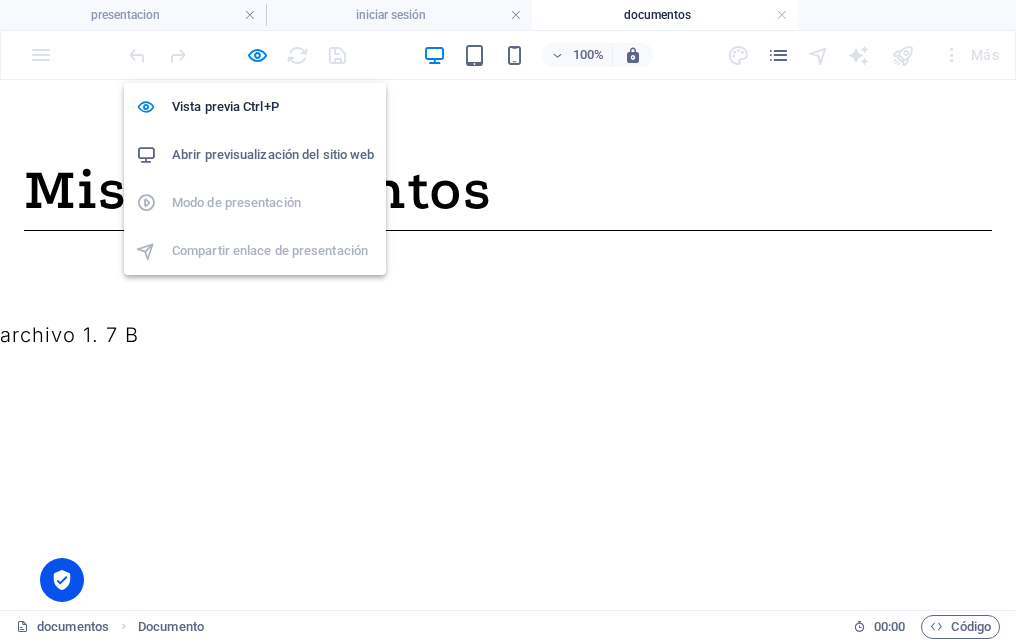 select on "px" 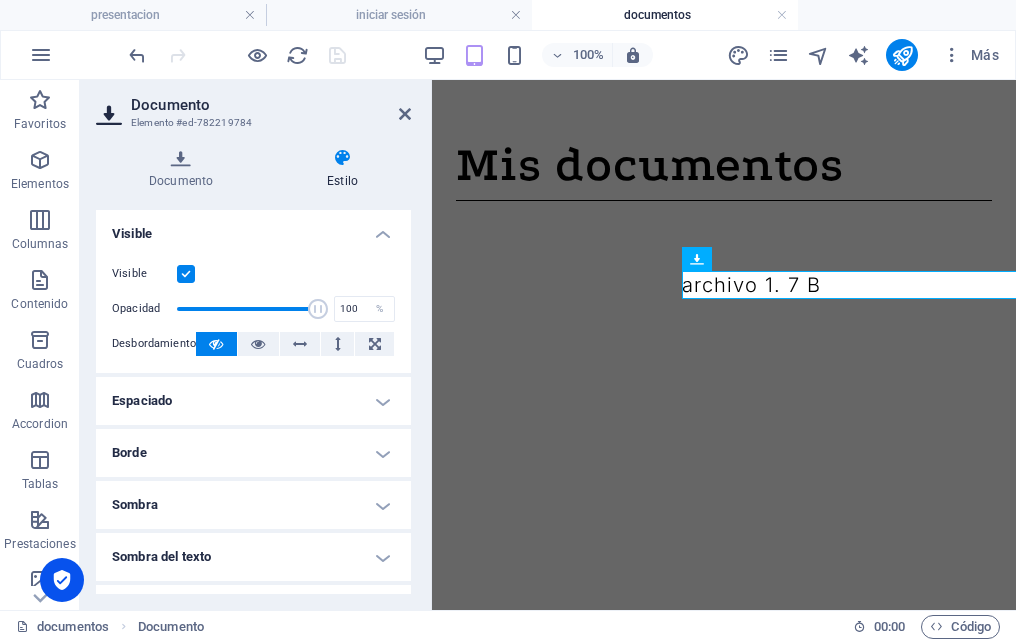 click on "Código" at bounding box center [960, 627] 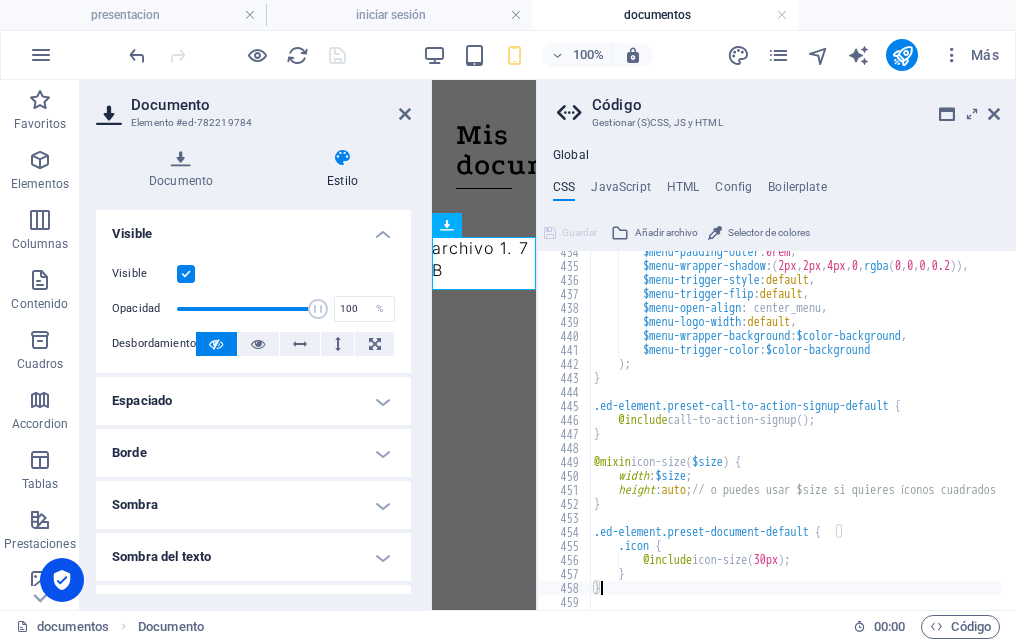 type on "0" 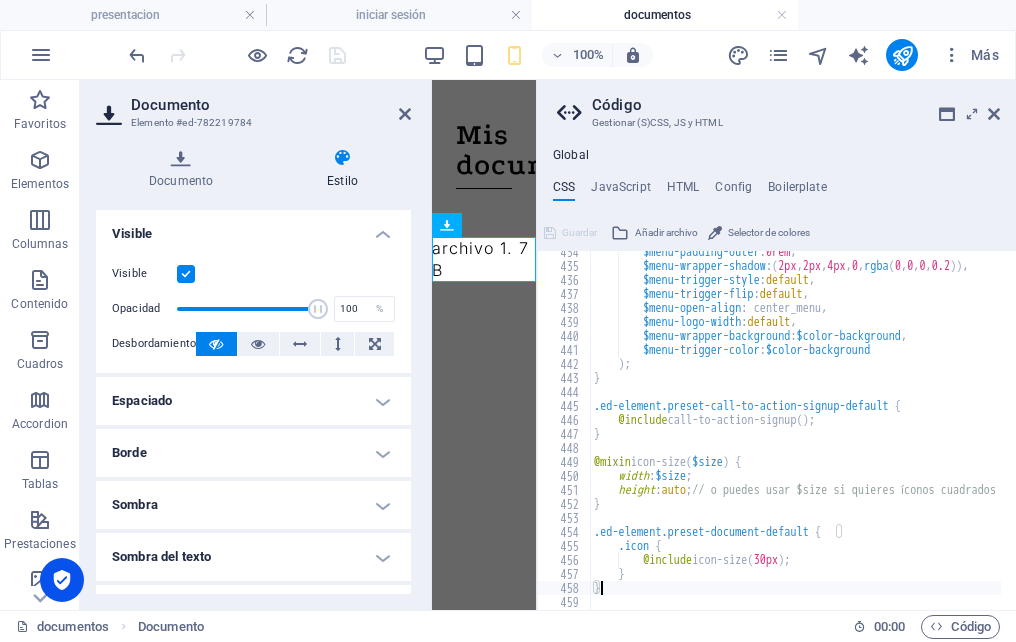 click on "$menu-padding-outer :  0rem ,            $menu-wrapper-shadow :  ( 2px ,  2px ,  4px ,  0 ,  rgba ( 0 ,  0 ,  0 ,  0.2 )) ,            $menu-trigger-style :  default ,            $menu-trigger-flip :  default ,            $menu-open-align : center_menu,            $menu-logo-width :  default ,            $menu-wrapper-background :  $color-background ,            $menu-trigger-color :  $color-background      ) ; } .ed-element.preset-call-to-action-signup-default   {      @include  call-to-action-signup ( ) ; } @mixin  icon-size ( $size )   {      width :  $size ;      height :  auto ;  // o puedes usar $size si quieres íconos cuadrados } .ed-element.preset-document-default   {      .icon   {           @include  icon-size ( 30px ) ;      } }" at bounding box center [988, 431] 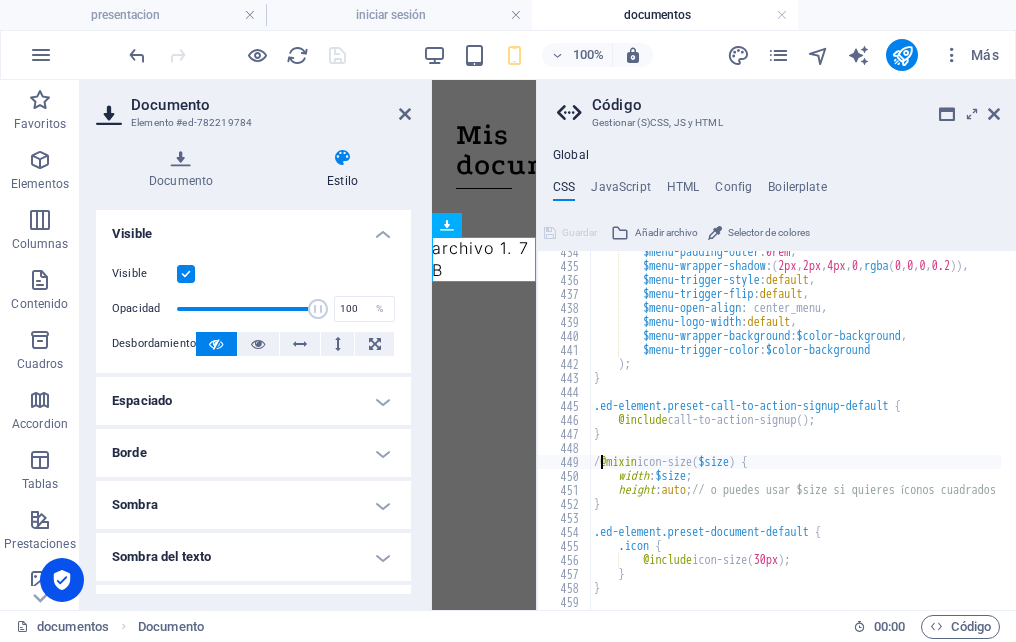 scroll, scrollTop: 5886, scrollLeft: 0, axis: vertical 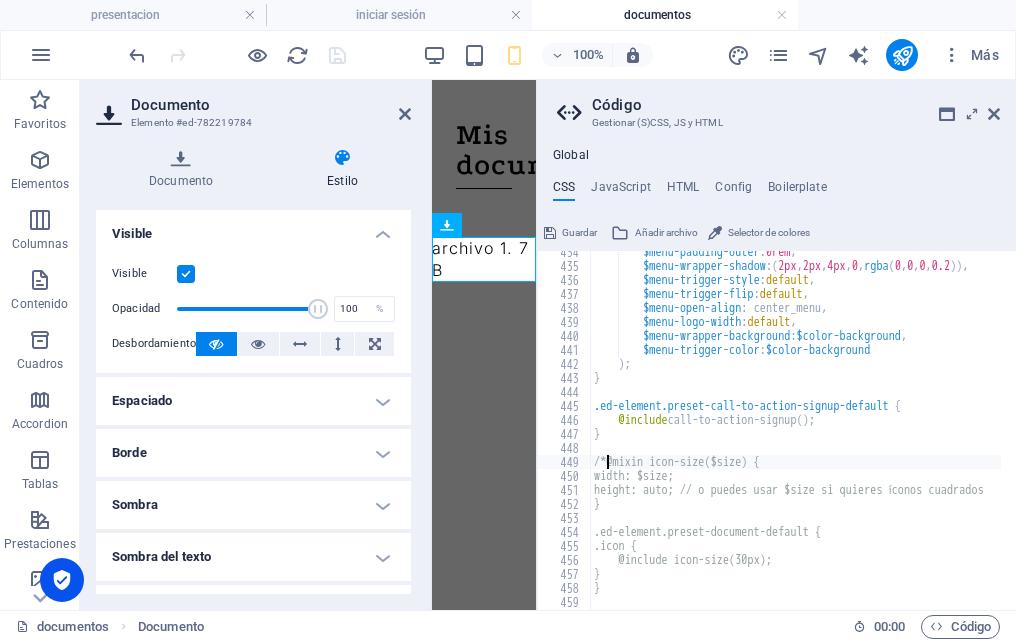 click on "$menu-padding-outer :  0rem ,            $menu-wrapper-shadow :  ( 2px ,  2px ,  4px ,  0 ,  rgba ( 0 ,  0 ,  0 ,  0.2 )) ,            $menu-trigger-style :  default ,            $menu-trigger-flip :  default ,            $menu-open-align : center_menu,            $menu-logo-width :  default ,            $menu-wrapper-background :  $color-background ,            $menu-trigger-color :  $color-background      ) ; } .ed-element.preset-call-to-action-signup-default   {      @include  call-to-action-signup ( ) ; } /*@mixin icon-size($size) {     width: $size;     height: auto; // o puedes usar $size si quieres íconos cuadrados } .ed-element.preset-document-default {     .icon {          @include icon-size(30px);     } }" at bounding box center (988, 431) 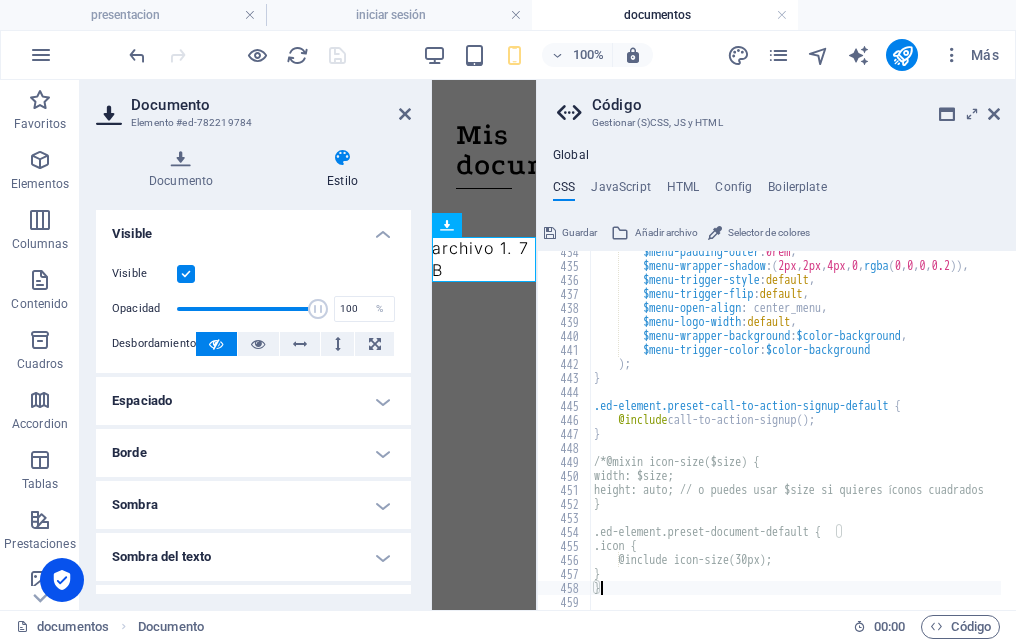scroll, scrollTop: 0, scrollLeft: 0, axis: both 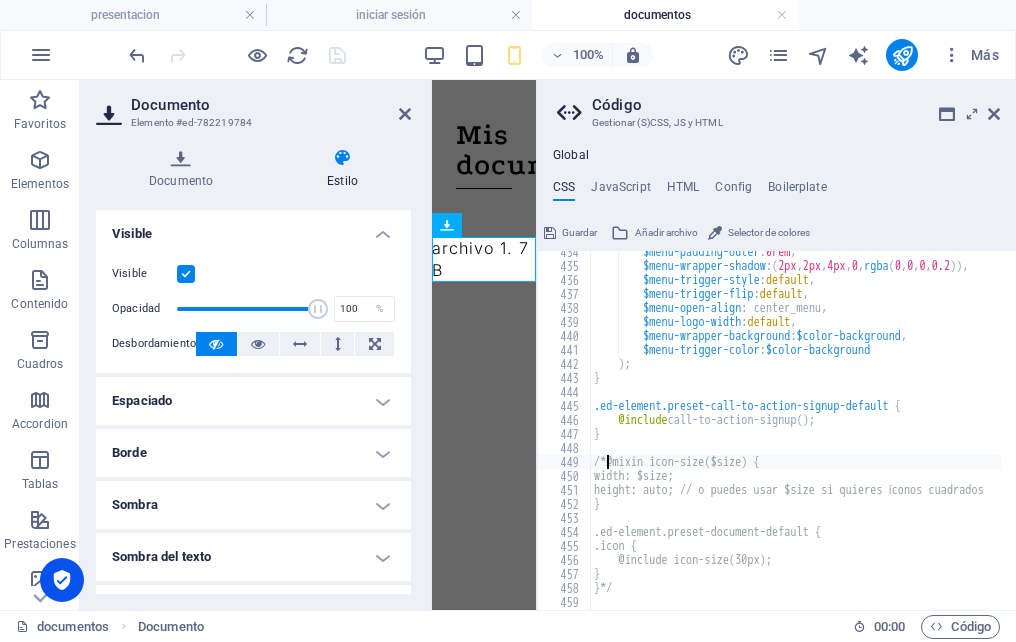 click on "$menu-padding-outer :  0rem ,            $menu-wrapper-shadow :  ( 2px ,  2px ,  4px ,  0 ,  rgba ( 0 ,  0 ,  0 ,  0.2 )) ,            $menu-trigger-style :  default ,            $menu-trigger-flip :  default ,            $menu-open-align : center_menu,            $menu-logo-width :  default ,            $menu-wrapper-background :  $color-background ,            $menu-trigger-color :  $color-background      ) ; } .ed-element.preset-call-to-action-signup-default   {      @include  call-to-action-signup ( ) ; } /*@mixin icon-size($size) {     width: $size;     height: auto; // o puedes usar $size si quieres íconos cuadrados } .ed-element.preset-document-default {     .icon {          @include icon-size(30px);     } }*/" at bounding box center [988, 431] 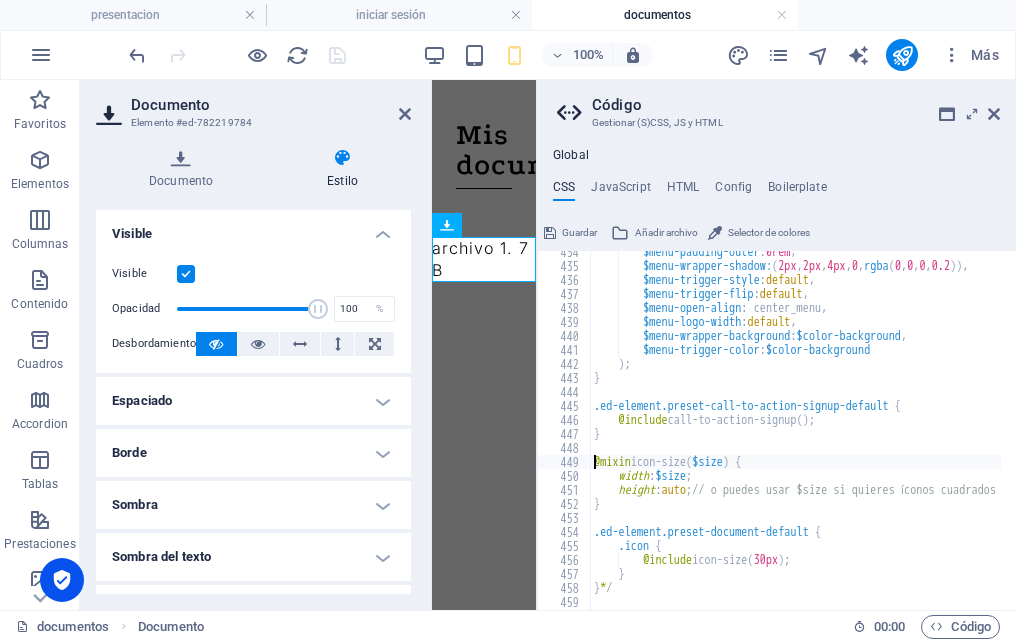 click on "$menu-padding-outer :  0rem ,            $menu-wrapper-shadow :  ( 2px ,  2px ,  4px ,  0 ,  rgba ( 0 ,  0 ,  0 ,  0.2 )) ,            $menu-trigger-style :  default ,            $menu-trigger-flip :  default ,            $menu-open-align : center_menu,            $menu-logo-width :  default ,            $menu-wrapper-background :  $color-background ,            $menu-trigger-color :  $color-background      ) ; } .ed-element.preset-call-to-action-signup-default   {      @include  call-to-action-signup ( ) ; } @mixin  icon-size ( $size )   {      width :  $size ;      height :  auto ;  // o puedes usar $size si quieres íconos cuadrados } .ed-element.preset-document-default   {      .icon   {           @include  icon-size ( 30px ) ;      } } * /" at bounding box center [988, 431] 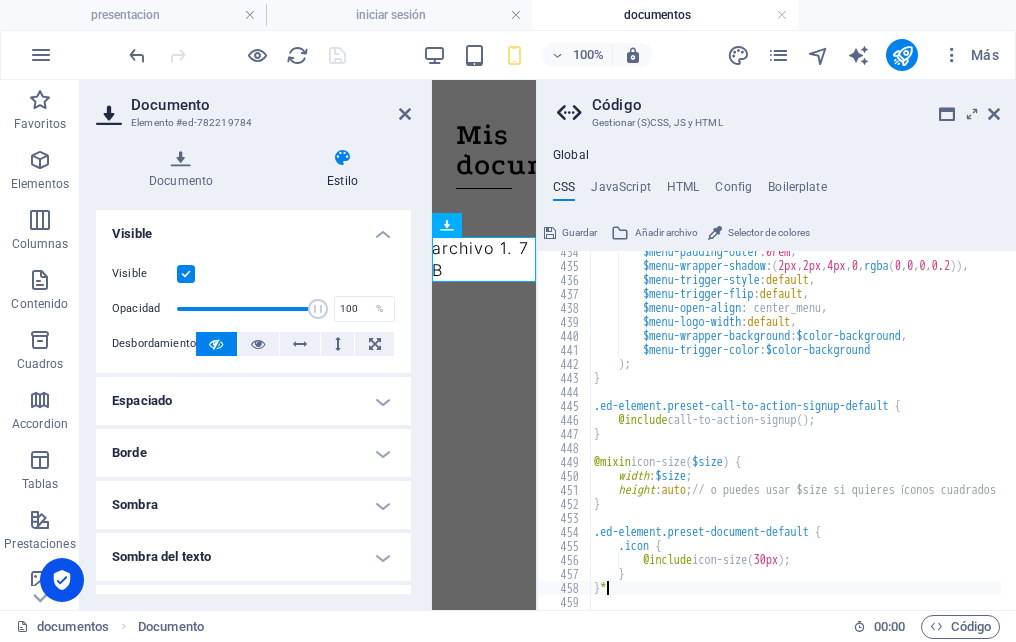 type on "}" 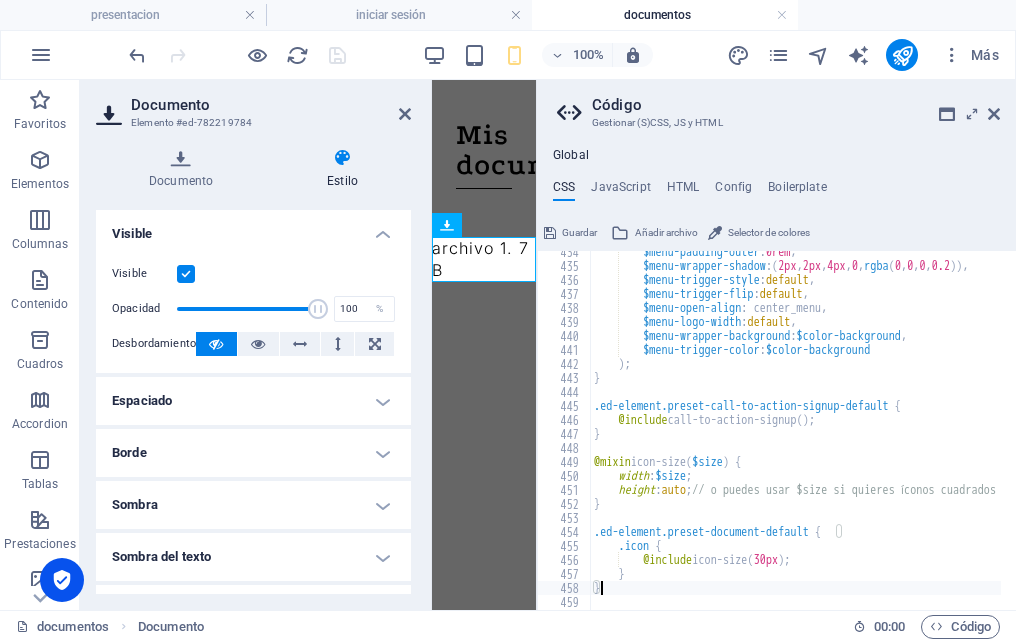 click on "$menu-padding-outer :  0rem ,            $menu-wrapper-shadow :  ( 2px ,  2px ,  4px ,  0 ,  rgba ( 0 ,  0 ,  0 ,  0.2 )) ,            $menu-trigger-style :  default ,            $menu-trigger-flip :  default ,            $menu-open-align : center_menu,            $menu-logo-width :  default ,            $menu-wrapper-background :  $color-background ,            $menu-trigger-color :  $color-background      ) ; } .ed-element.preset-call-to-action-signup-default   {      @include  call-to-action-signup ( ) ; } @mixin  icon-size ( $size )   {      width :  $size ;      height :  auto ;  // o puedes usar $size si quieres íconos cuadrados } .ed-element.preset-document-default   {      .icon   {           @include  icon-size ( 30px ) ;      } }" at bounding box center [988, 431] 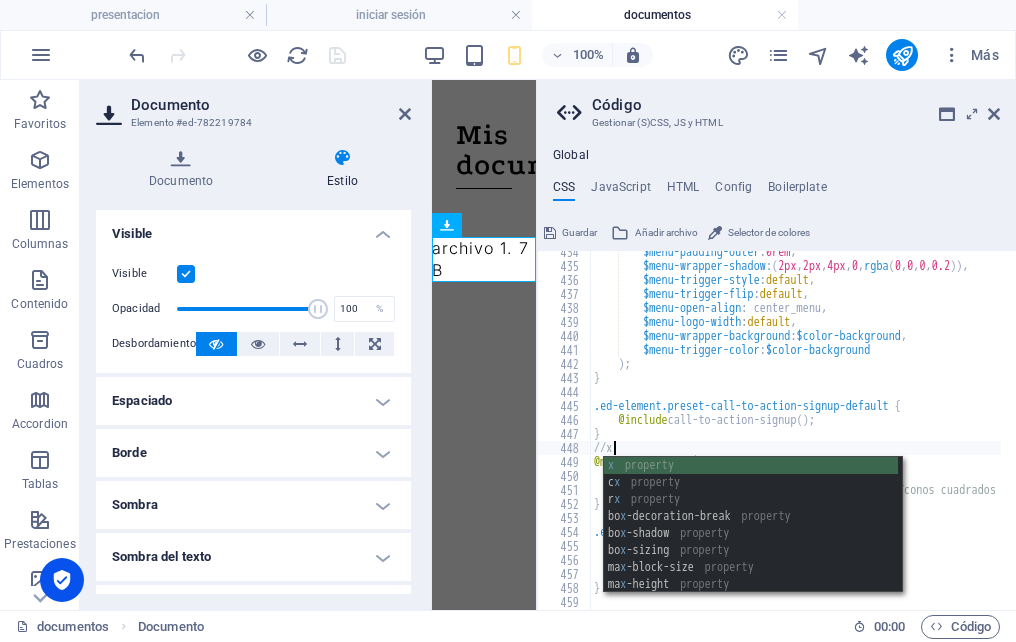 scroll, scrollTop: 2, scrollLeft: 0, axis: vertical 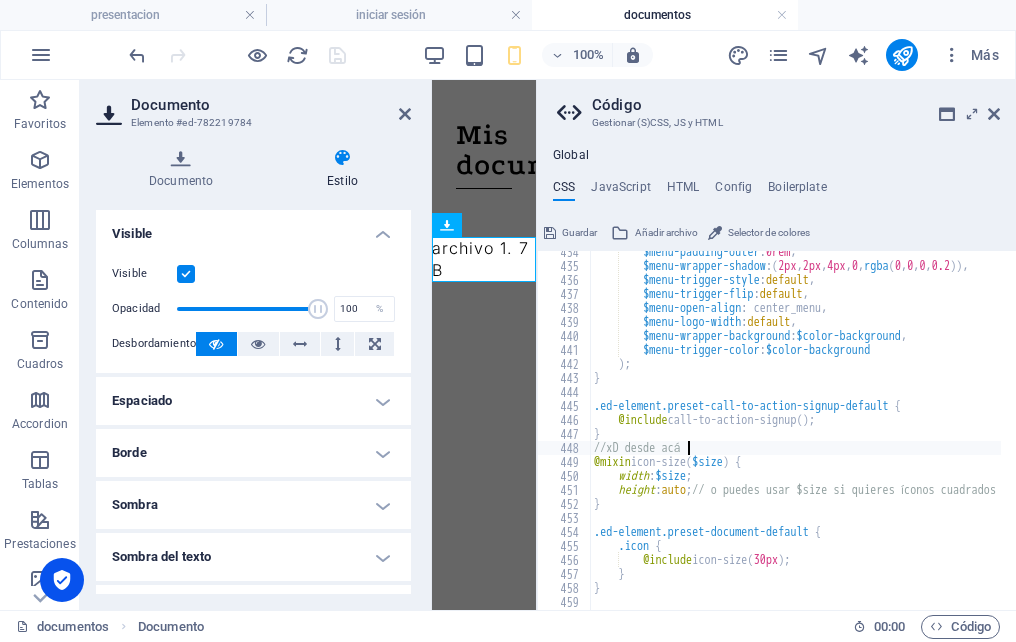 click on "$menu-padding-outer :  0rem ,            $menu-wrapper-shadow :  ( 2px ,  2px ,  4px ,  0 ,  rgba ( 0 ,  0 ,  0 ,  0.2 )) ,            $menu-trigger-style :  default ,            $menu-trigger-flip :  default ,            $menu-open-align : center_menu,            $menu-logo-width :  default ,            $menu-wrapper-background :  $color-background ,            $menu-trigger-color :  $color-background      ) ; } .ed-element.preset-call-to-action-signup-default   {      @include  call-to-action-signup ( ) ; } //xD desde acá @mixin  icon-size ( $size )   {      width :  $size ;      height :  auto ;  // o puedes usar $size si quieres íconos cuadrados } .ed-element.preset-document-default   {      .icon   {           @include  icon-size ( 30px ) ;      } }" at bounding box center (988, 431) 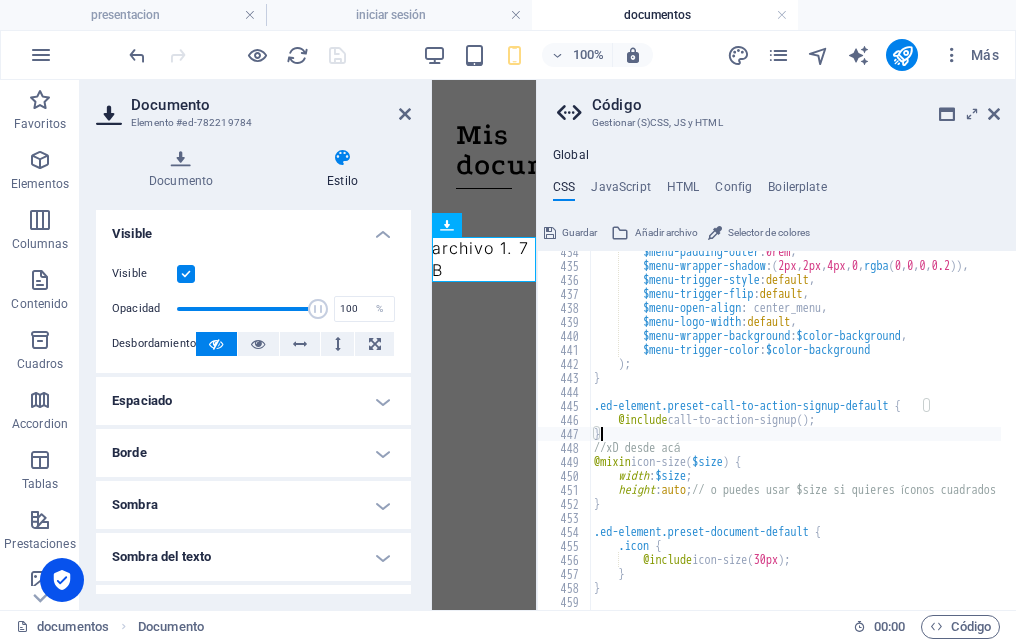 scroll, scrollTop: 0, scrollLeft: 0, axis: both 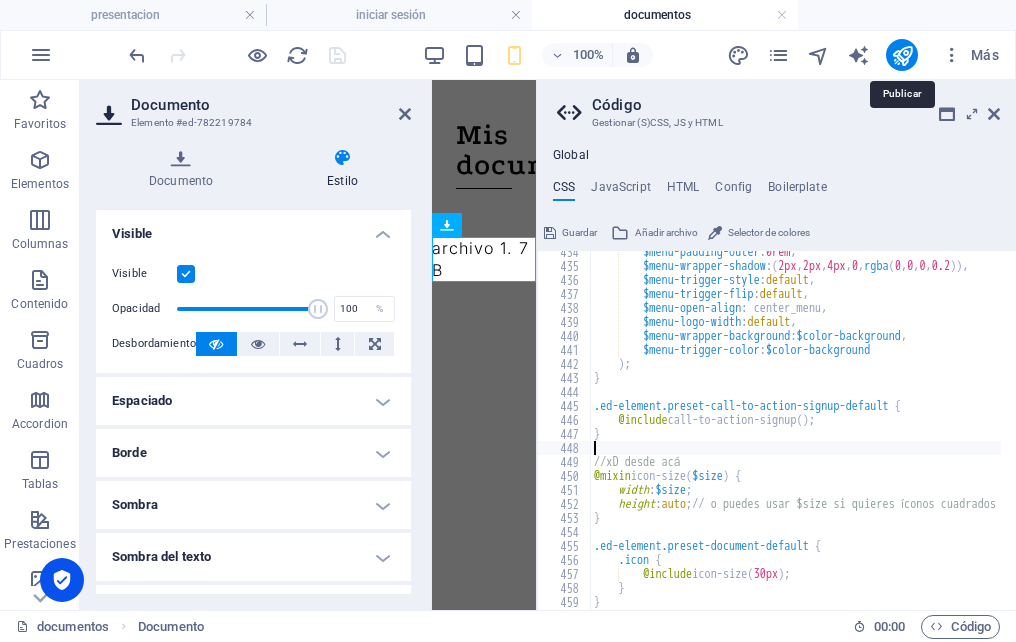 type 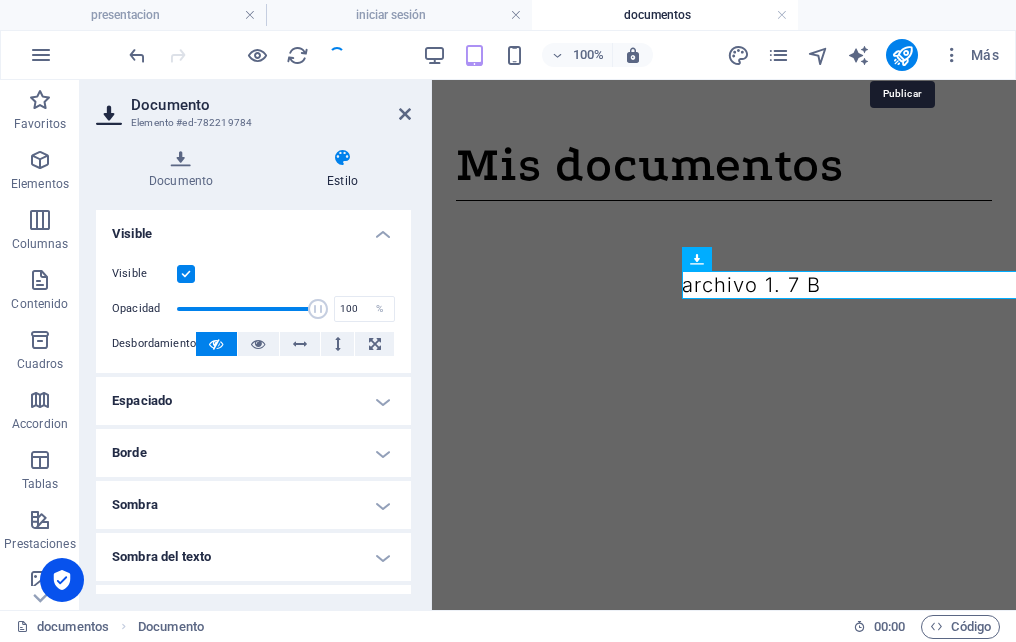 type on "250" 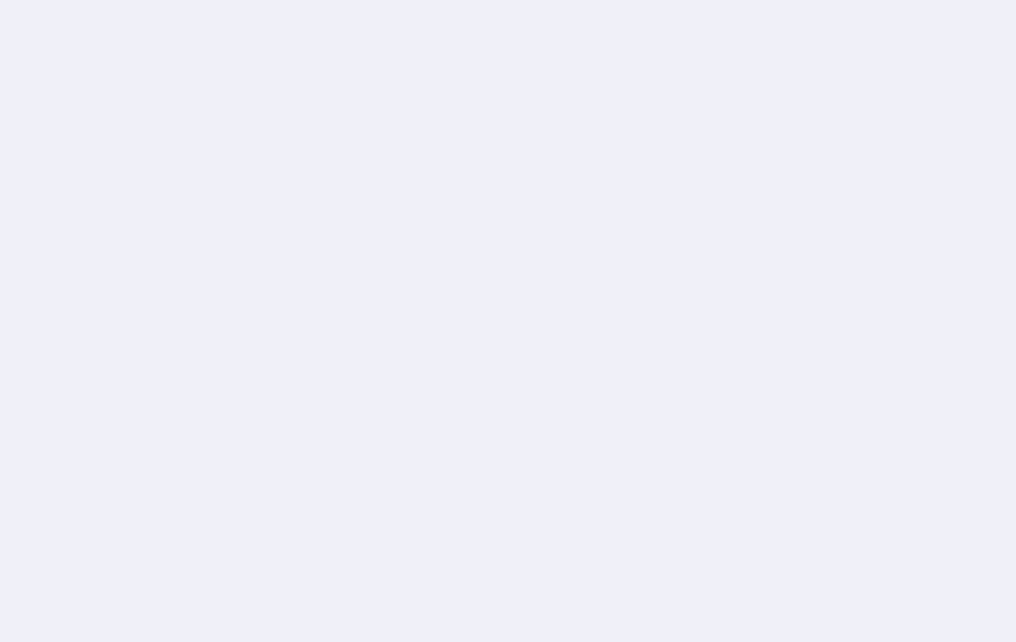 scroll, scrollTop: 0, scrollLeft: 0, axis: both 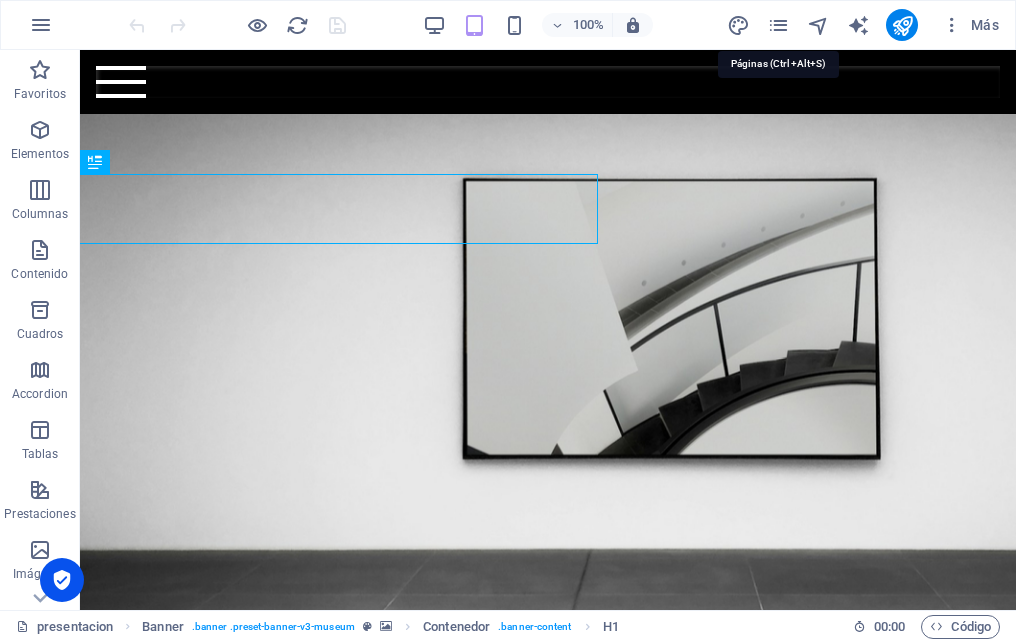 click at bounding box center [778, 25] 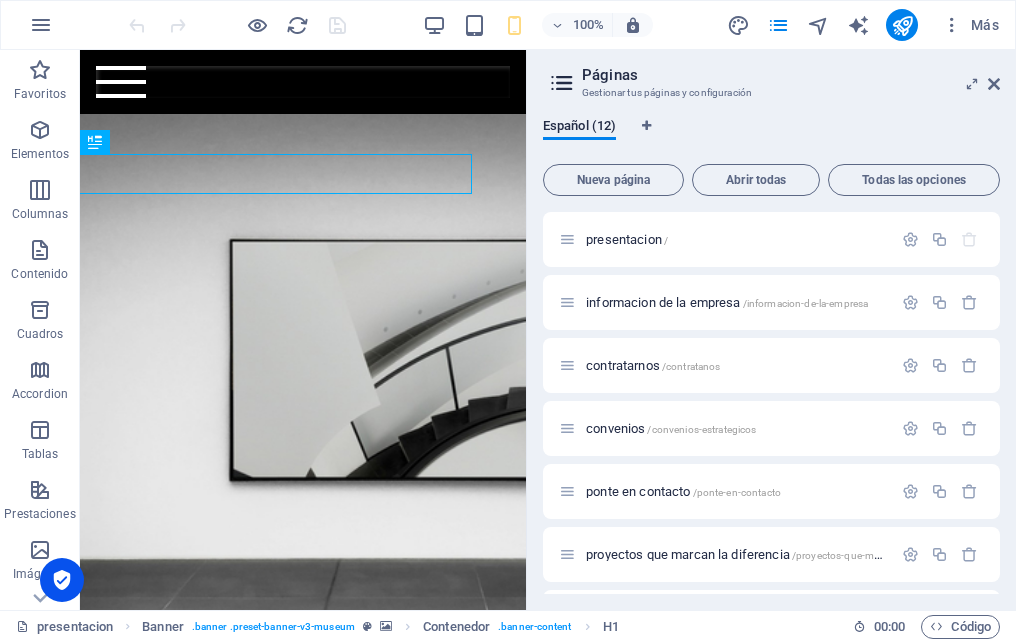 scroll, scrollTop: 374, scrollLeft: 0, axis: vertical 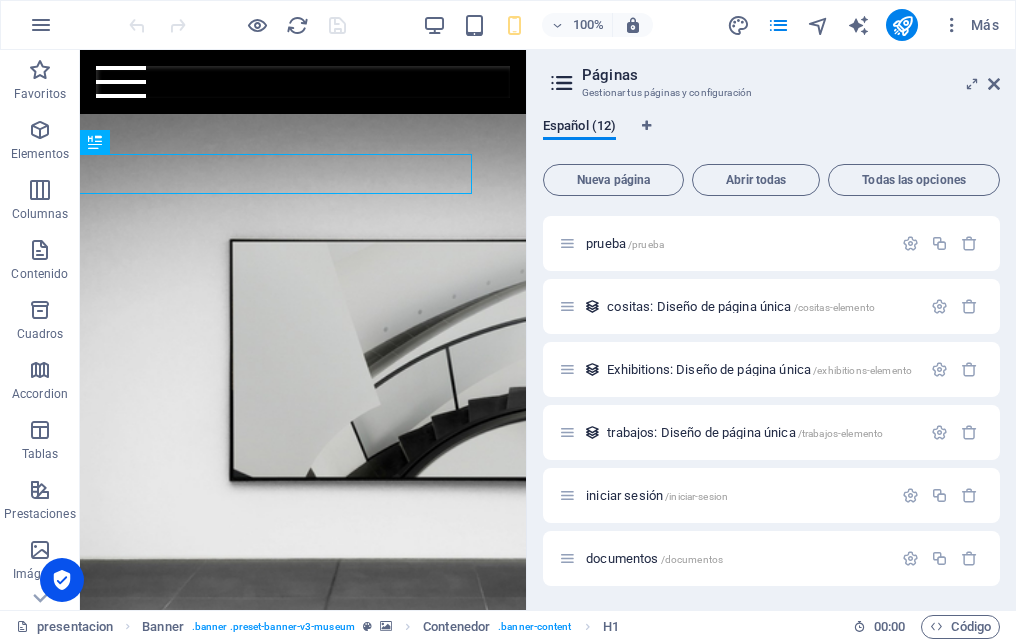 click on "documentos /documentos" at bounding box center [725, 558] 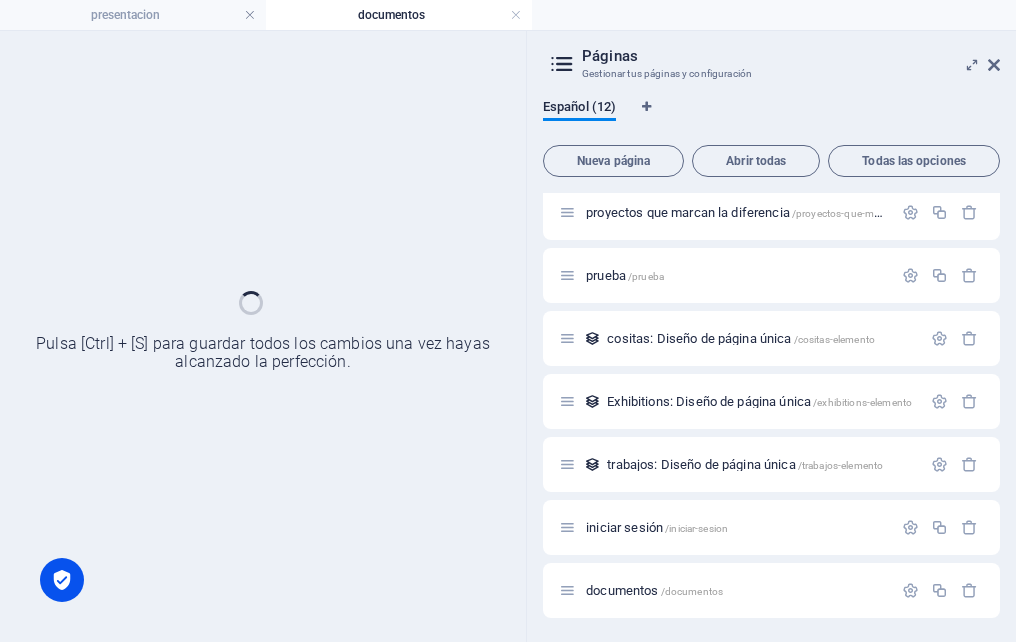 scroll, scrollTop: 323, scrollLeft: 0, axis: vertical 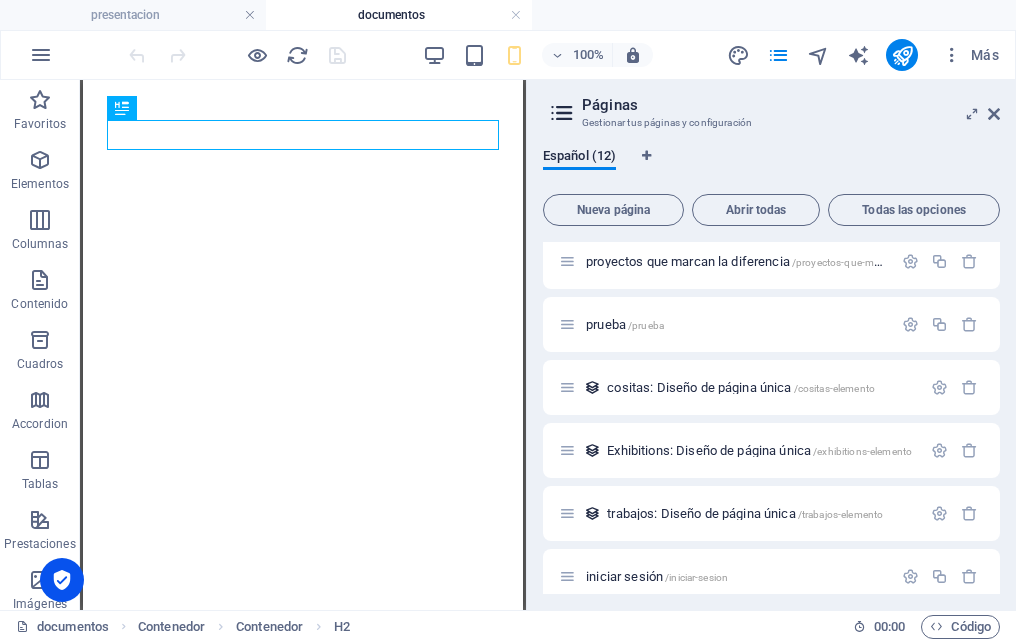 click on "100% Más" at bounding box center [508, 55] 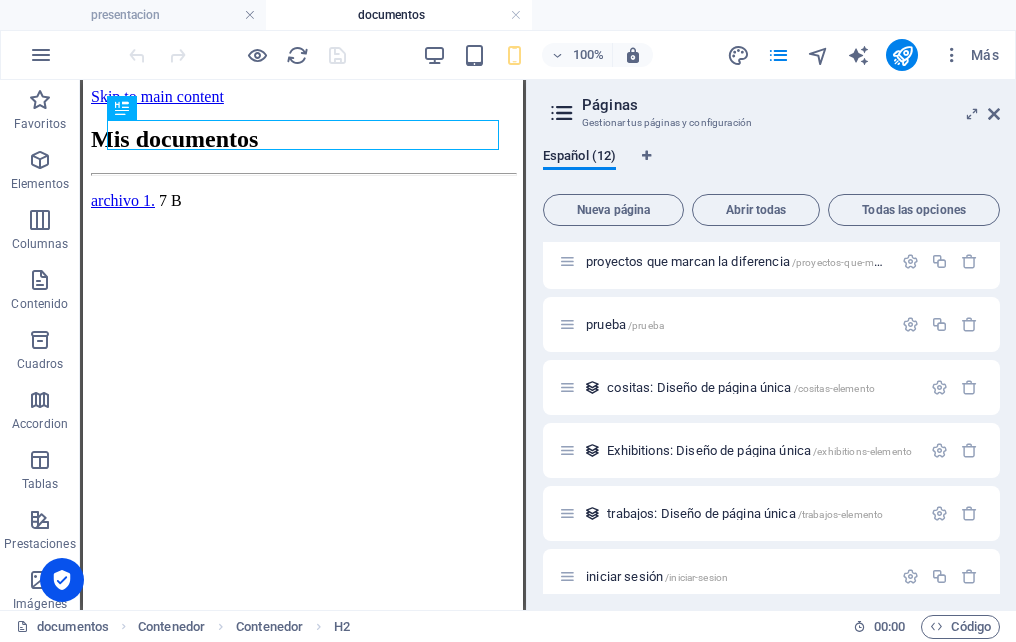 scroll, scrollTop: 0, scrollLeft: 0, axis: both 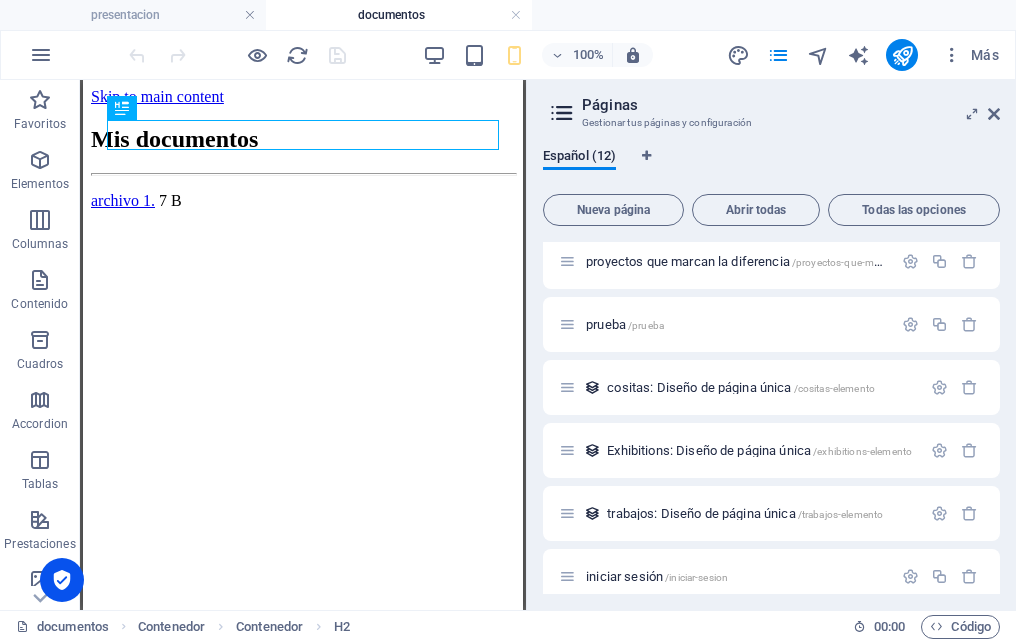 click at bounding box center [994, 114] 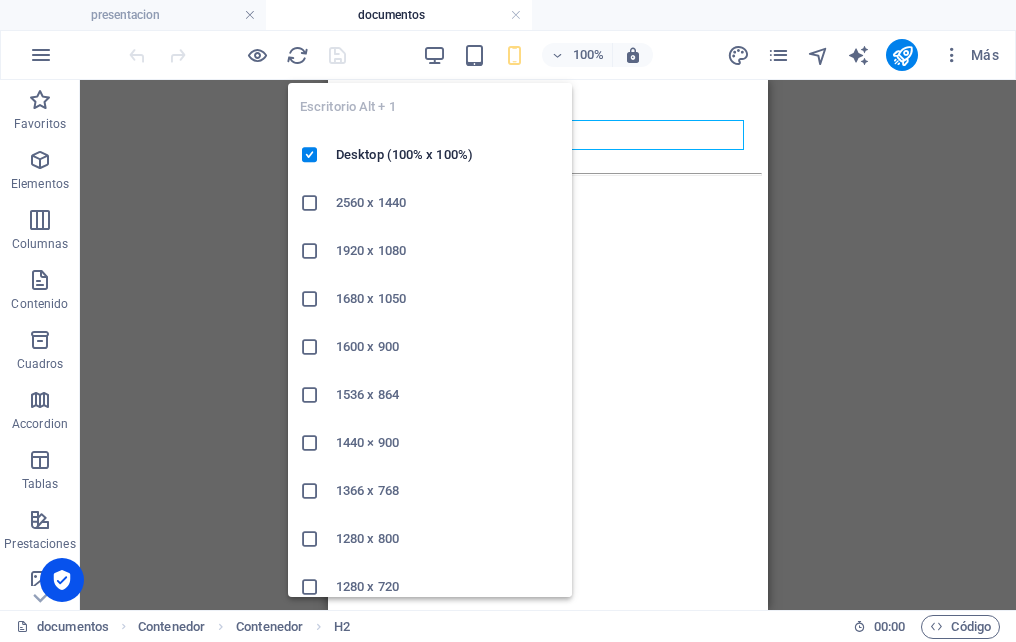 click at bounding box center [434, 55] 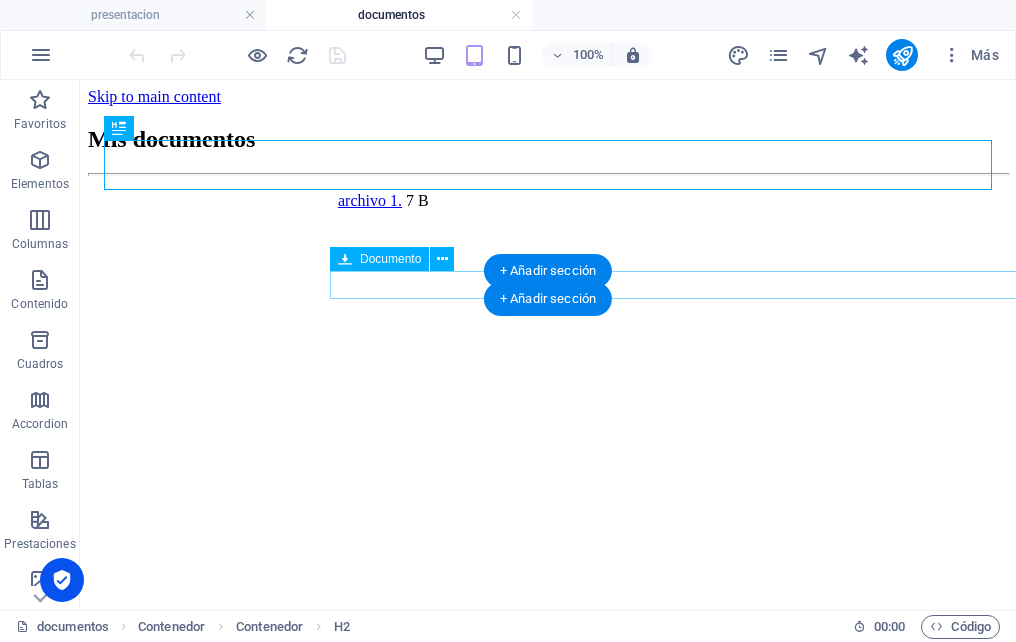 click on "archivo 1.   7 B" at bounding box center [798, 201] 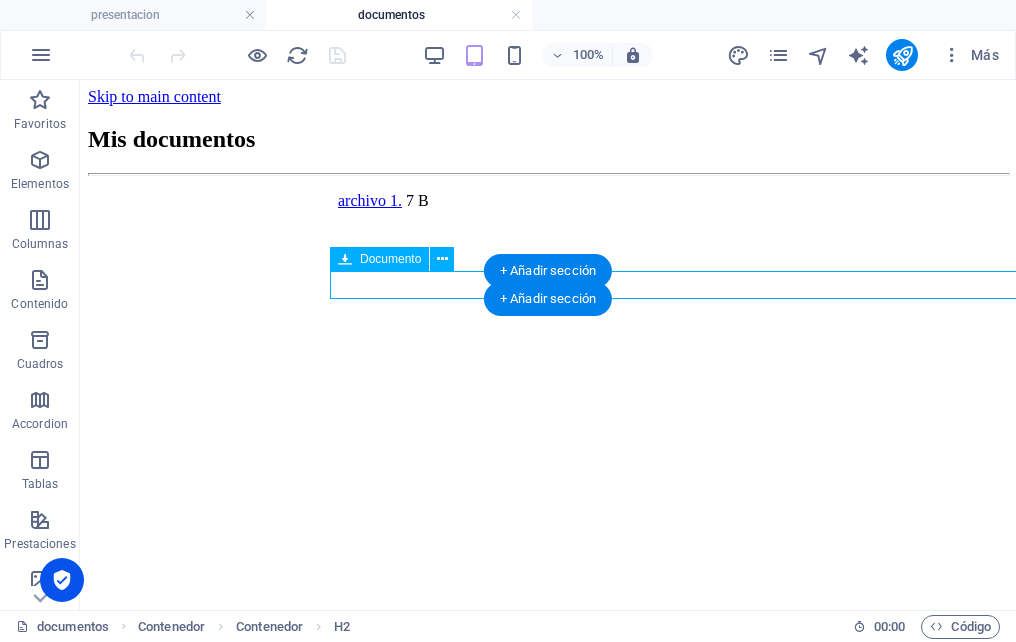 click on "archivo 1.   7 B" at bounding box center [798, 201] 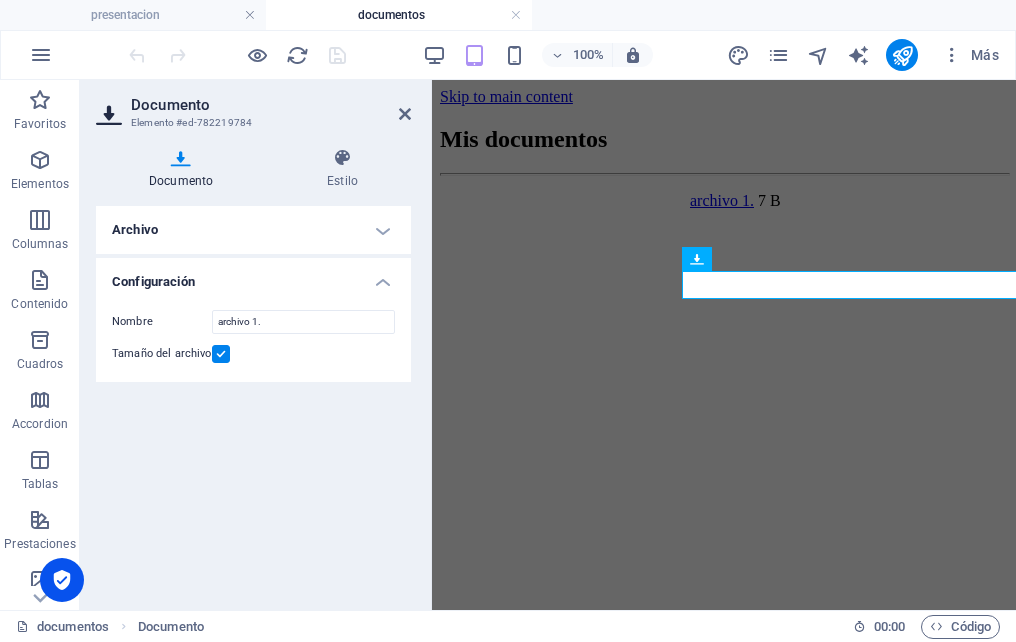 click at bounding box center (221, 354) 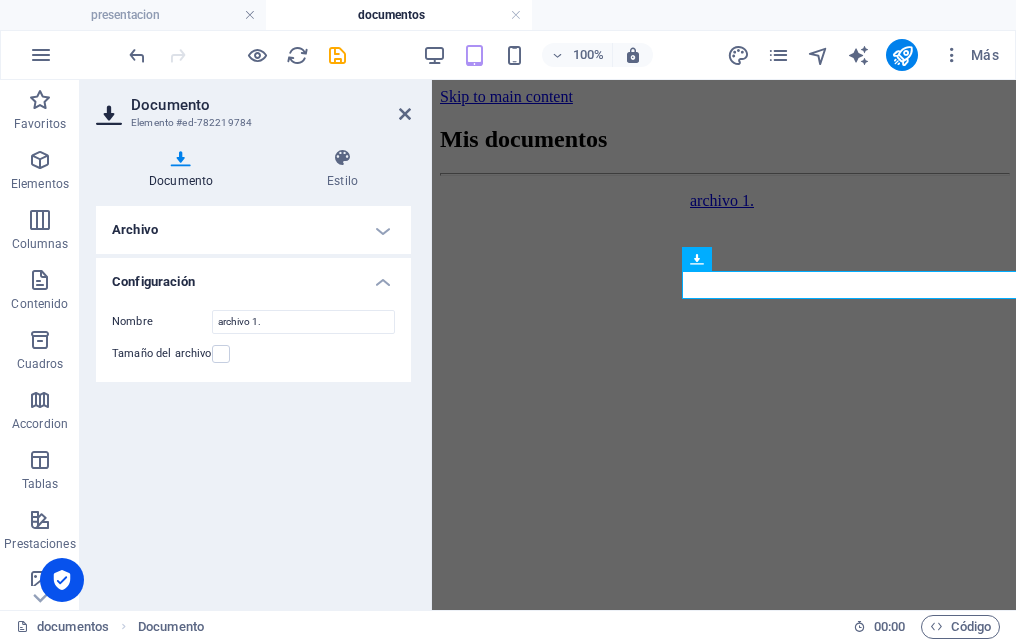click at bounding box center [221, 354] 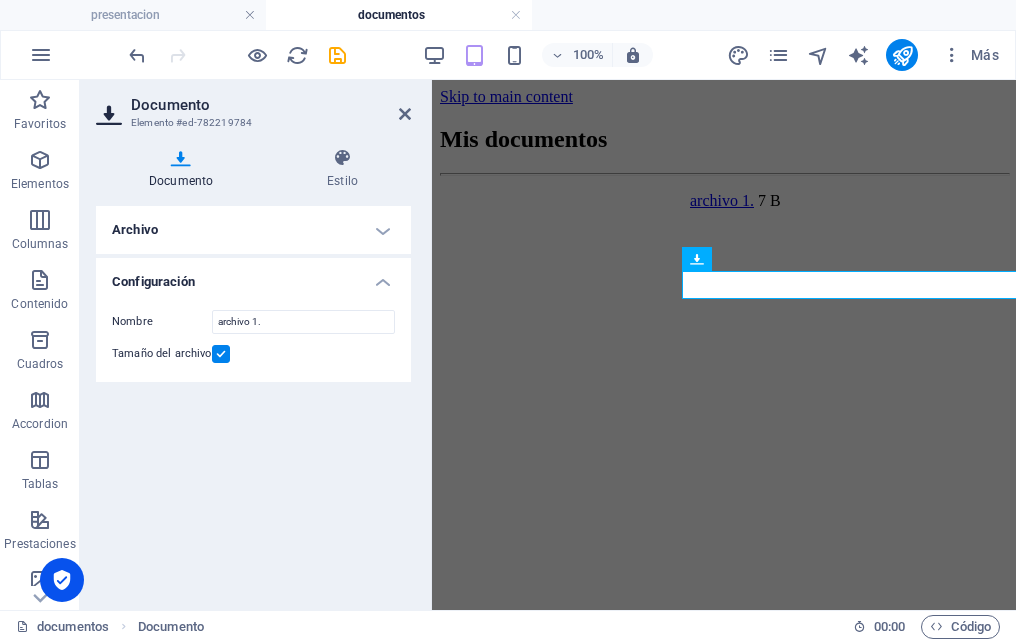 click on "Estilo" at bounding box center (342, 169) 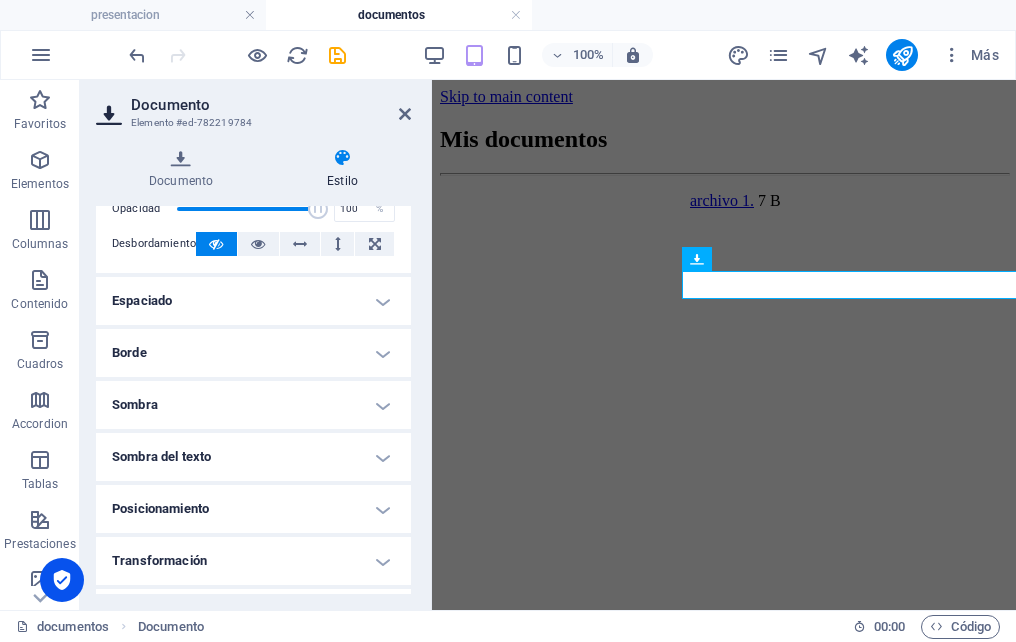 scroll, scrollTop: 200, scrollLeft: 0, axis: vertical 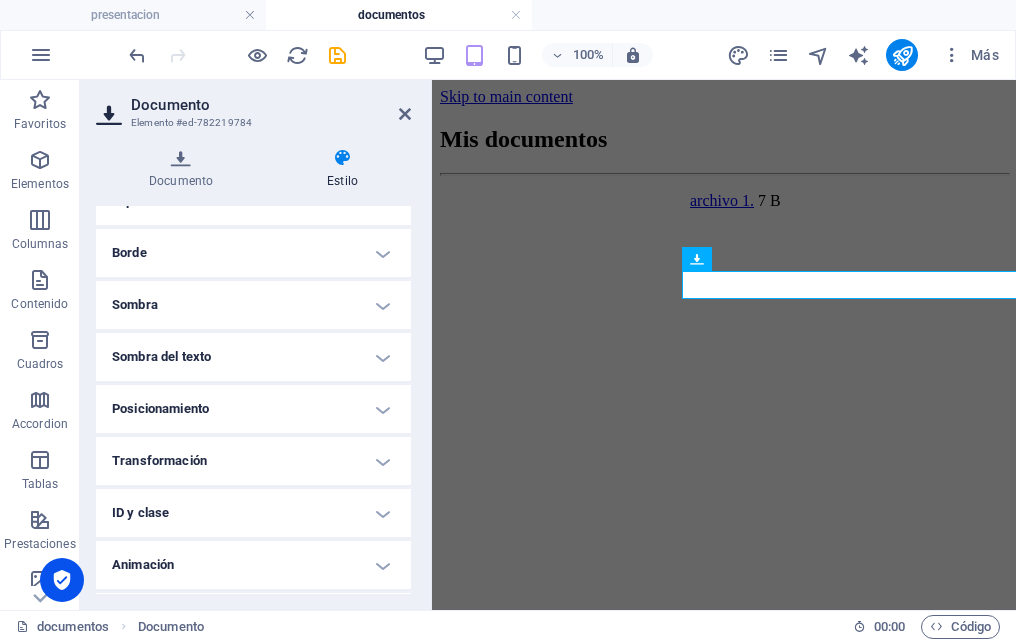 click on "Transformación" at bounding box center [253, 461] 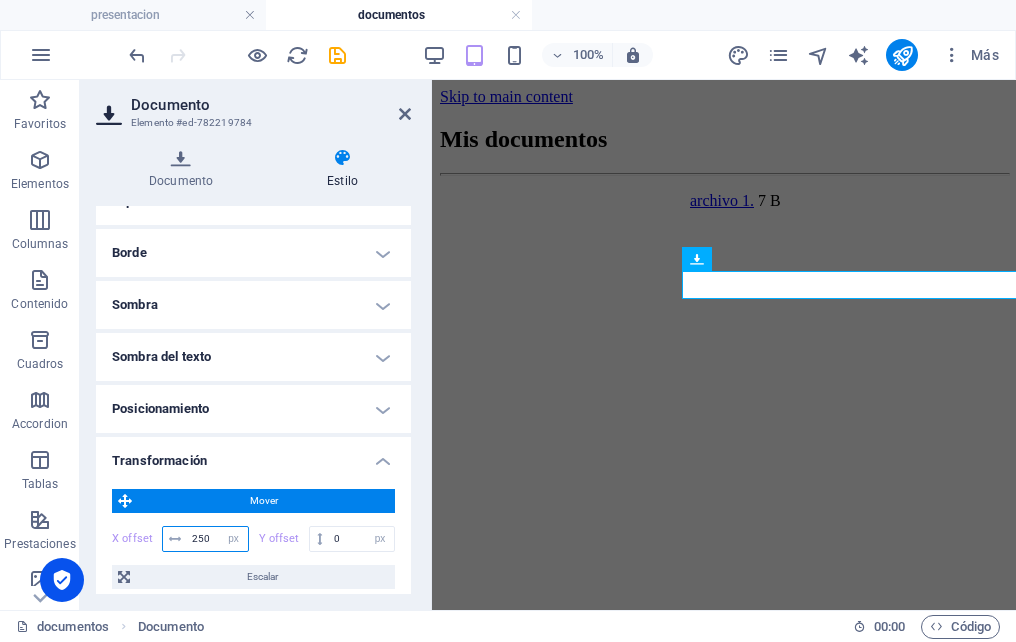 click on "250" at bounding box center (217, 539) 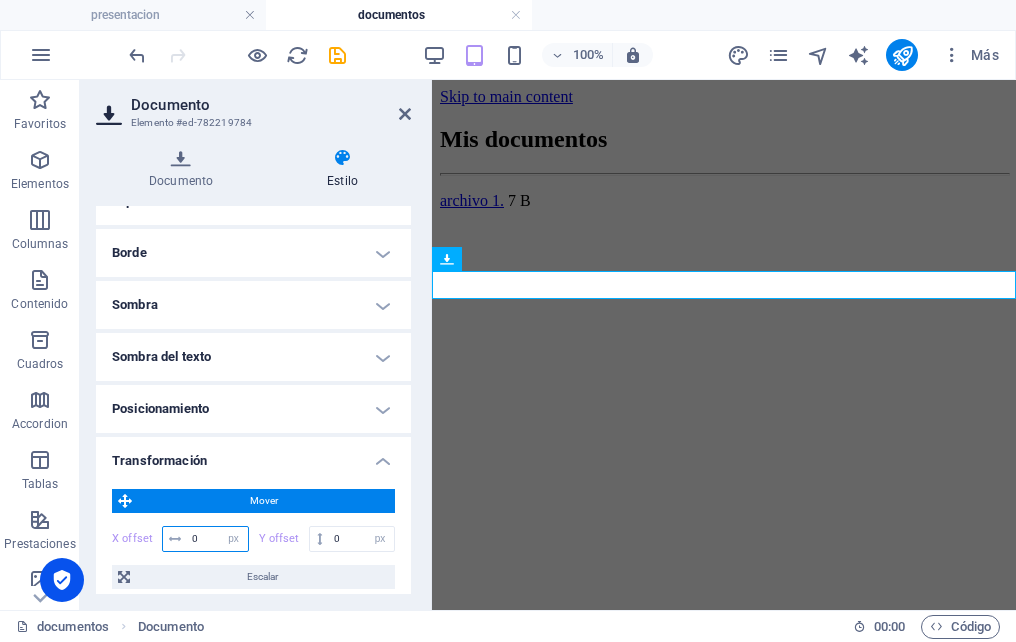 type on "0" 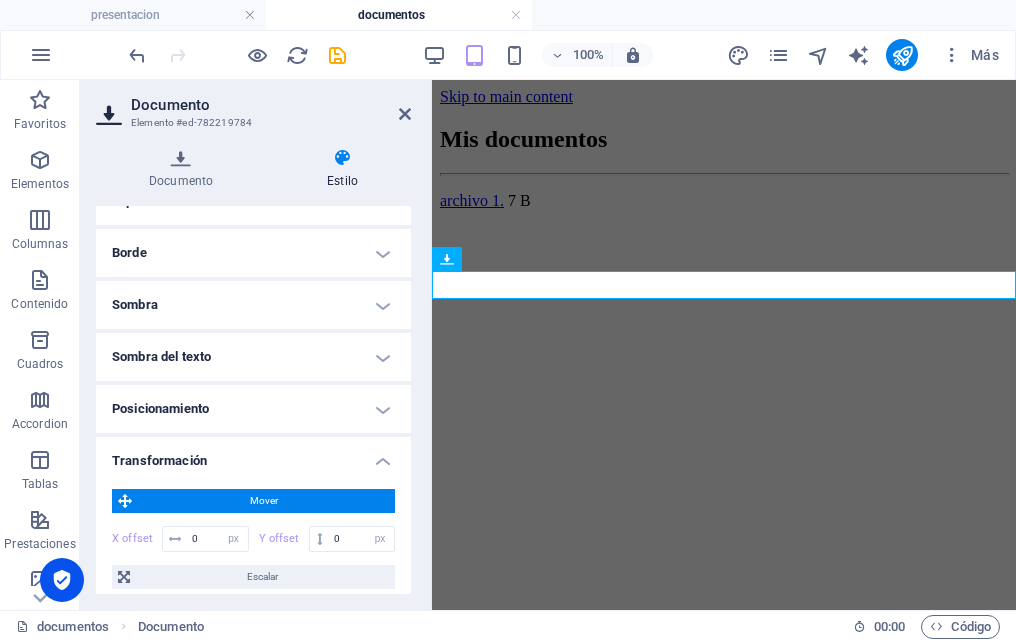 click on "Código" at bounding box center (960, 627) 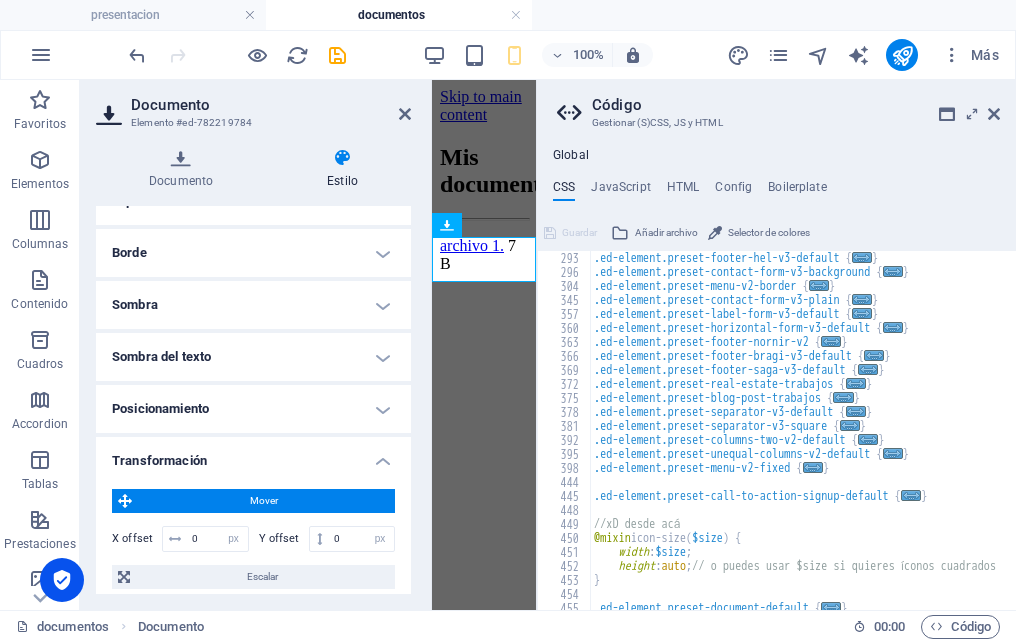 scroll, scrollTop: 860, scrollLeft: 0, axis: vertical 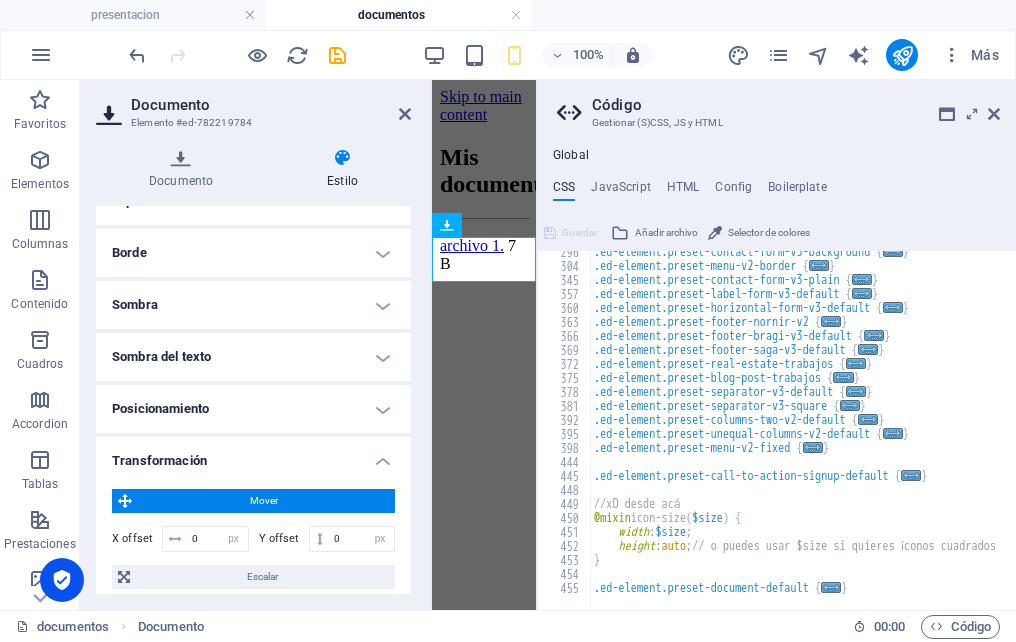 click on "..." at bounding box center (831, 587) 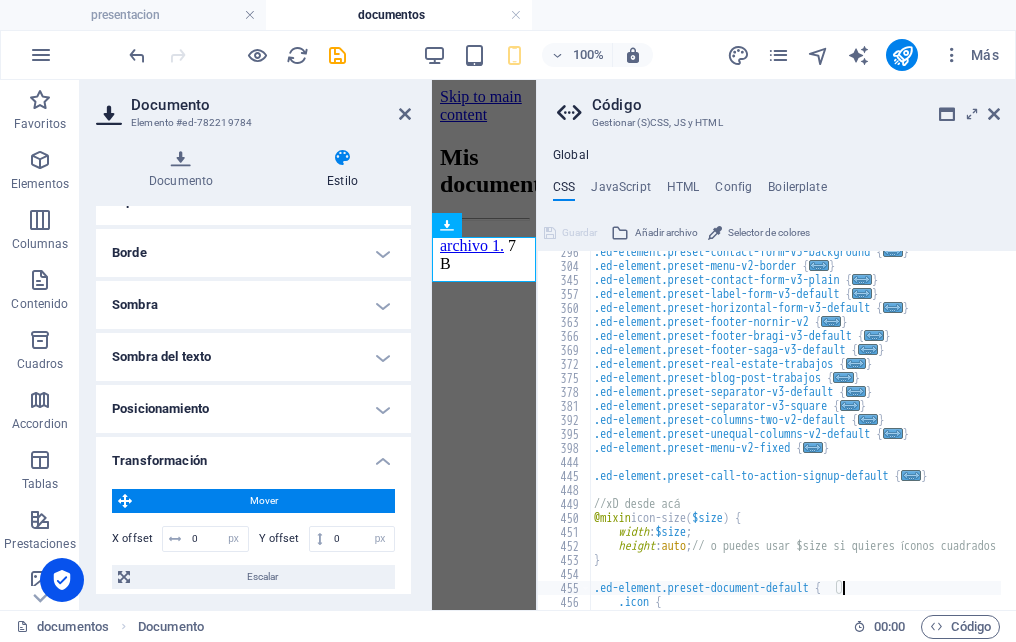 scroll, scrollTop: 916, scrollLeft: 0, axis: vertical 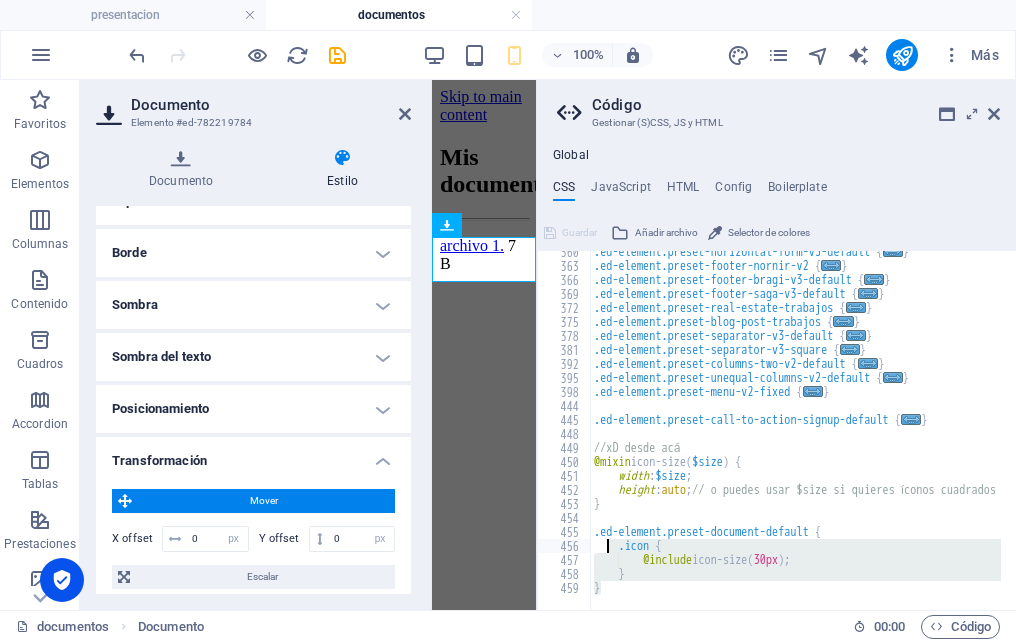 drag, startPoint x: 601, startPoint y: 582, endPoint x: 601, endPoint y: 488, distance: 94 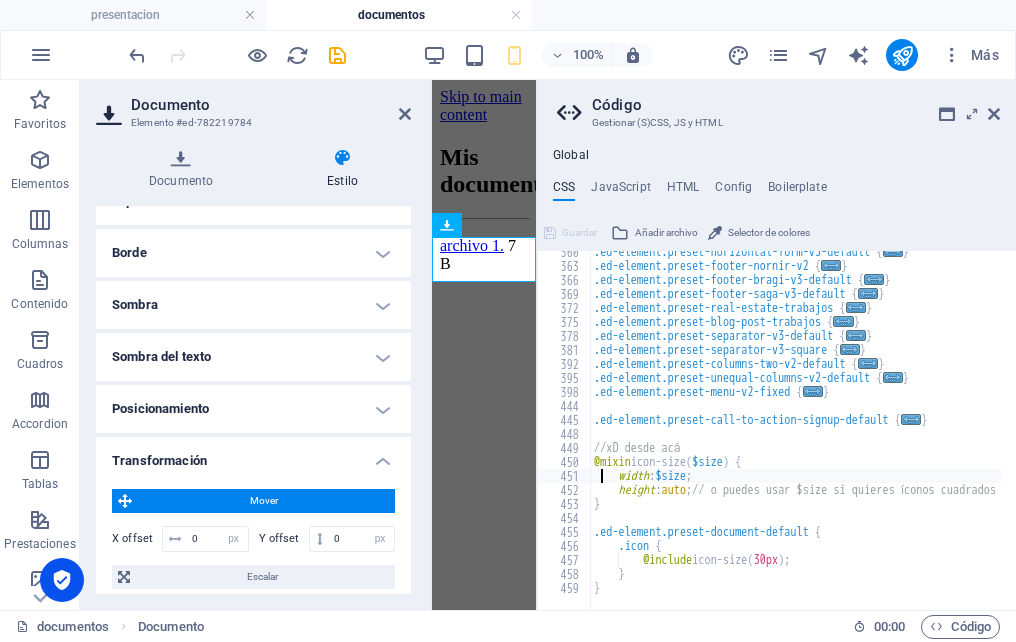 click on ".ed-element.preset-horizontal-form-v3-default   { ... } .ed-element.preset-footer-nornir-v2   { ... } .ed-element.preset-footer-bragi-v3-default   { ... } .ed-element.preset-footer-saga-v3-default   { ... } .ed-element.preset-real-estate-trabajos   { ... } .ed-element.preset-blog-post-trabajos   { ... } .ed-element.preset-separator-v3-default   { ... } .ed-element.preset-separator-v3-square   { ... } .ed-element.preset-columns-two-v2-default   { ... } .ed-element.preset-unequal-columns-v2-default   { ... } .ed-element.preset-menu-v2-fixed   { ... } .ed-element.preset-call-to-action-signup-default   { ... } //xD desde acá @mixin  icon-size ( $size )   {      width :  $size ;      height :  auto ;  // o puedes usar $size si quieres íconos cuadrados } .ed-element.preset-document-default   {      .icon   {           @include  icon-size ( 30px ) ;      } }" at bounding box center [823, 431] 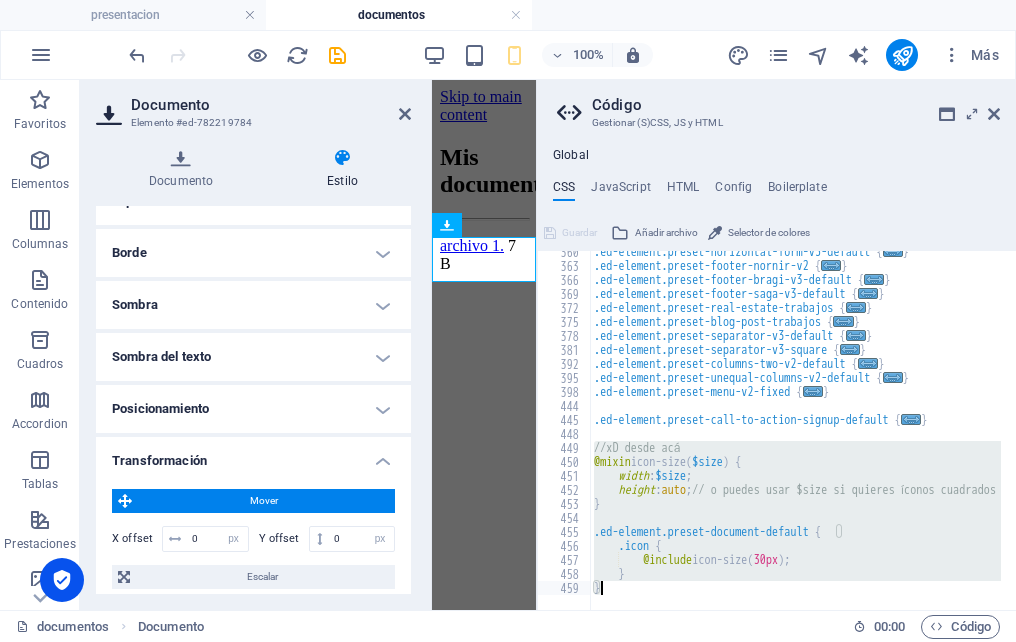 drag, startPoint x: 593, startPoint y: 446, endPoint x: 627, endPoint y: 591, distance: 148.93288 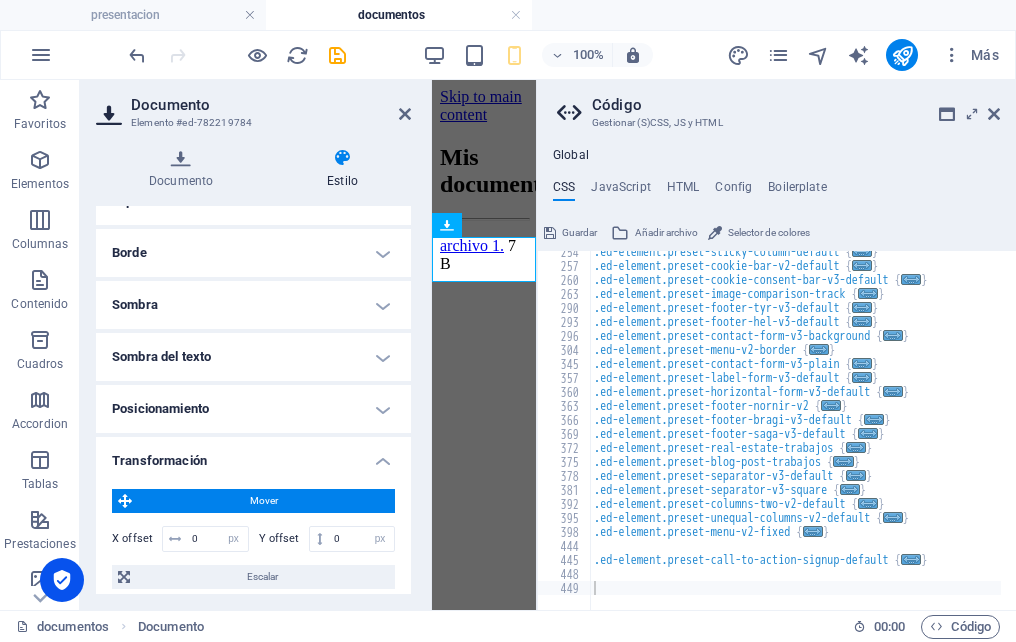 click at bounding box center [994, 114] 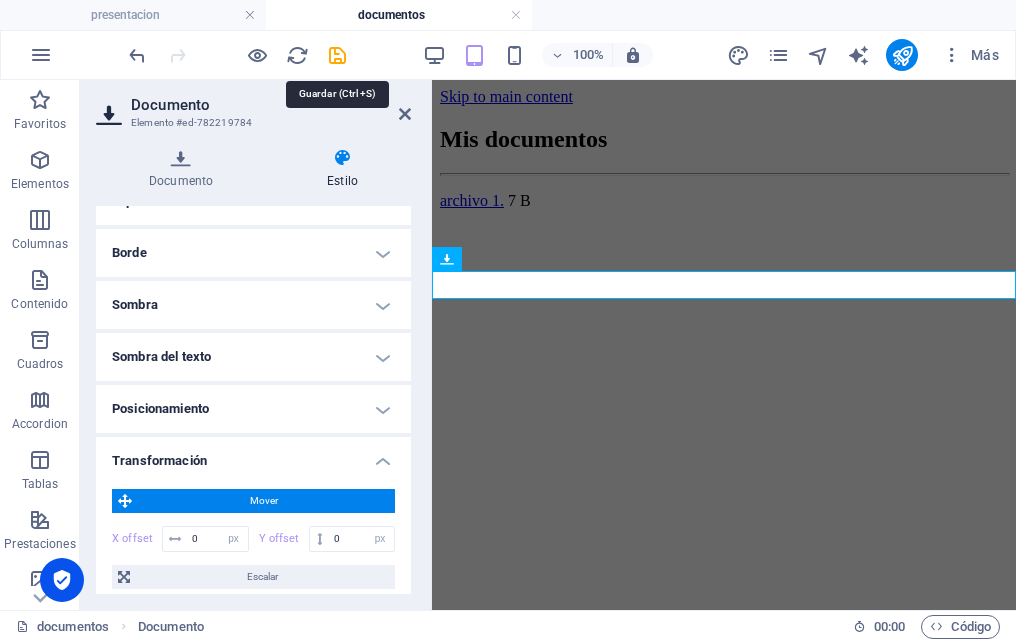 click at bounding box center [337, 55] 